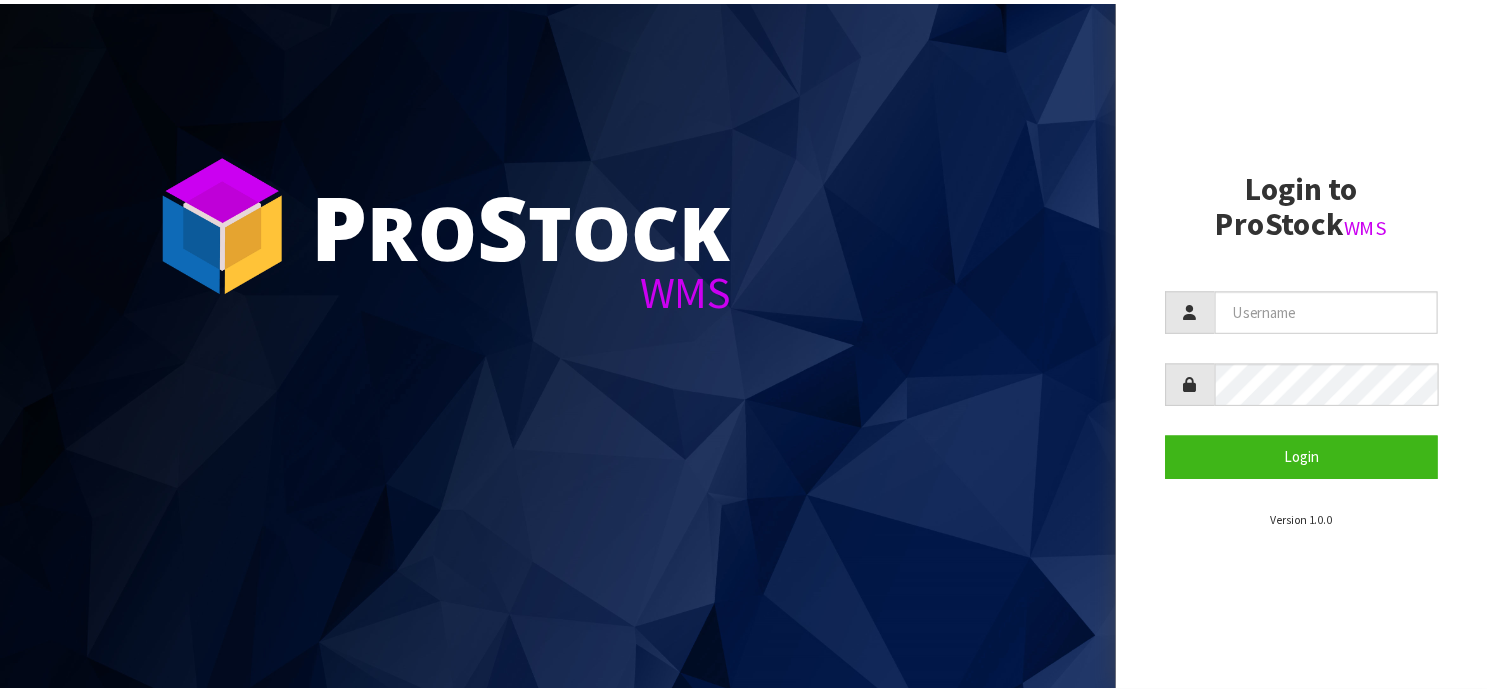 scroll, scrollTop: 0, scrollLeft: 0, axis: both 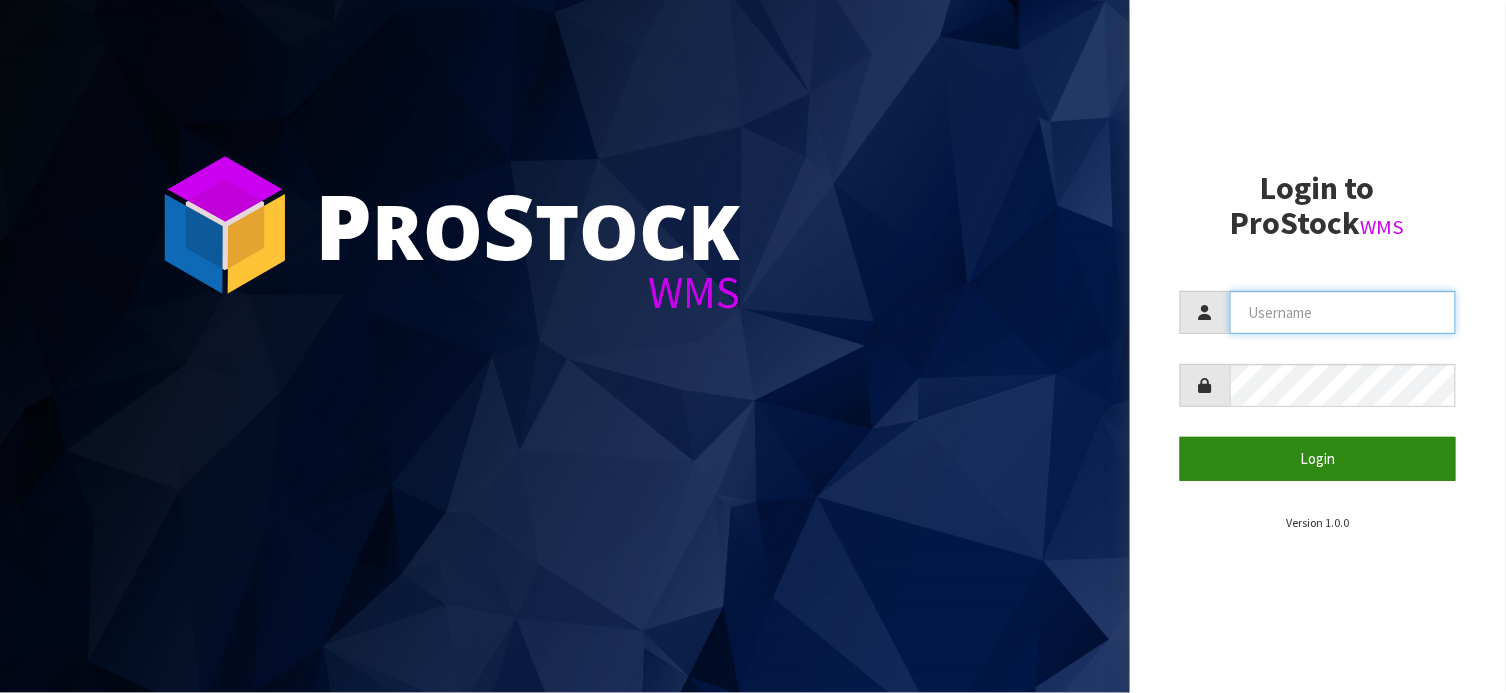 type on "KIRKGROUP" 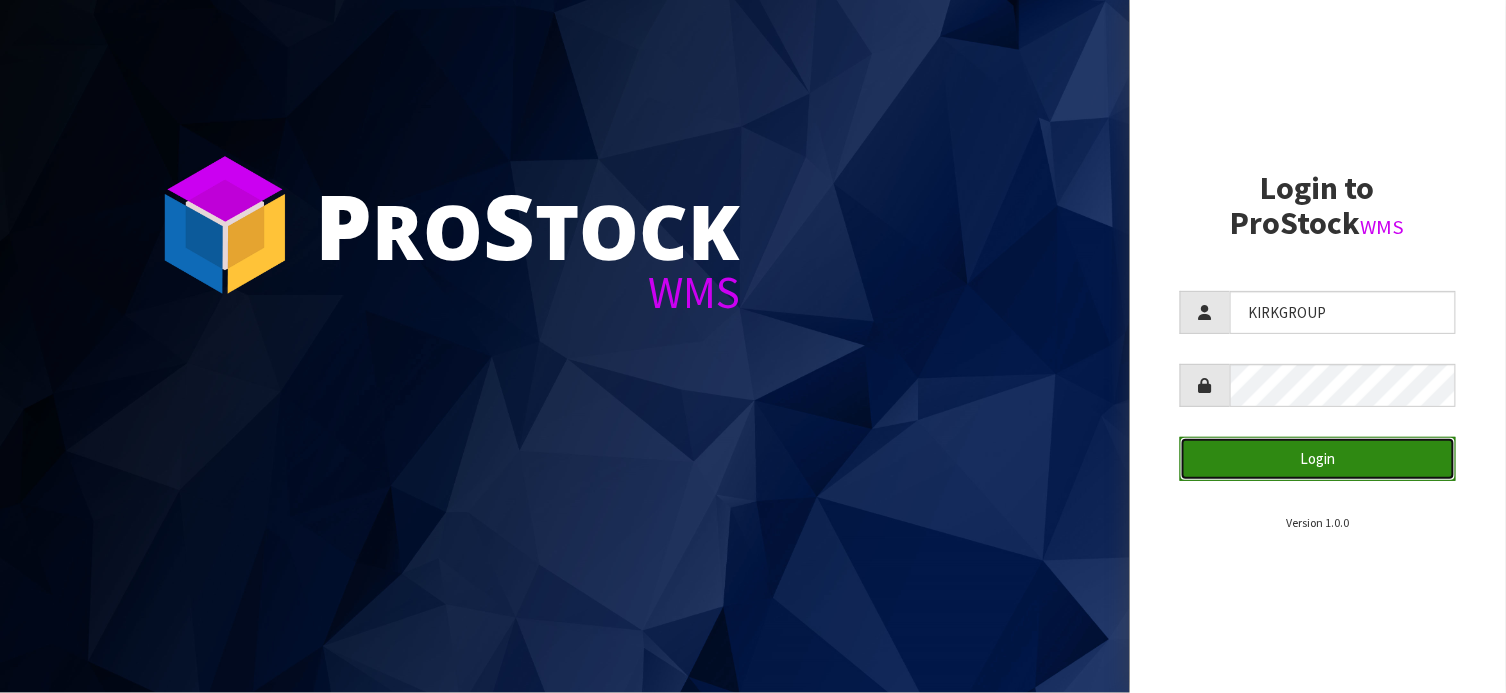 click on "Login" at bounding box center [1318, 458] 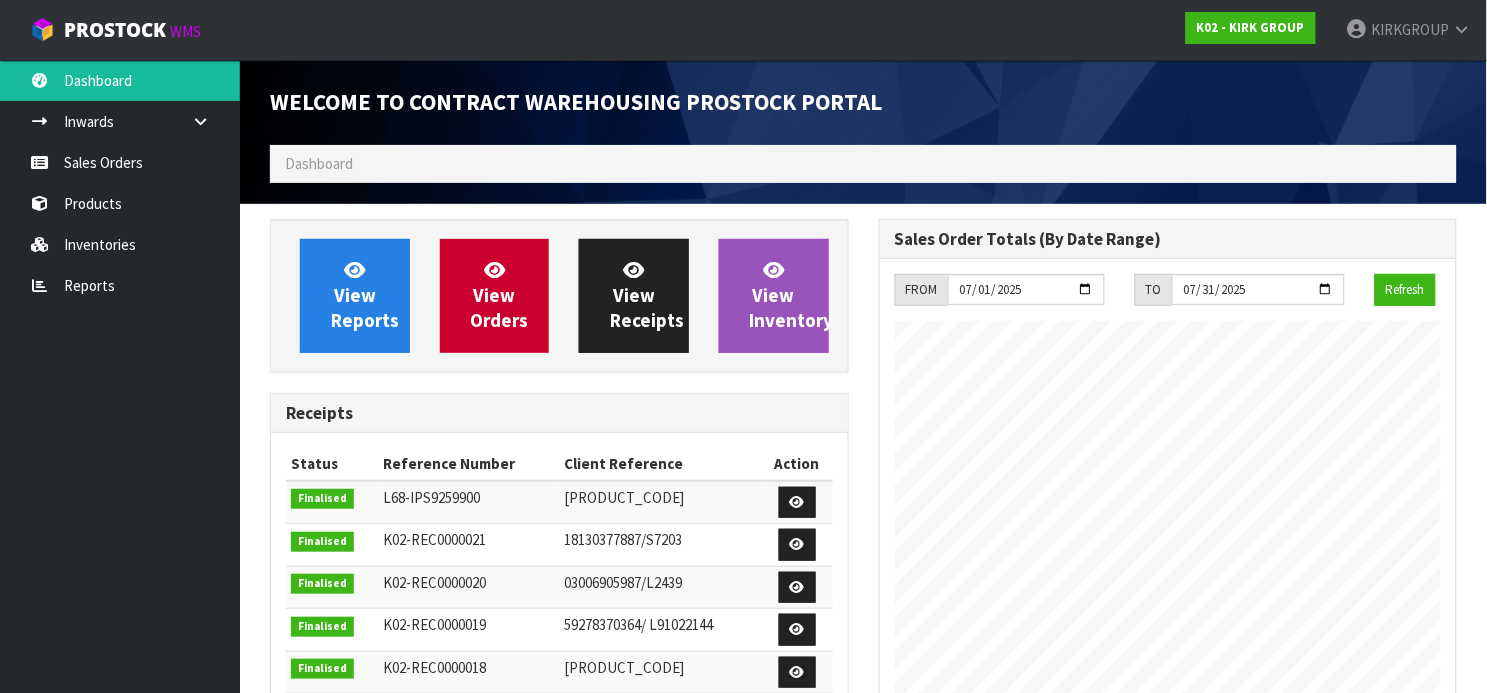 scroll, scrollTop: 999182, scrollLeft: 999391, axis: both 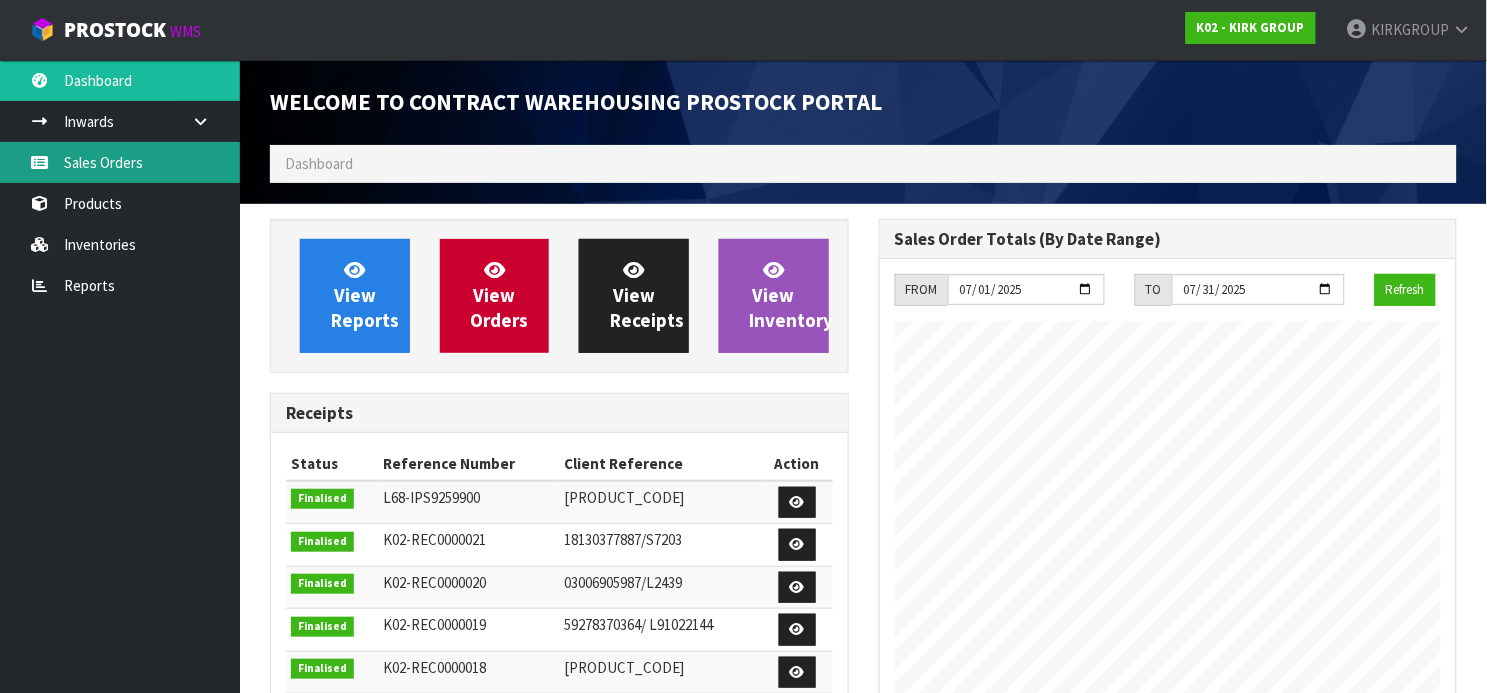 click on "Sales Orders" at bounding box center (120, 162) 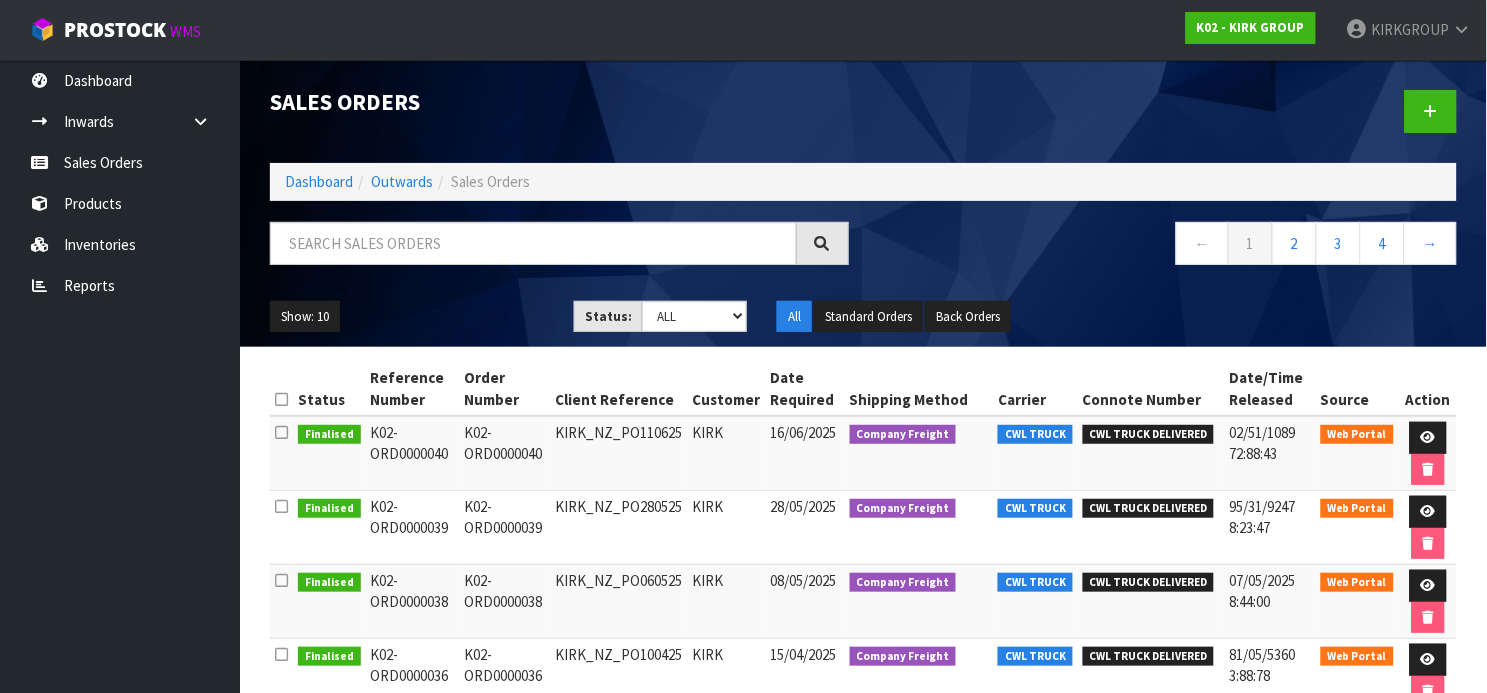 click on "Show: 10
5
10
25
50
Status:
Draft Pending Allocated Pending Pick Goods Picked Goods Packed Pending Charges Finalised Cancelled Review ALL
All
Standard Orders
Back Orders" at bounding box center [863, 317] 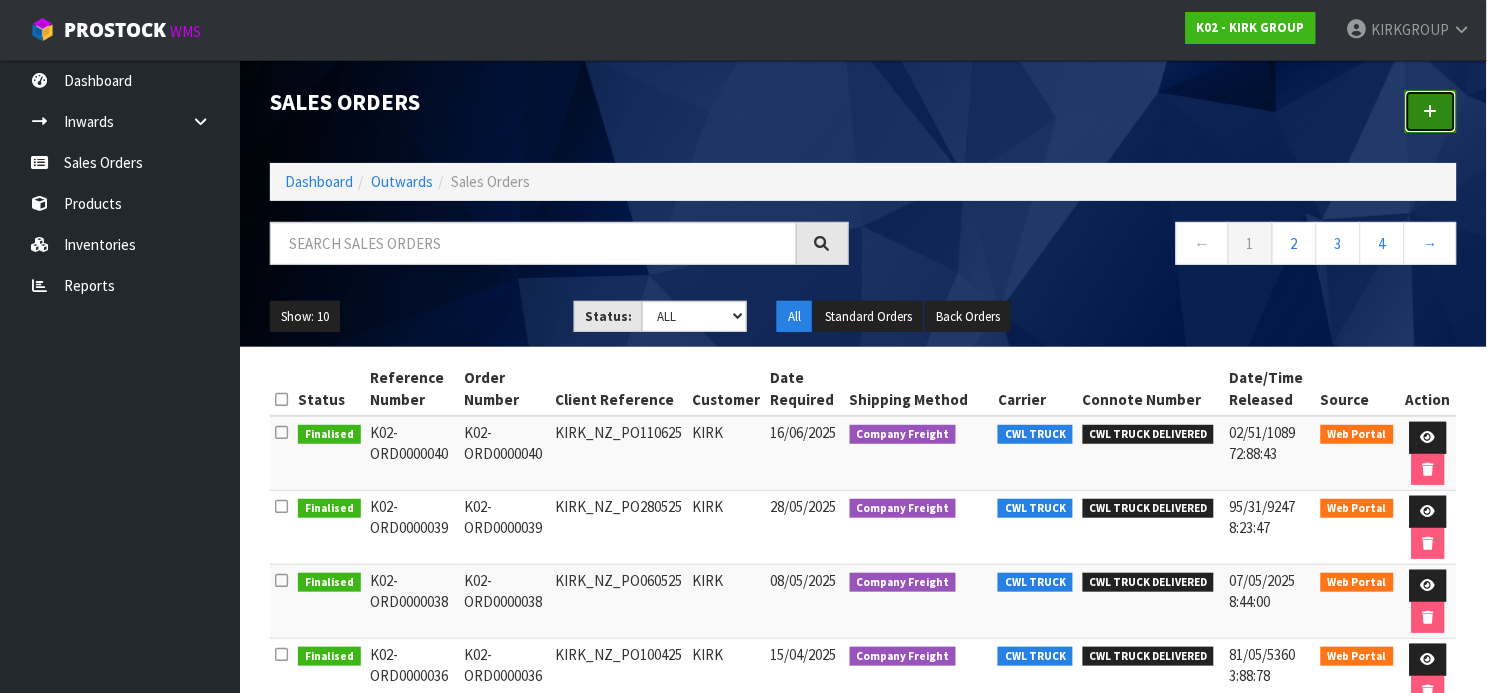 click at bounding box center [1431, 111] 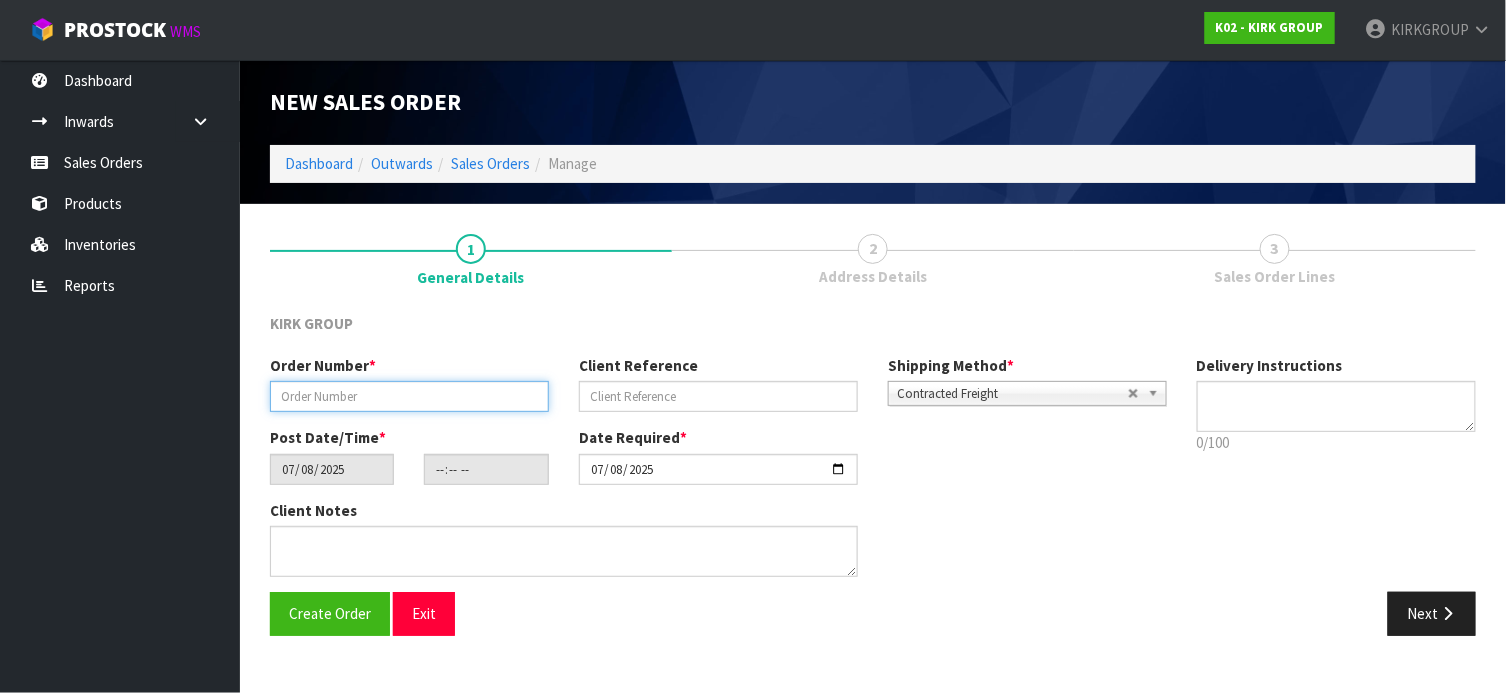 click at bounding box center (409, 396) 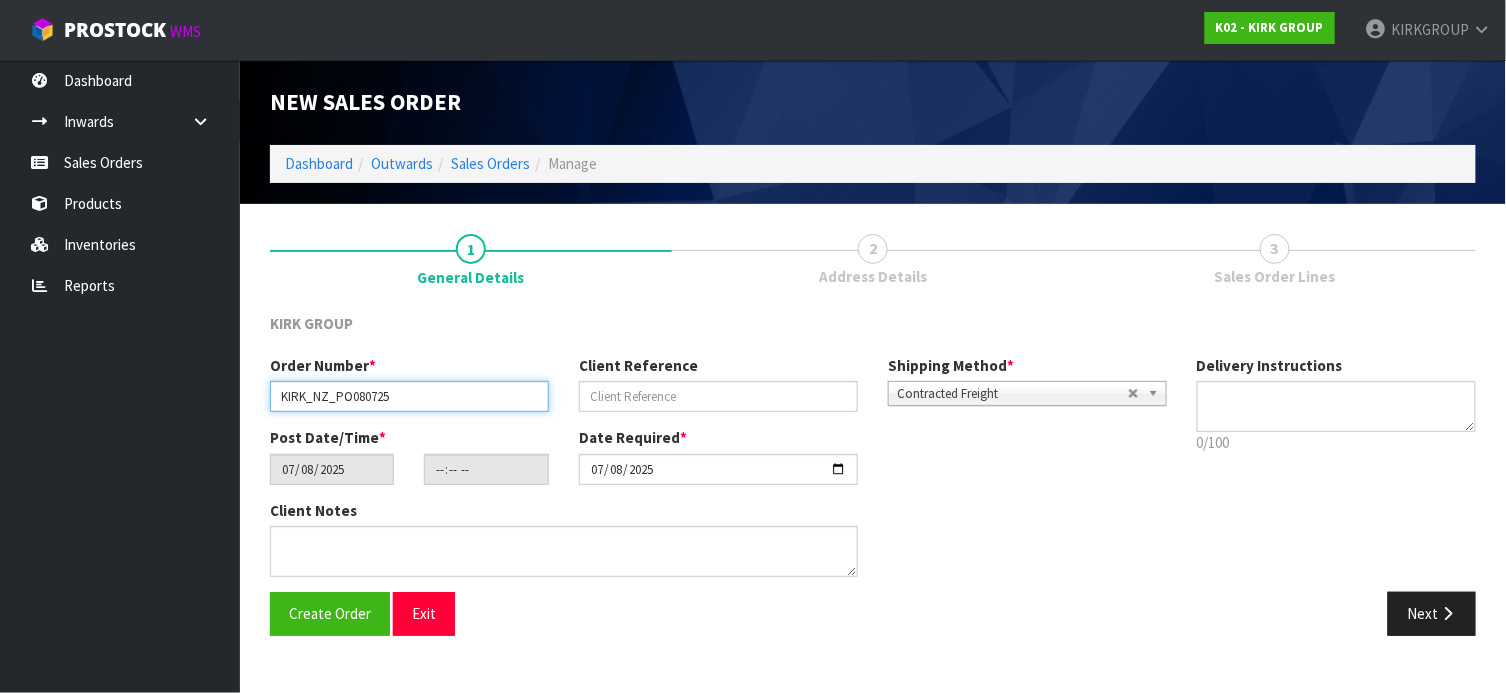 type on "KIRK_NZ_PO080725" 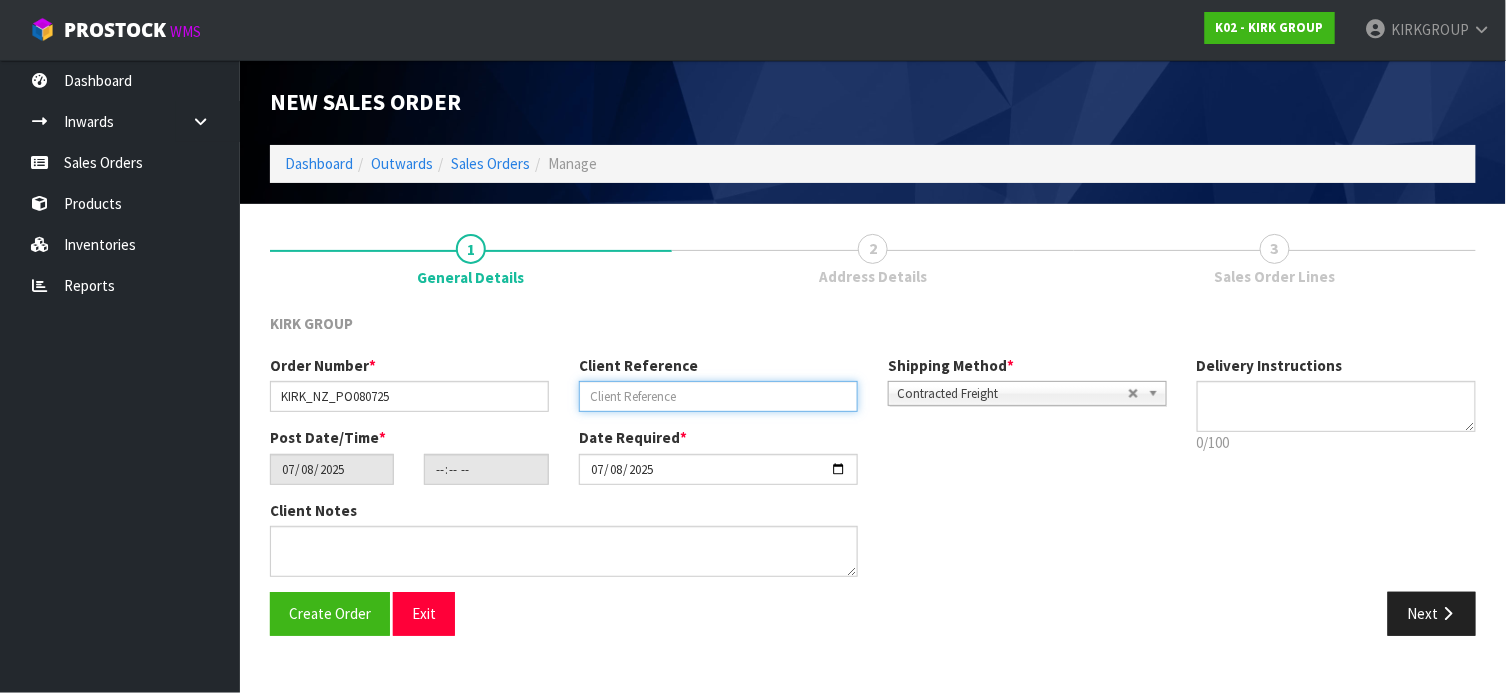 click at bounding box center (718, 396) 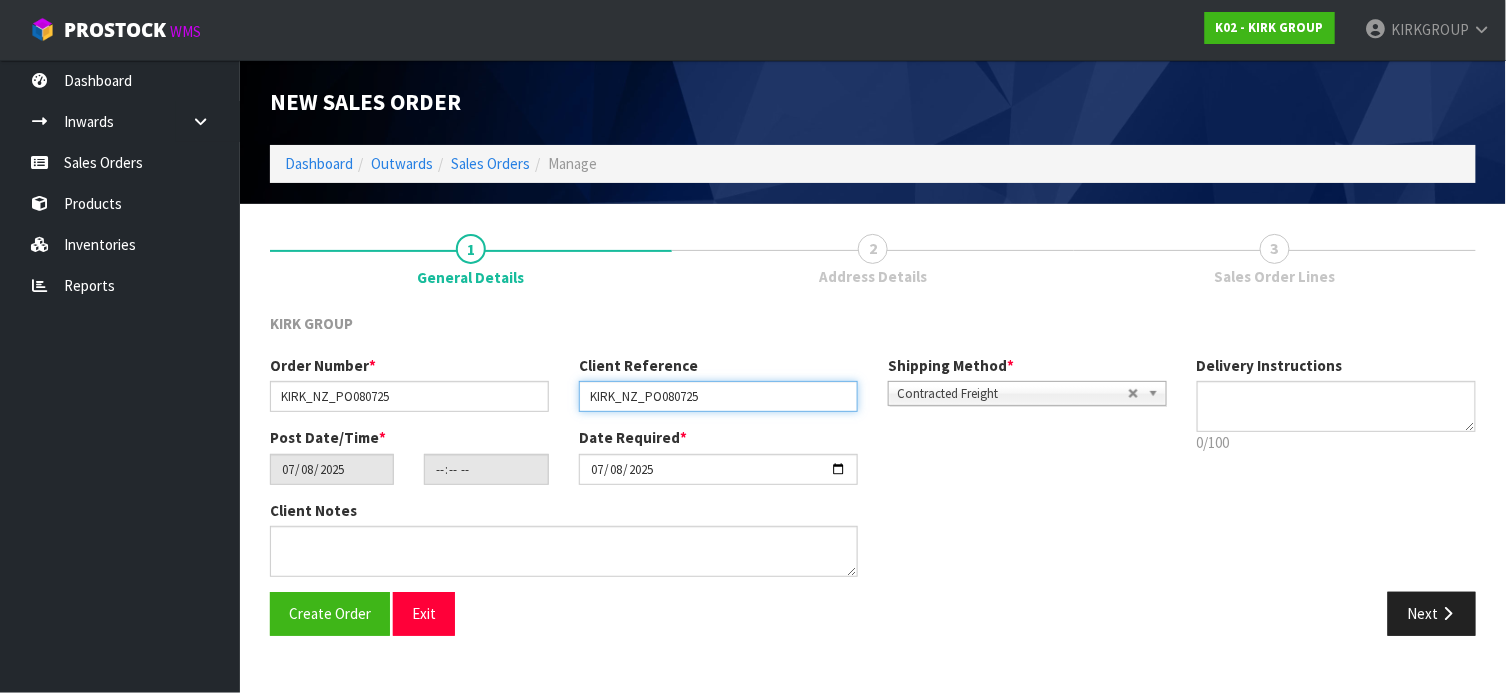 type on "KIRK_NZ_PO080725" 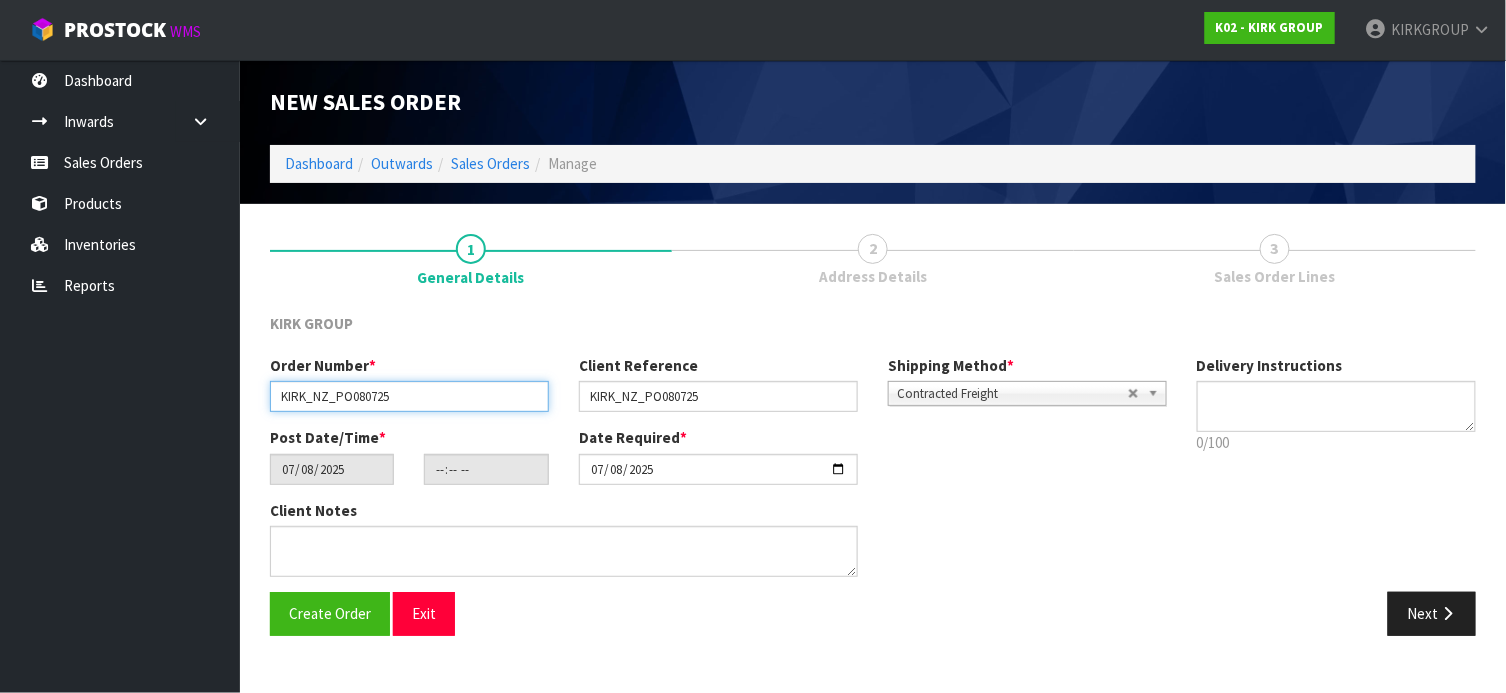 drag, startPoint x: 319, startPoint y: 404, endPoint x: 154, endPoint y: 373, distance: 167.88687 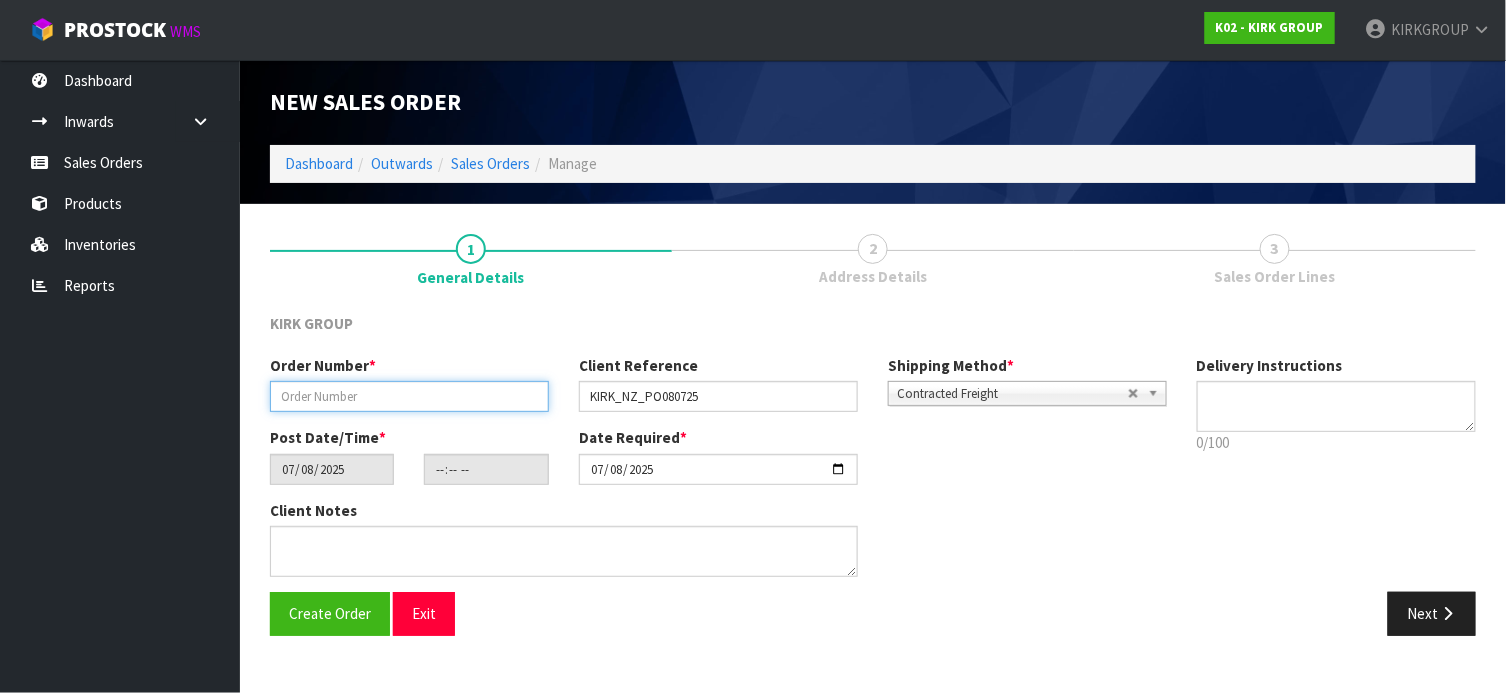 click at bounding box center (409, 396) 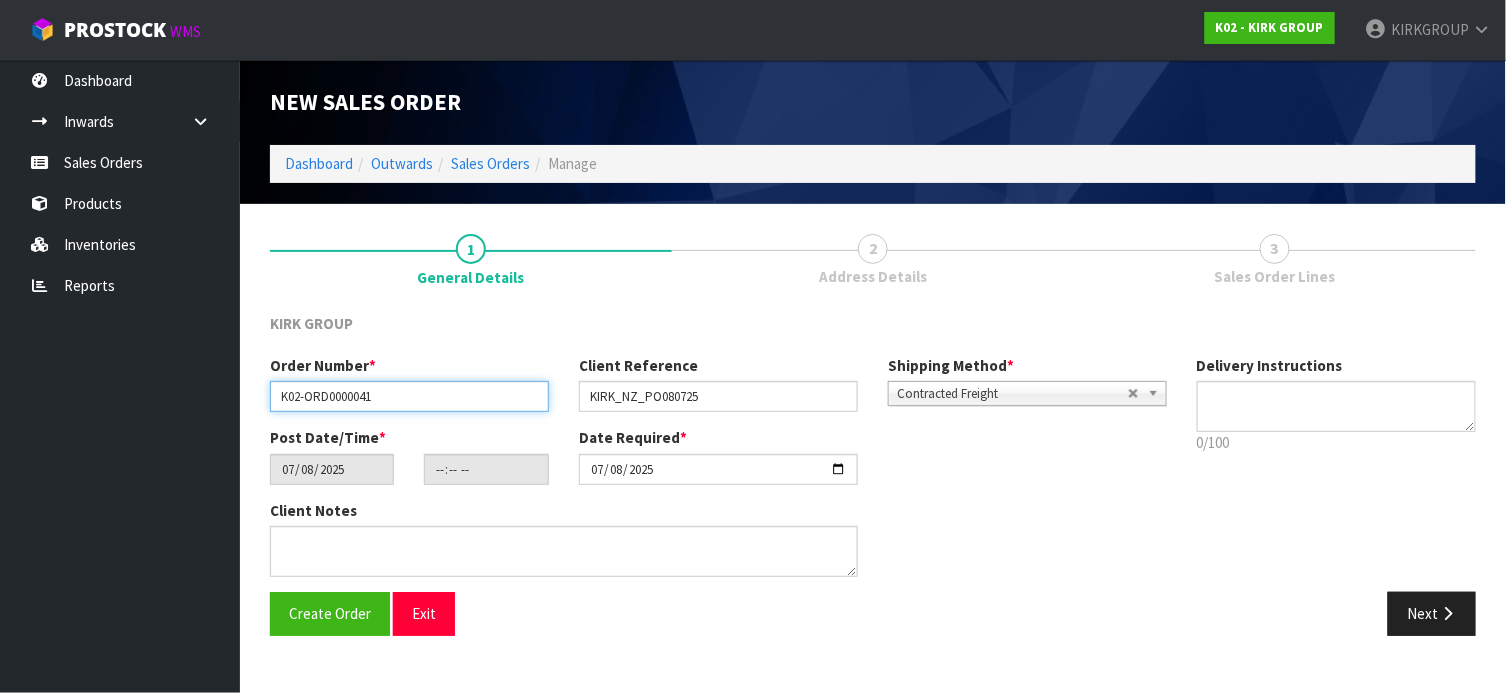 type on "K02-ORD0000041" 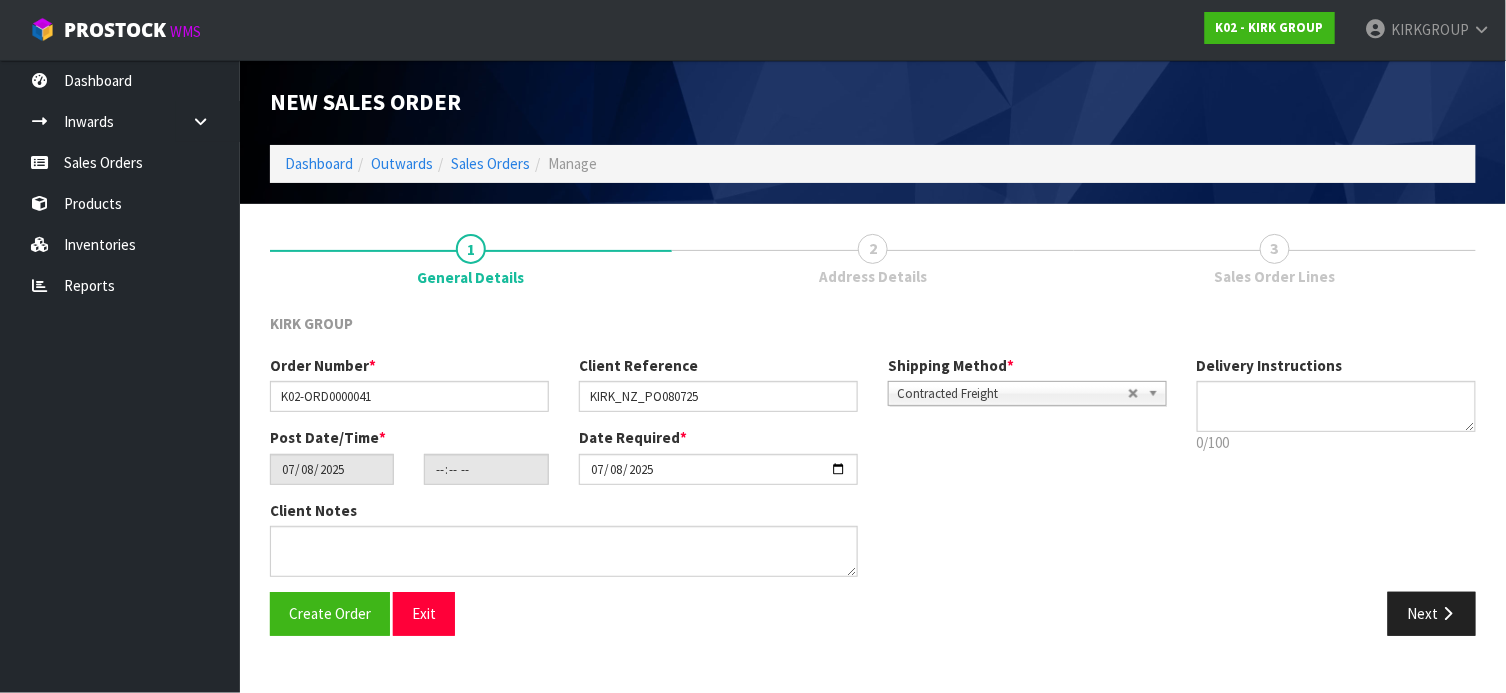 drag, startPoint x: 1065, startPoint y: 507, endPoint x: 1082, endPoint y: 489, distance: 24.758837 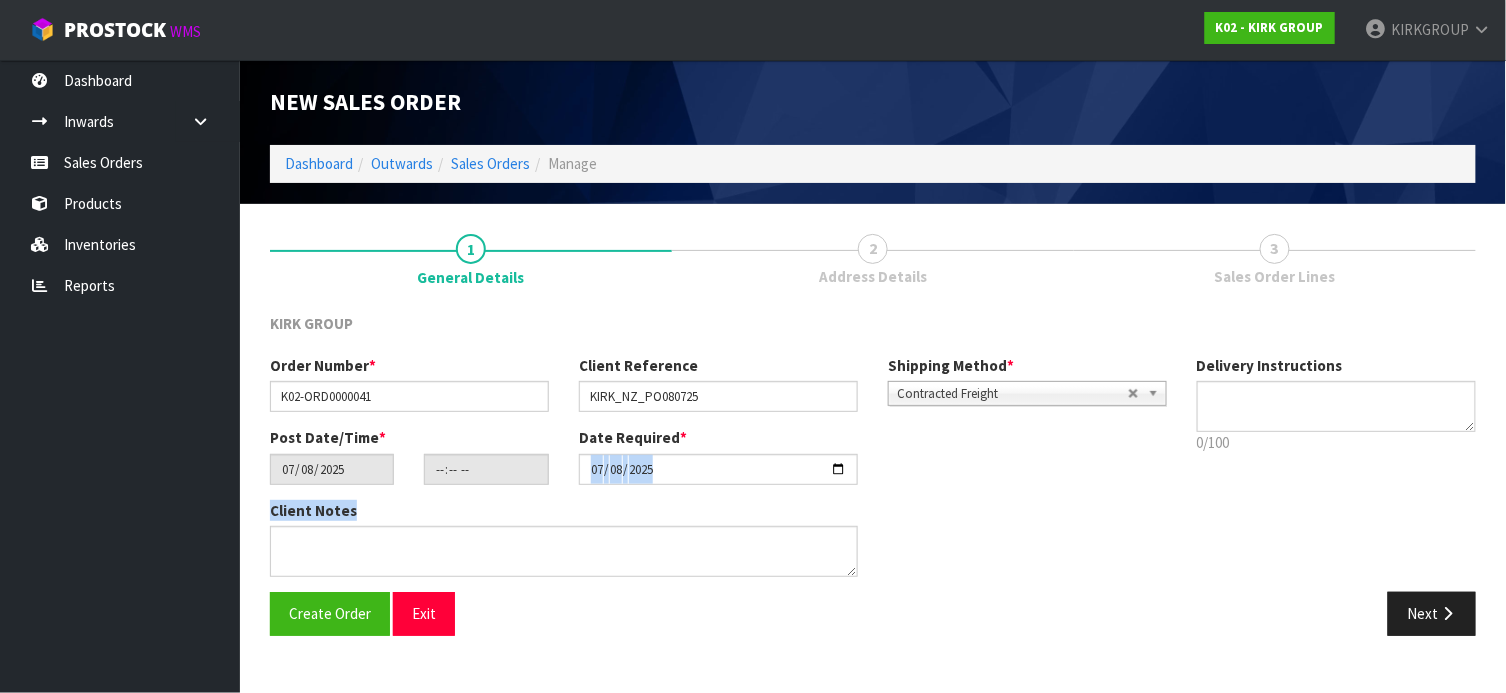 click on "Client Notes" at bounding box center [718, 546] 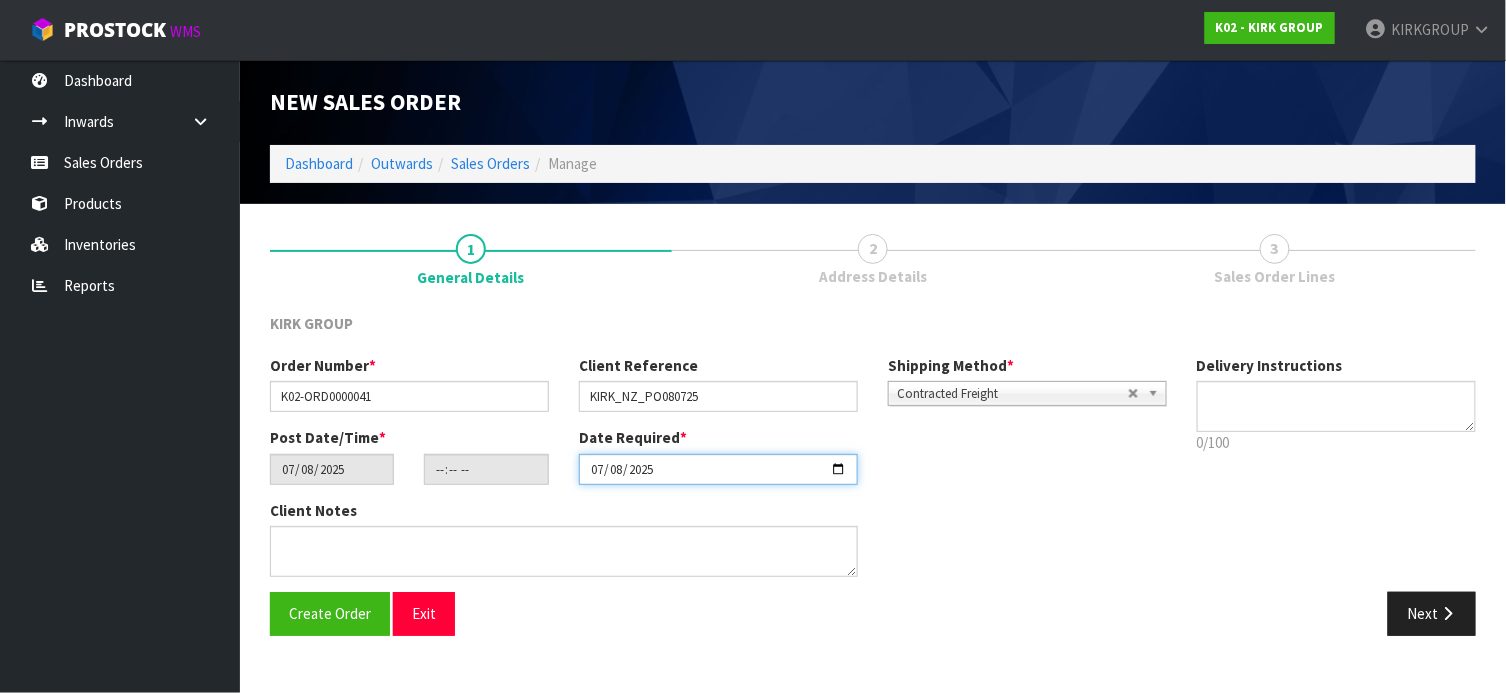 click on "2025-07-08" at bounding box center [718, 469] 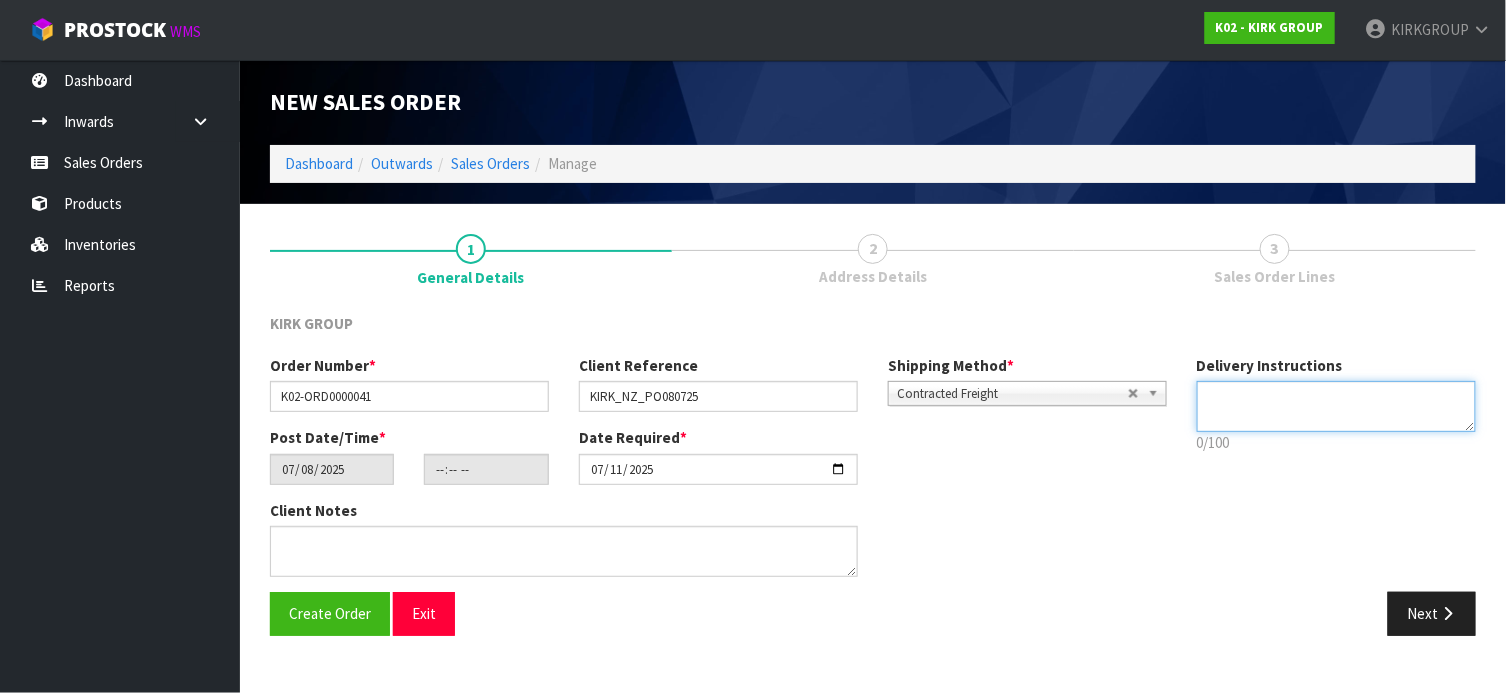 click at bounding box center [1336, 406] 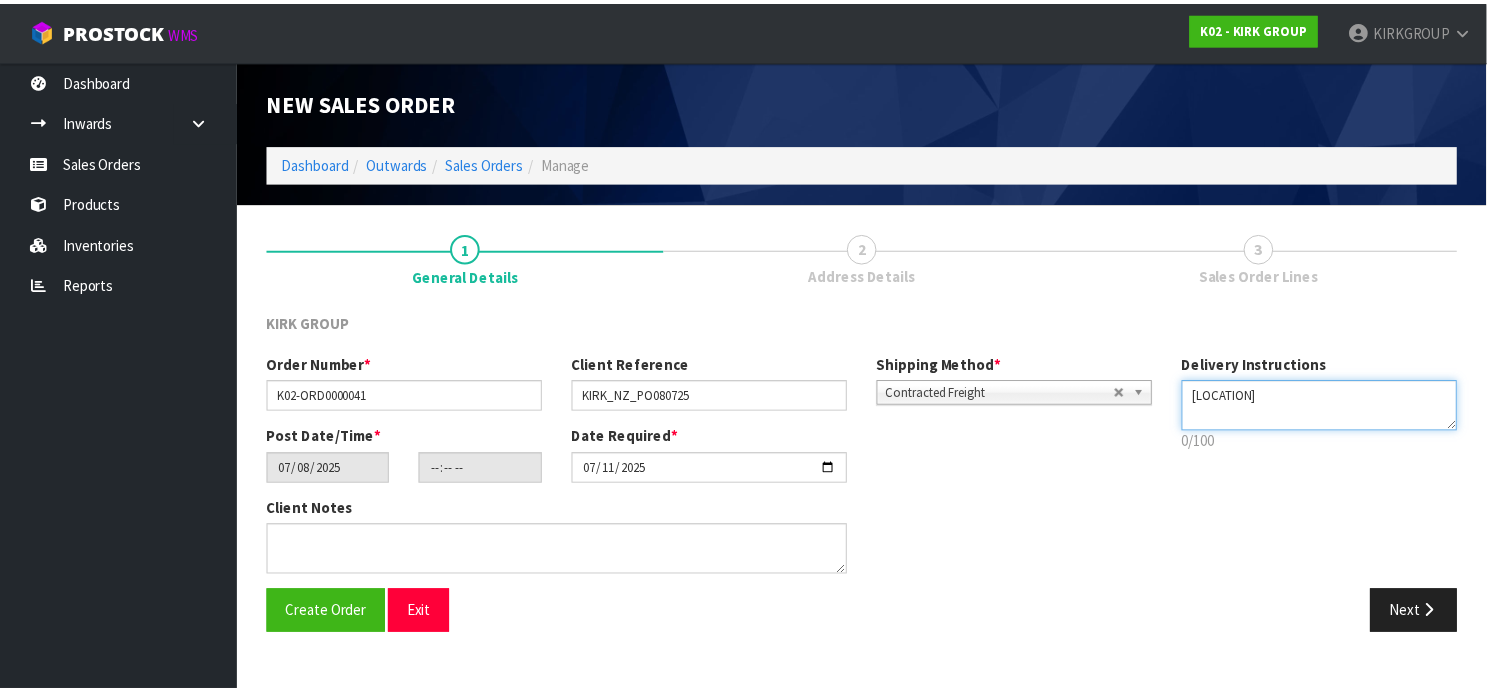scroll, scrollTop: 33, scrollLeft: 0, axis: vertical 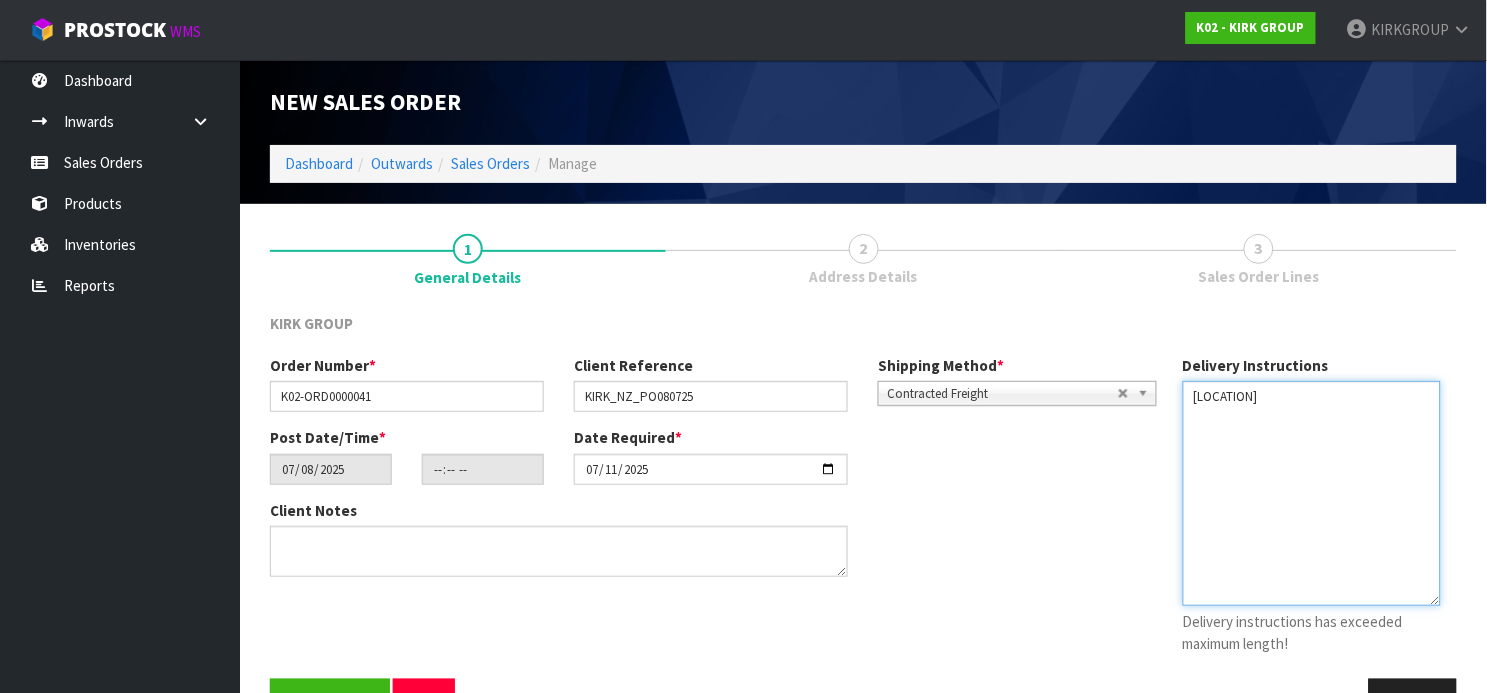 drag, startPoint x: 1470, startPoint y: 428, endPoint x: 1452, endPoint y: 554, distance: 127.27922 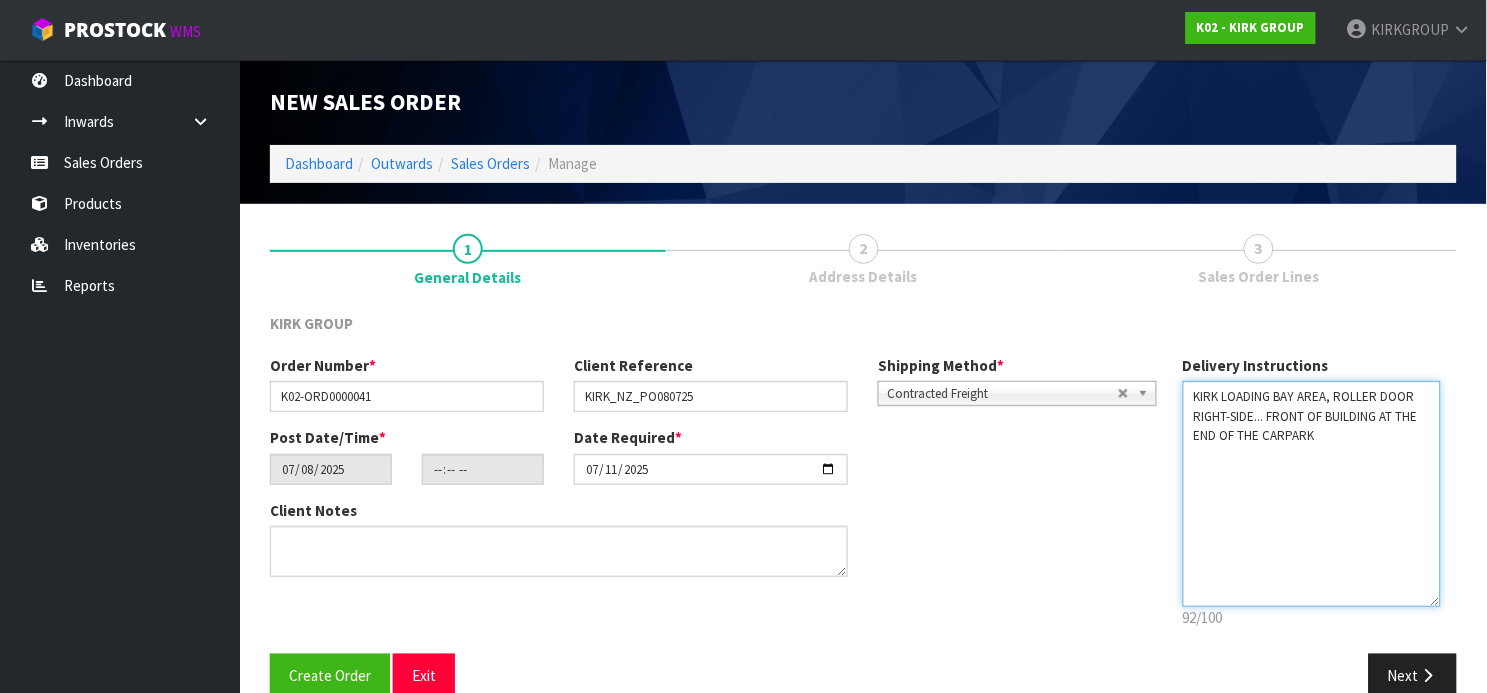 type on "KIRK LOADING BAY AREA, ROLLER DOOR RIGHT-SIDE... FRONT OF BUILDING AT THE END OF THE CARPARK" 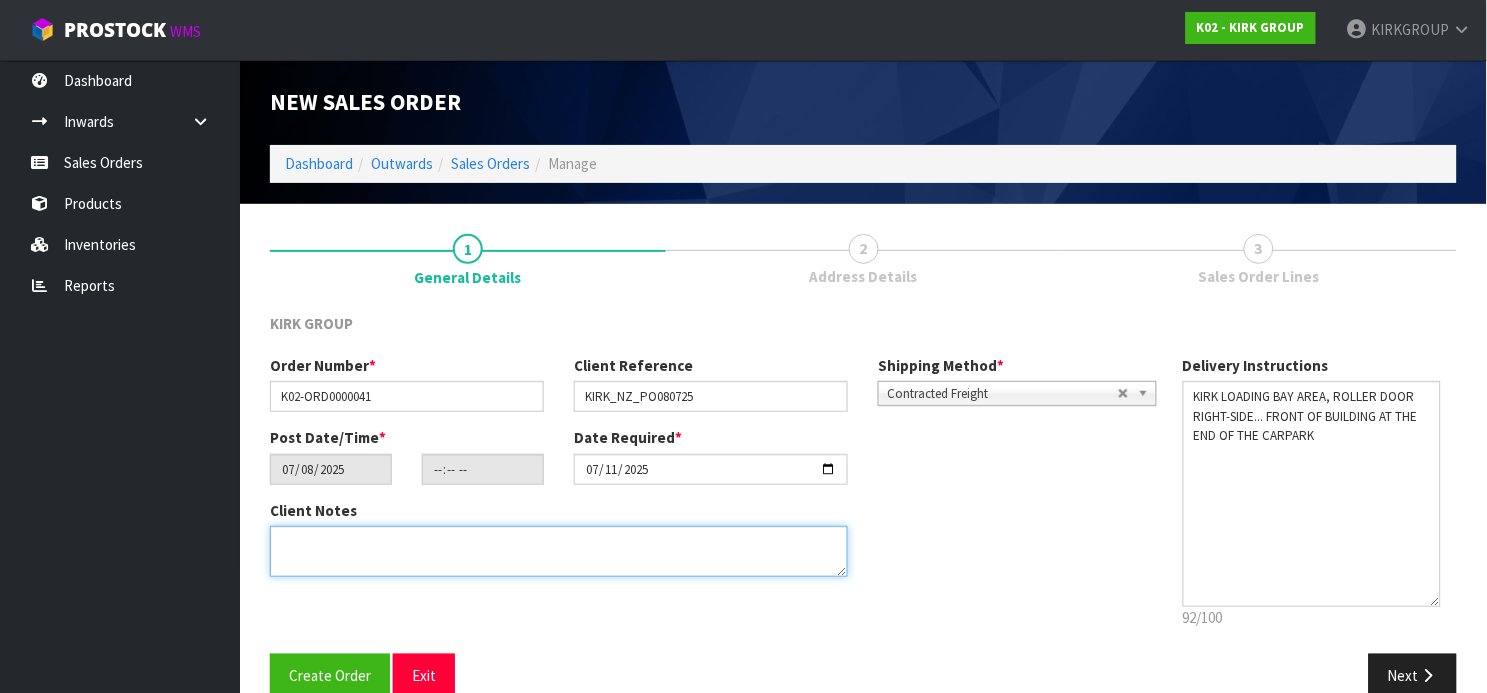 click at bounding box center (559, 551) 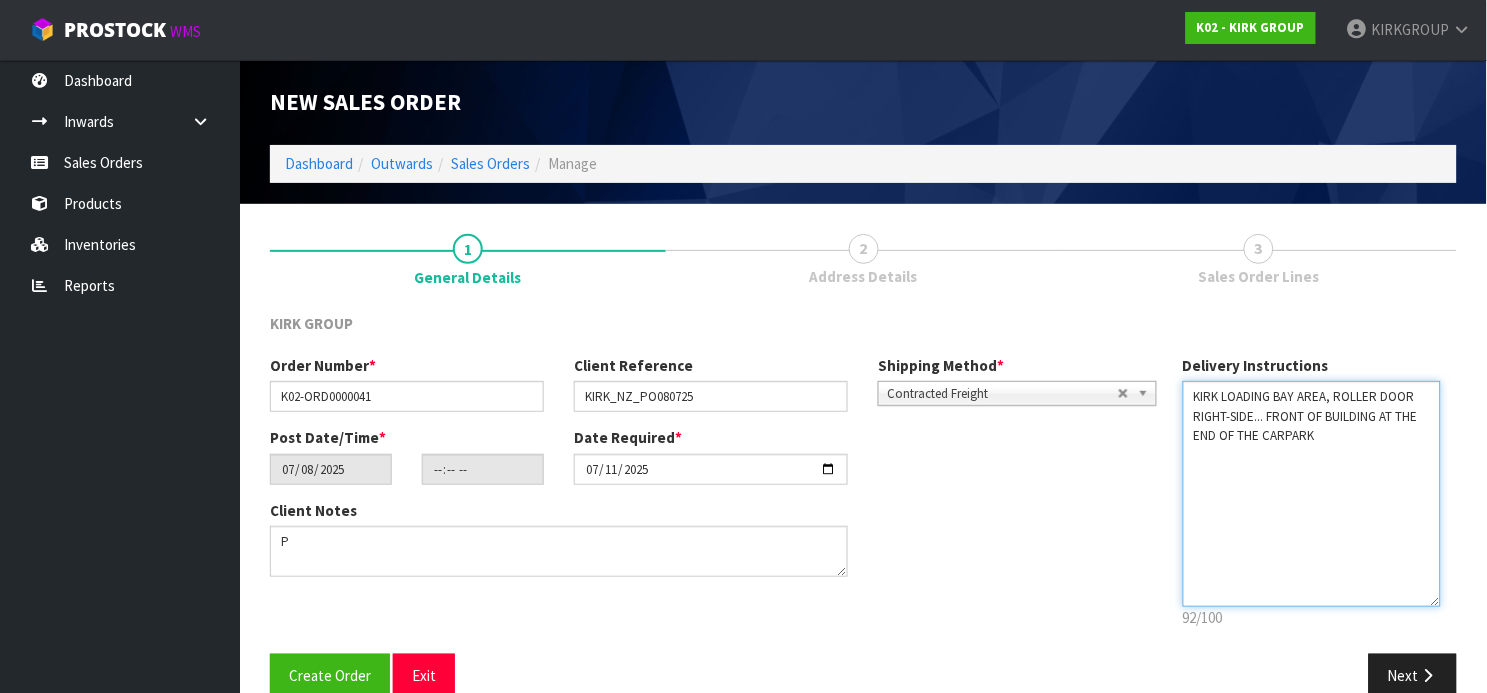 click at bounding box center [1312, 494] 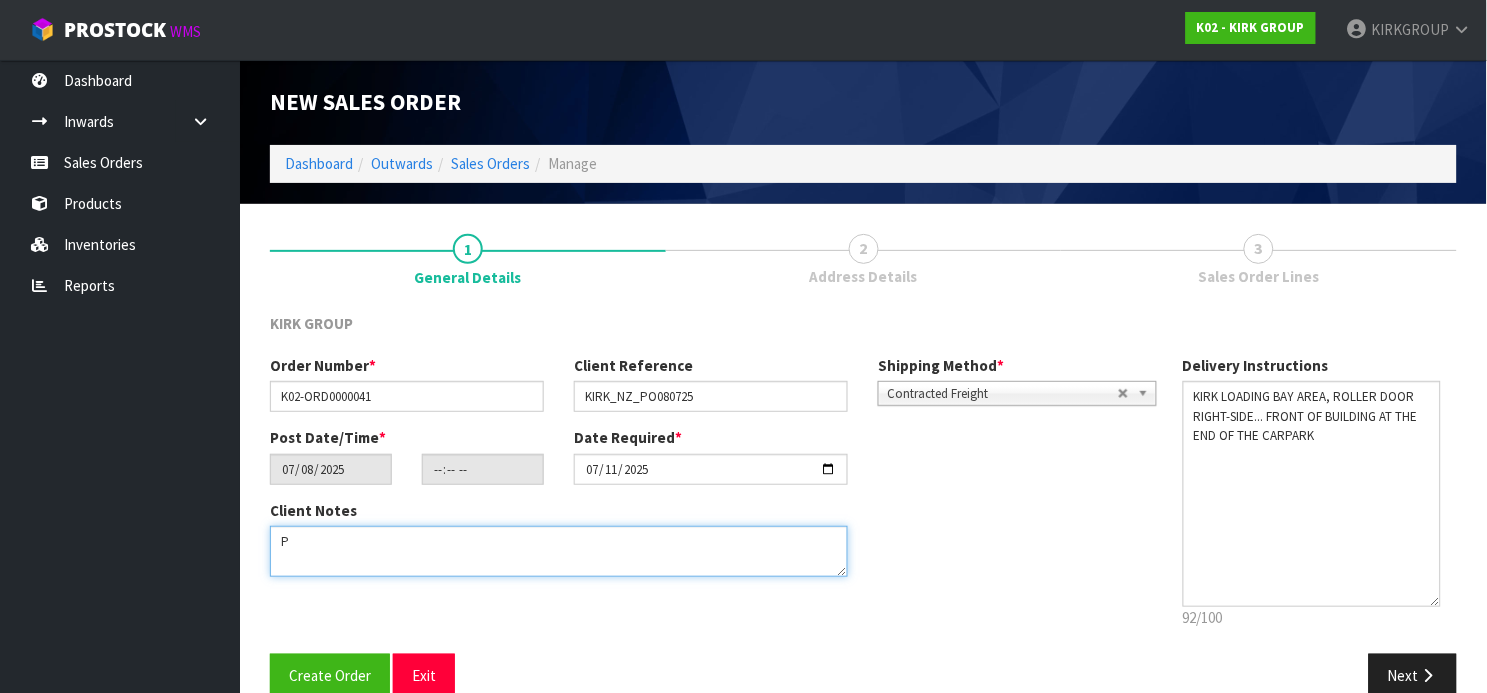 drag, startPoint x: 310, startPoint y: 542, endPoint x: 259, endPoint y: 538, distance: 51.156624 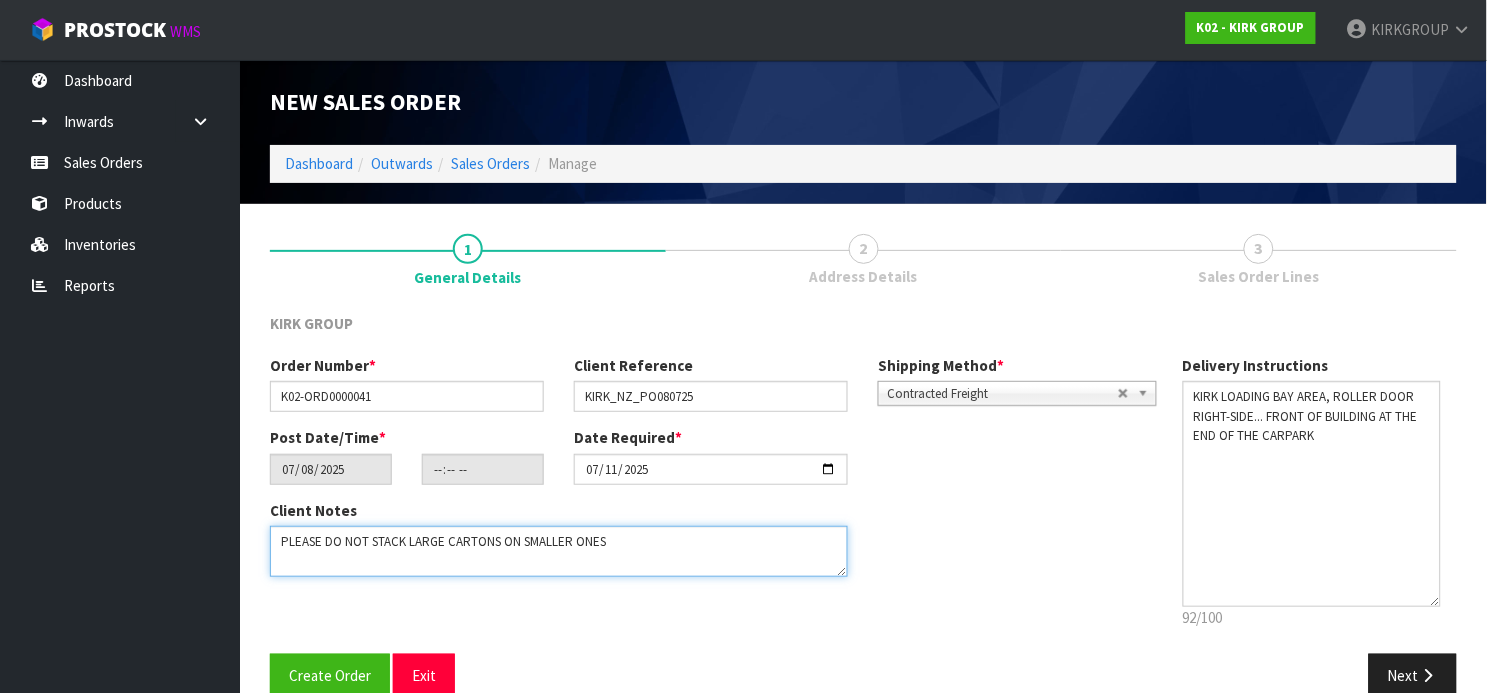 click at bounding box center (559, 551) 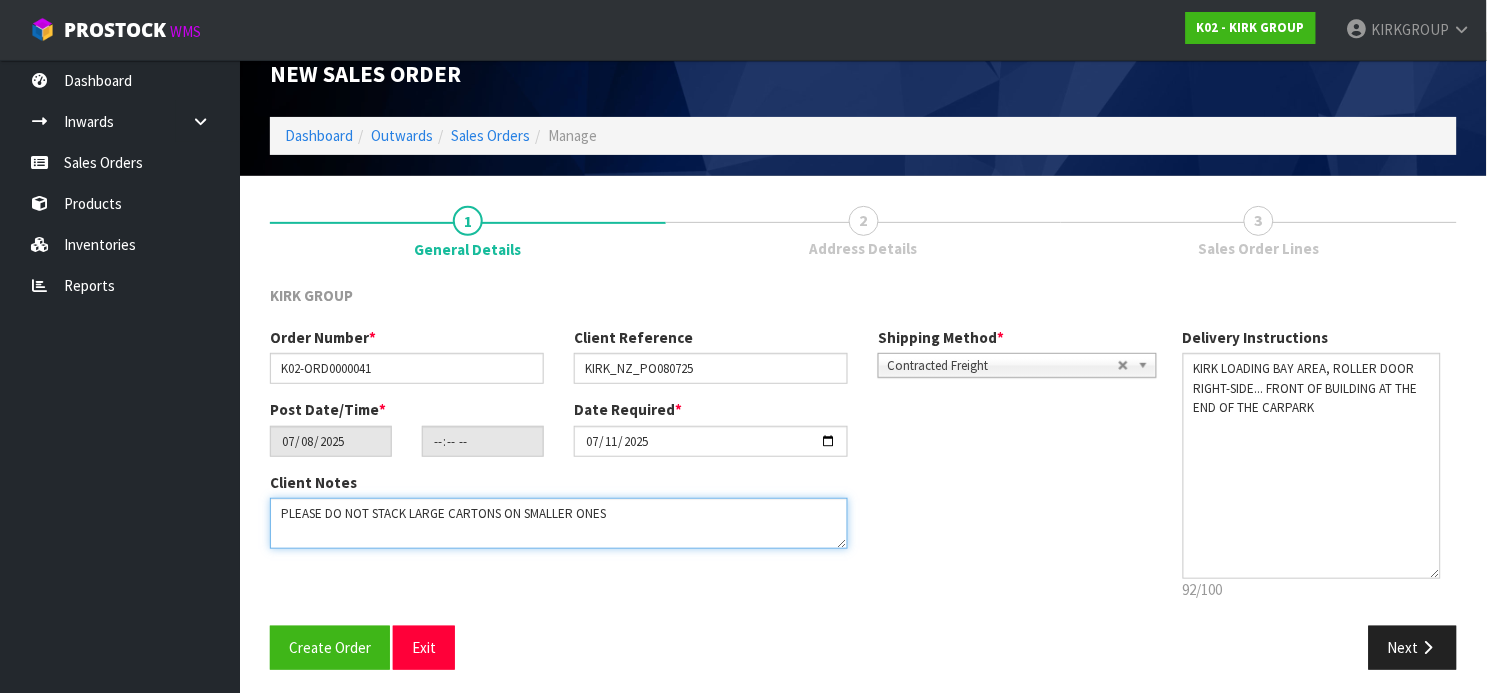 scroll, scrollTop: 33, scrollLeft: 0, axis: vertical 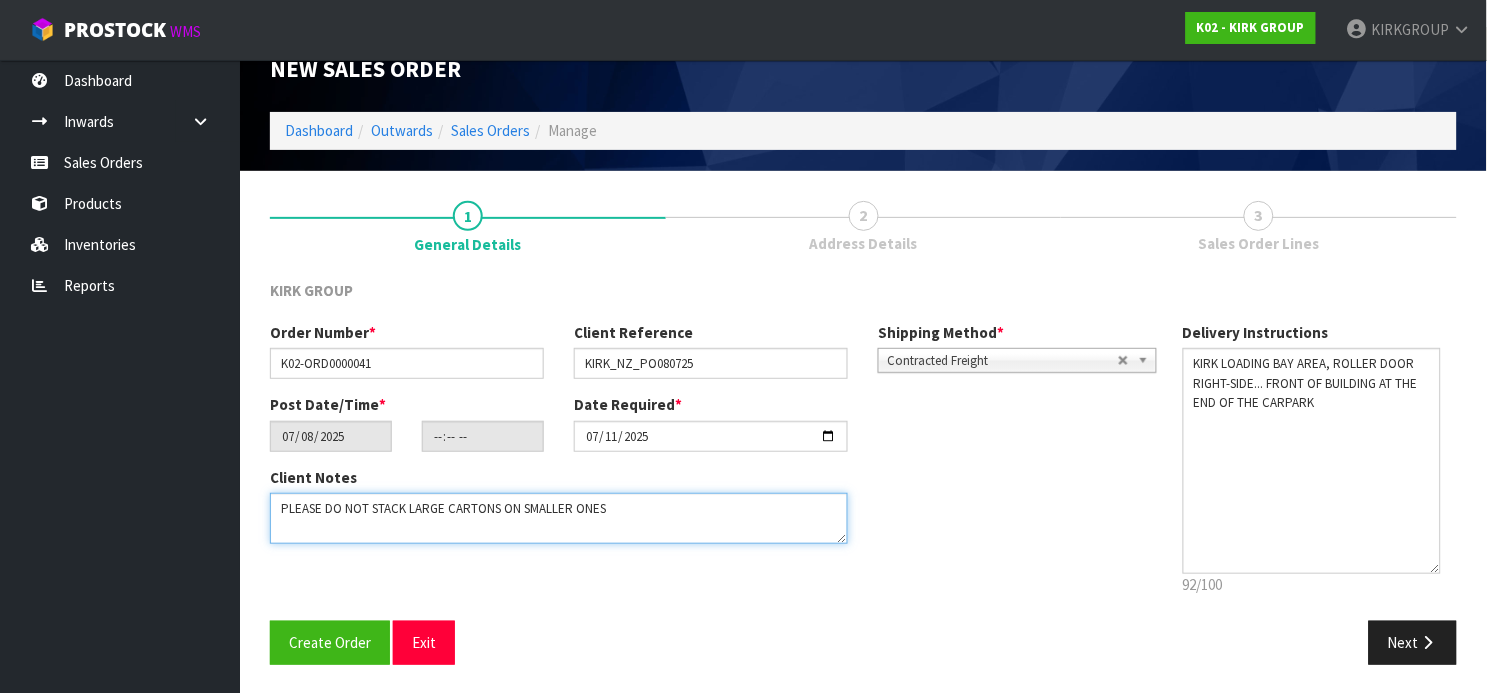 drag, startPoint x: 641, startPoint y: 515, endPoint x: 392, endPoint y: 481, distance: 251.31056 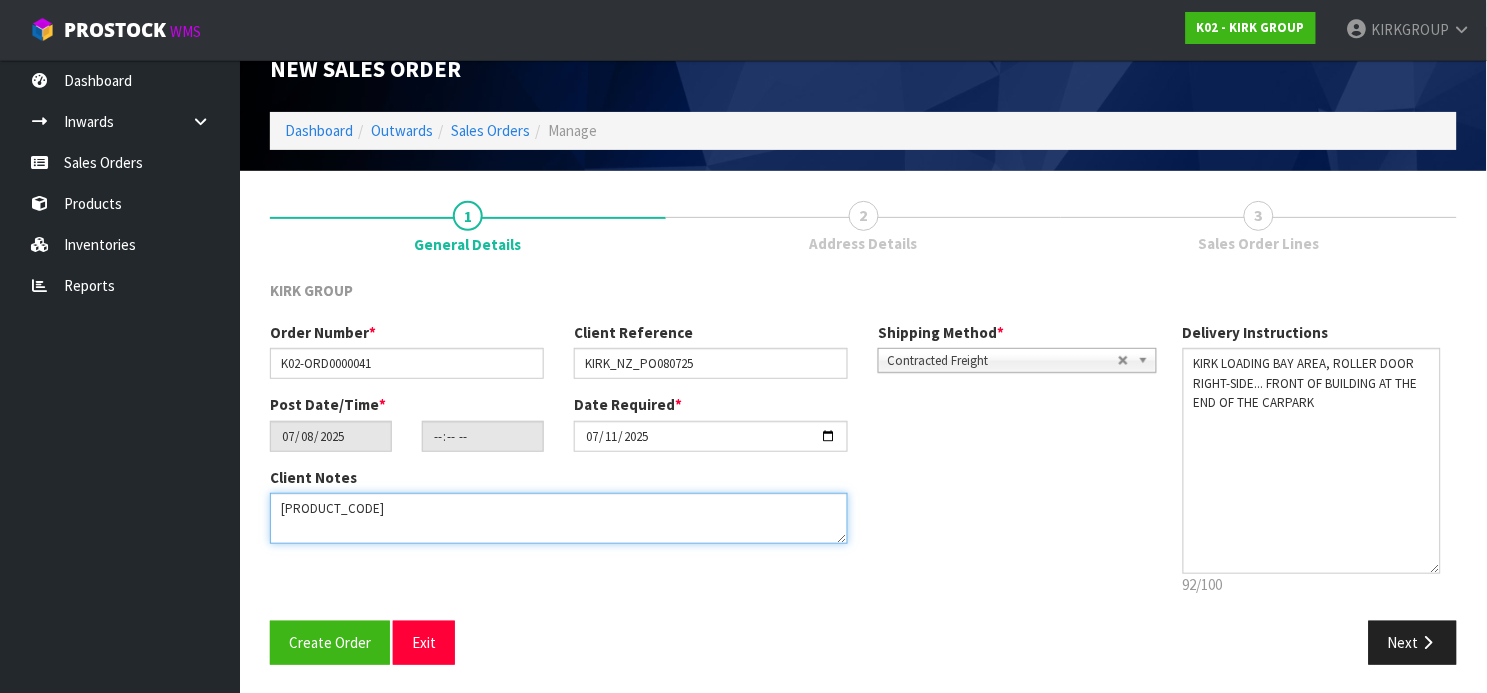 click at bounding box center [559, 518] 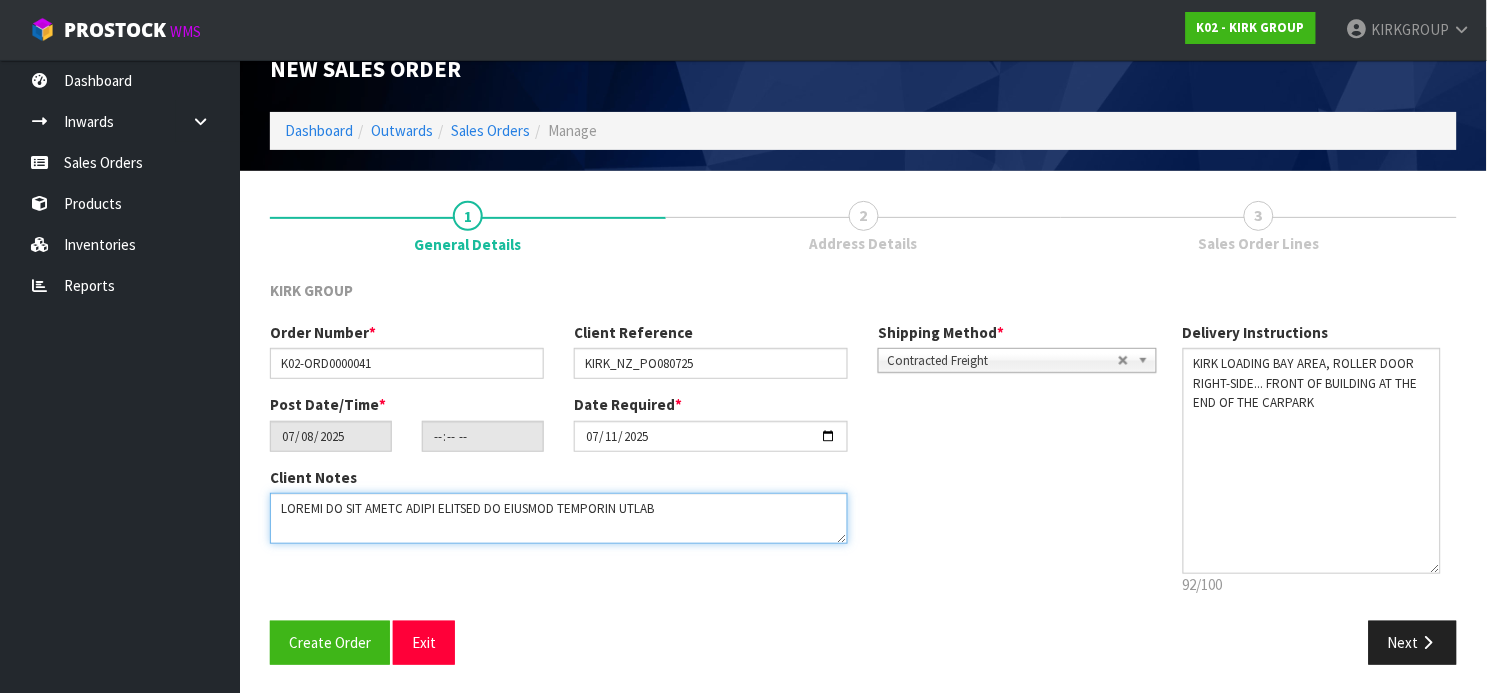 click at bounding box center (559, 518) 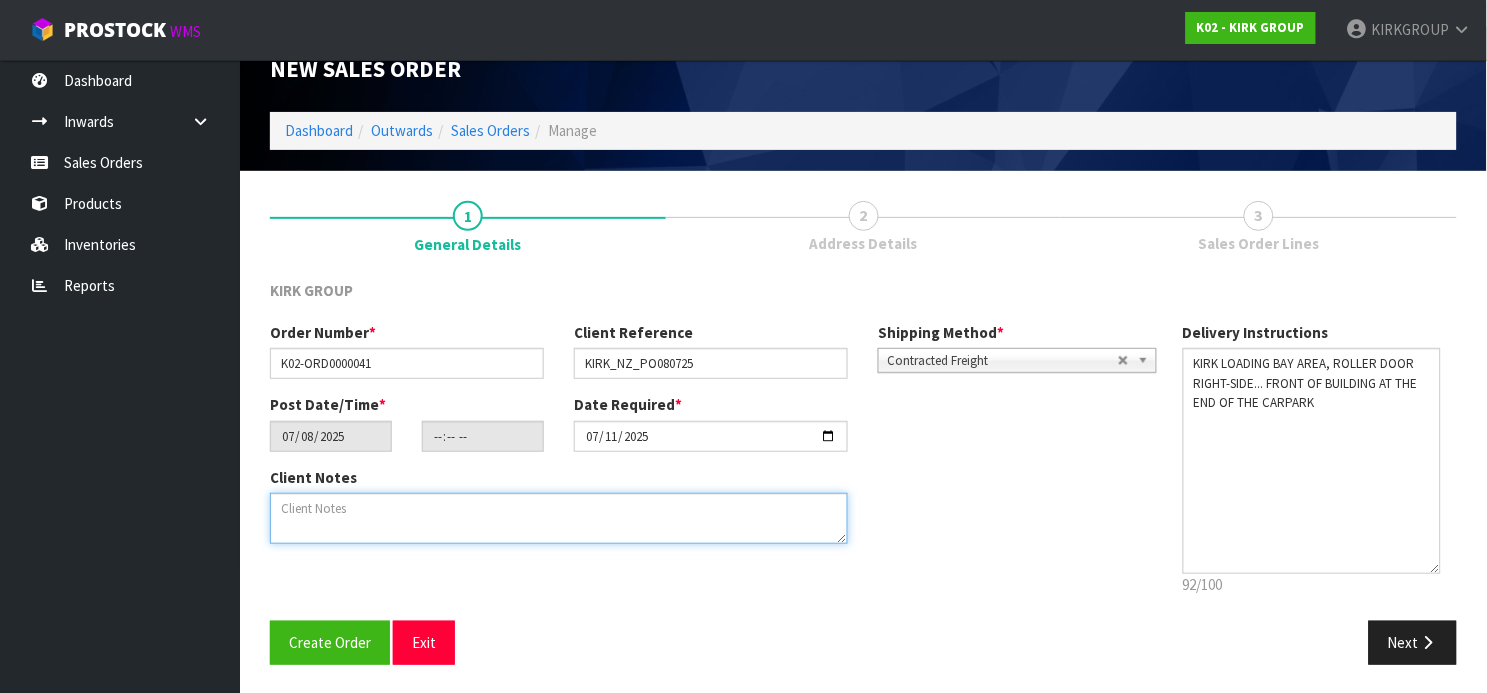 paste on "LOREMI DO SIT AMETC ADIPI ELITSED DO EIUSMOD TEMPORIN UTLAB" 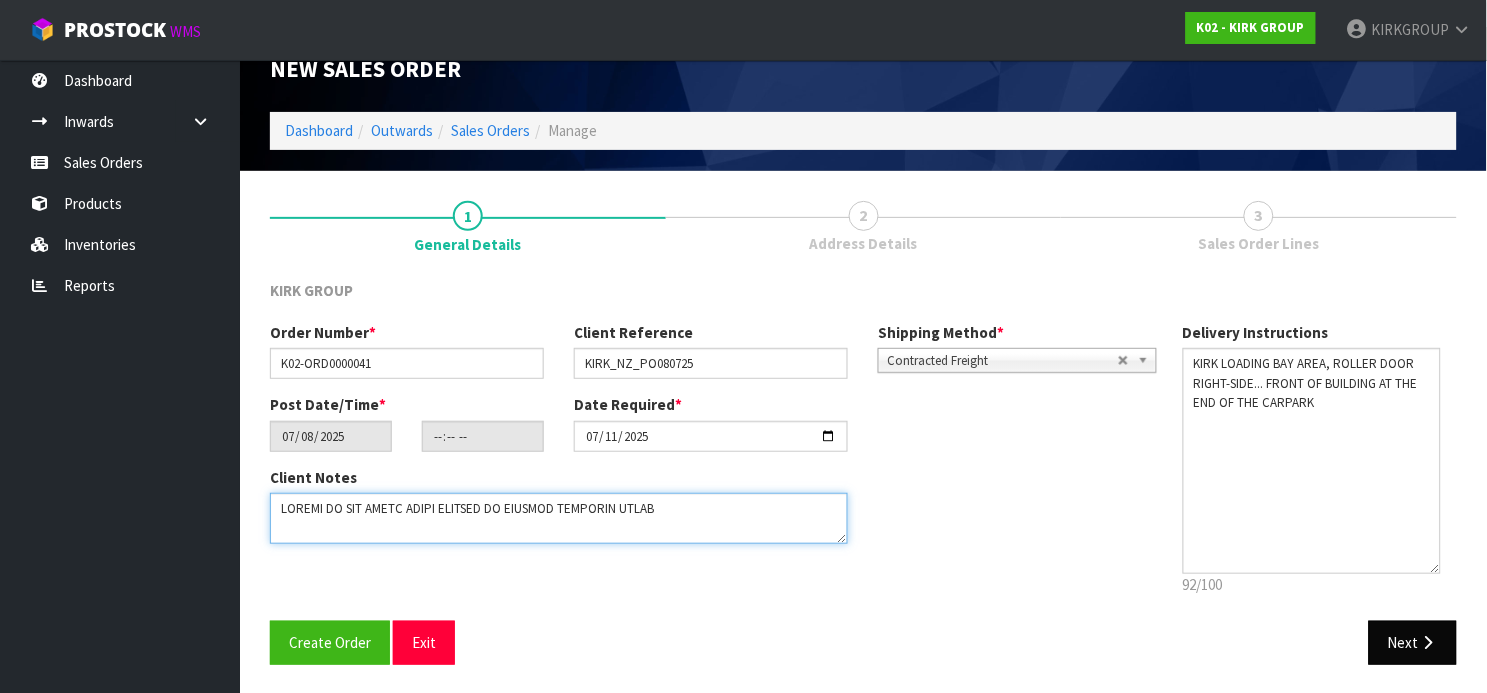 type on "LOREMI DO SIT AMETC ADIPI ELITSED DO EIUSMOD TEMPORIN UTLAB" 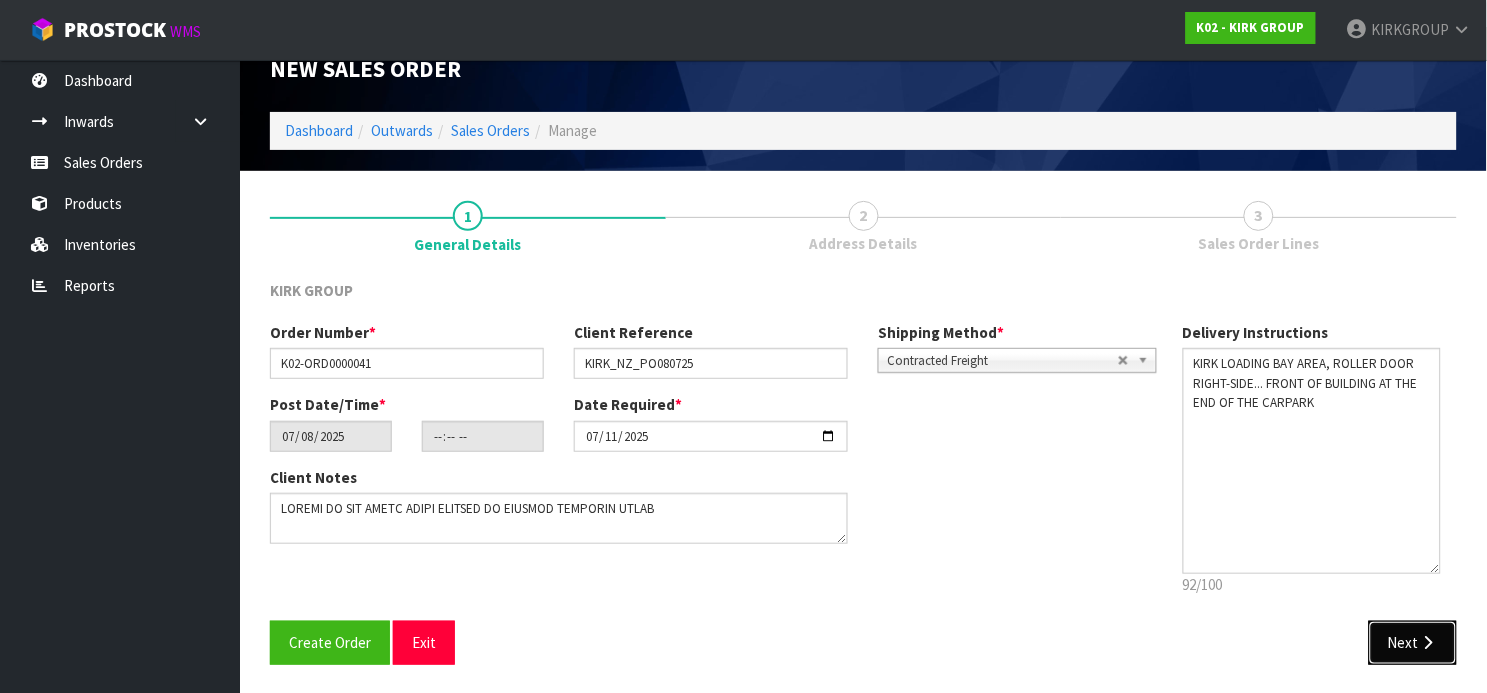click on "Next" at bounding box center (1413, 642) 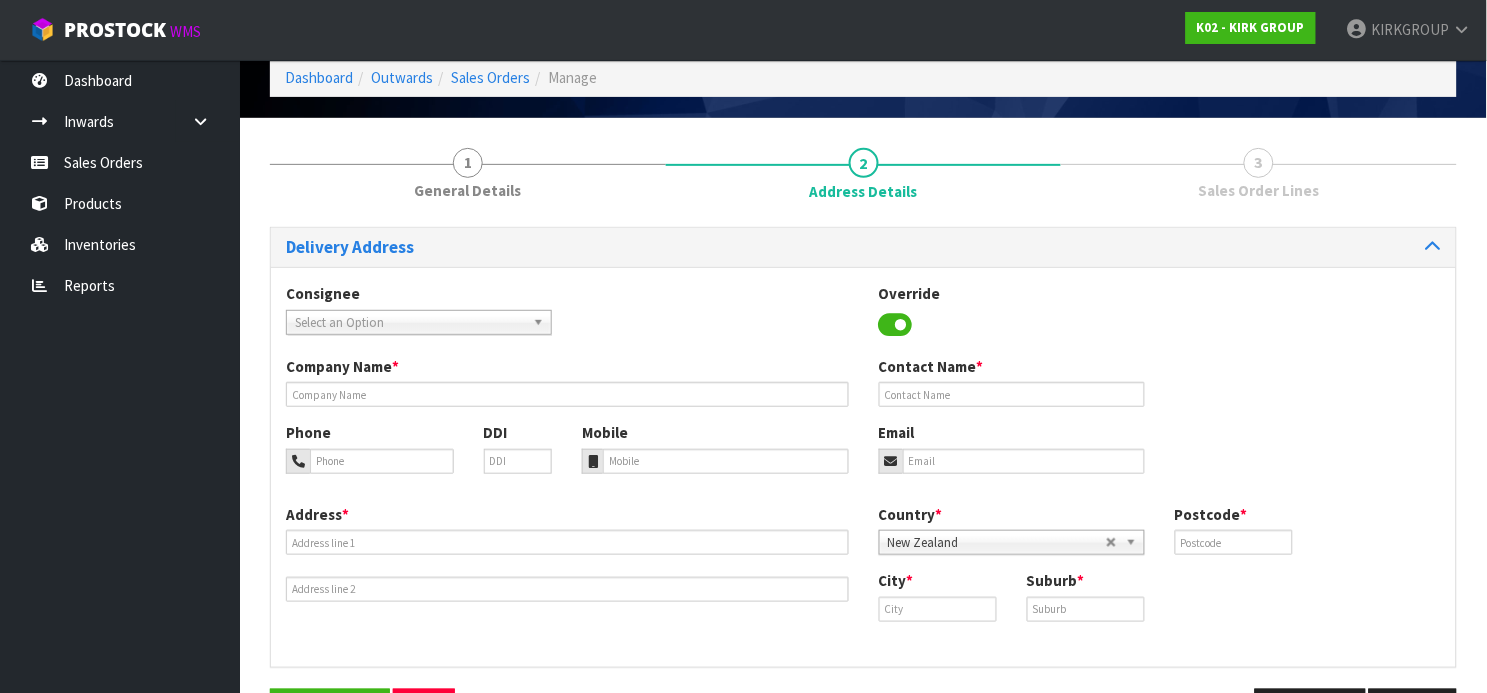 scroll, scrollTop: 125, scrollLeft: 0, axis: vertical 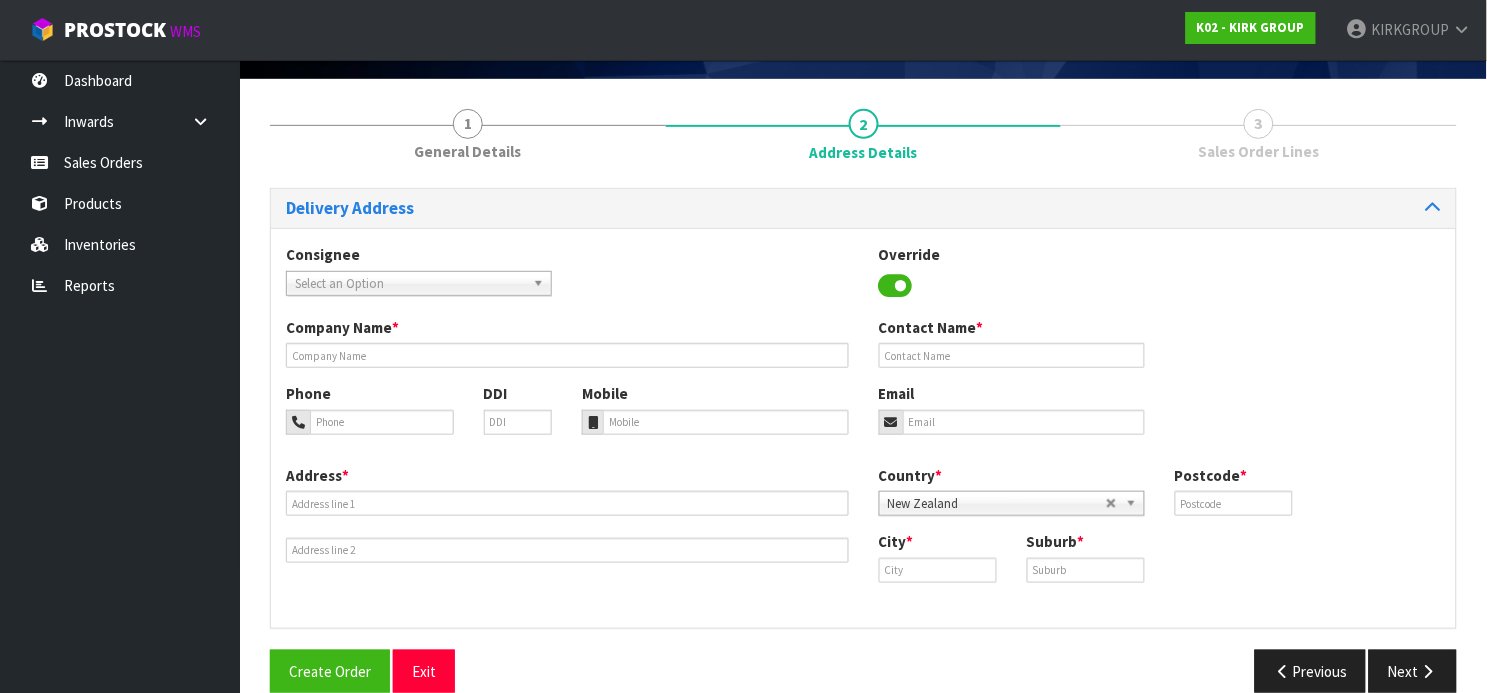 click at bounding box center (542, 283) 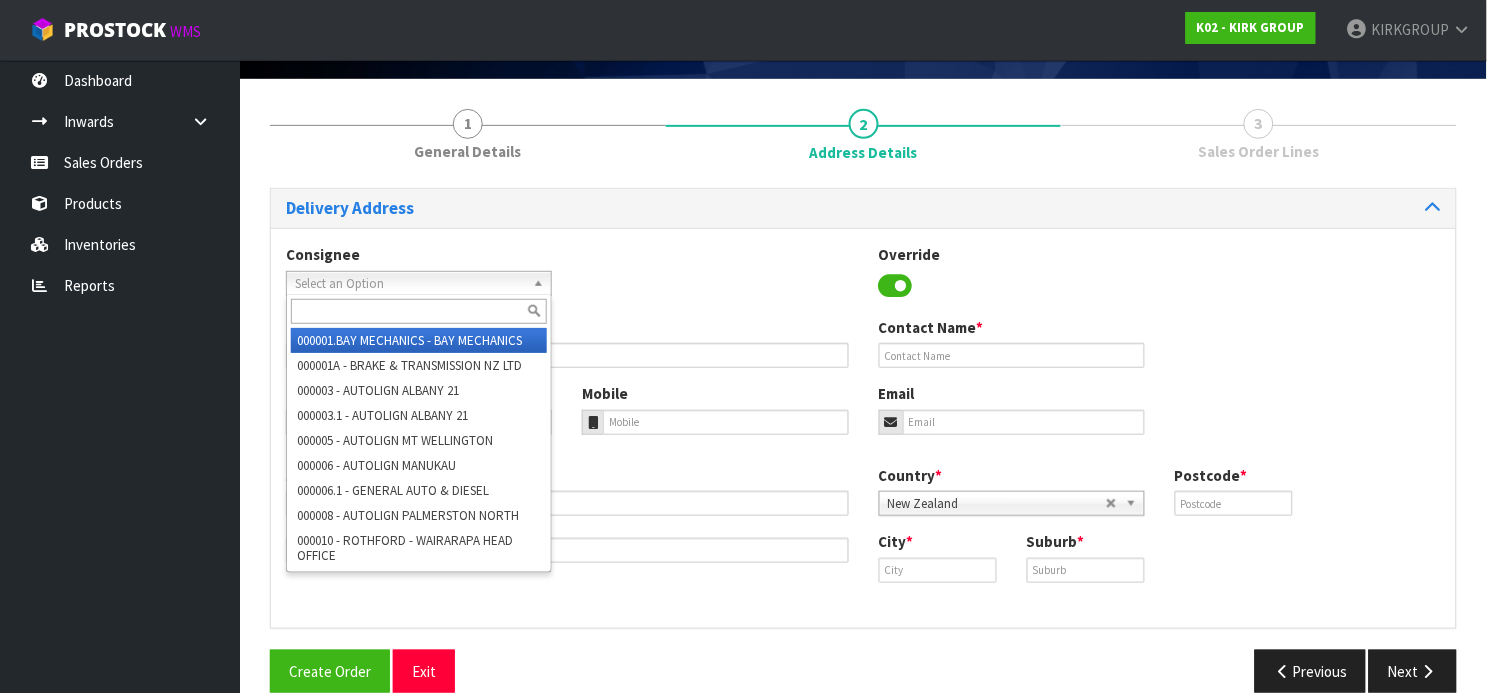 click on "000001.BAY MECHANICS - BAY MECHANICS" at bounding box center [419, 340] 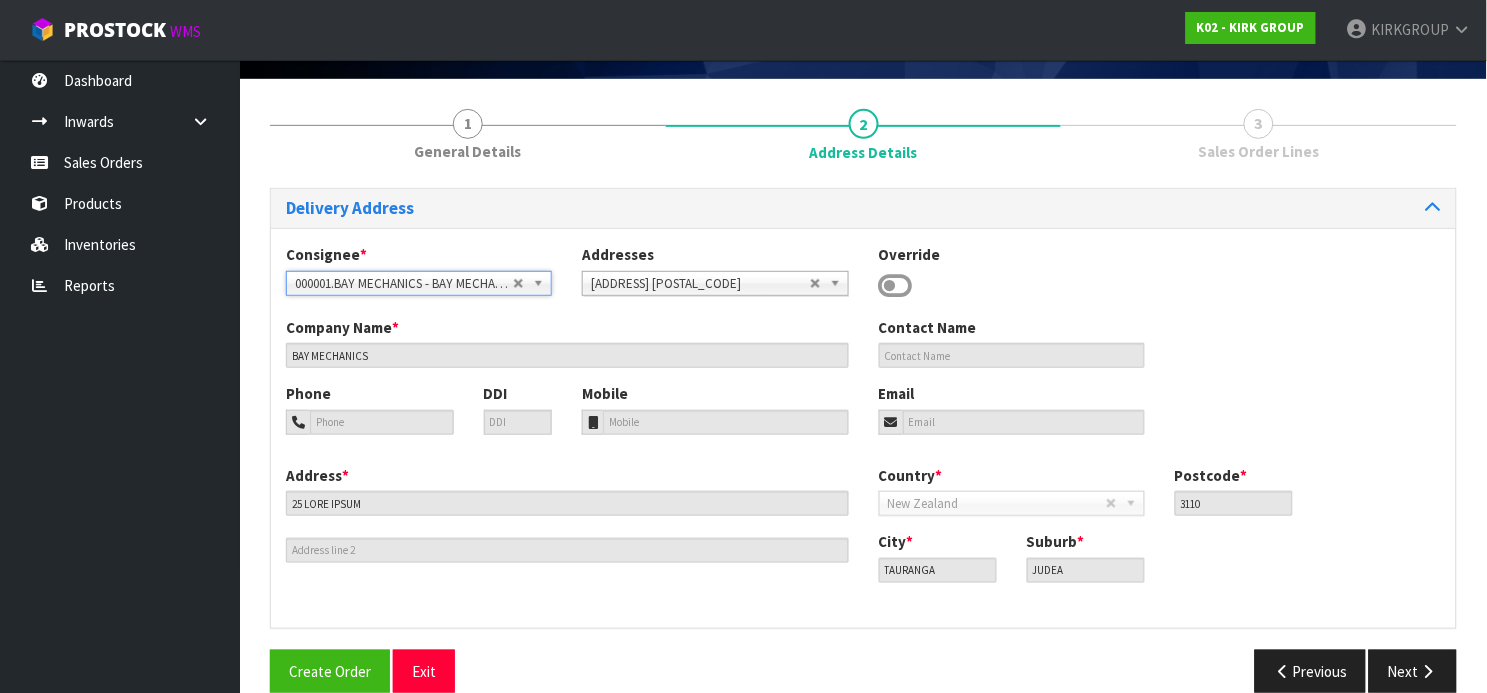 click at bounding box center (542, 283) 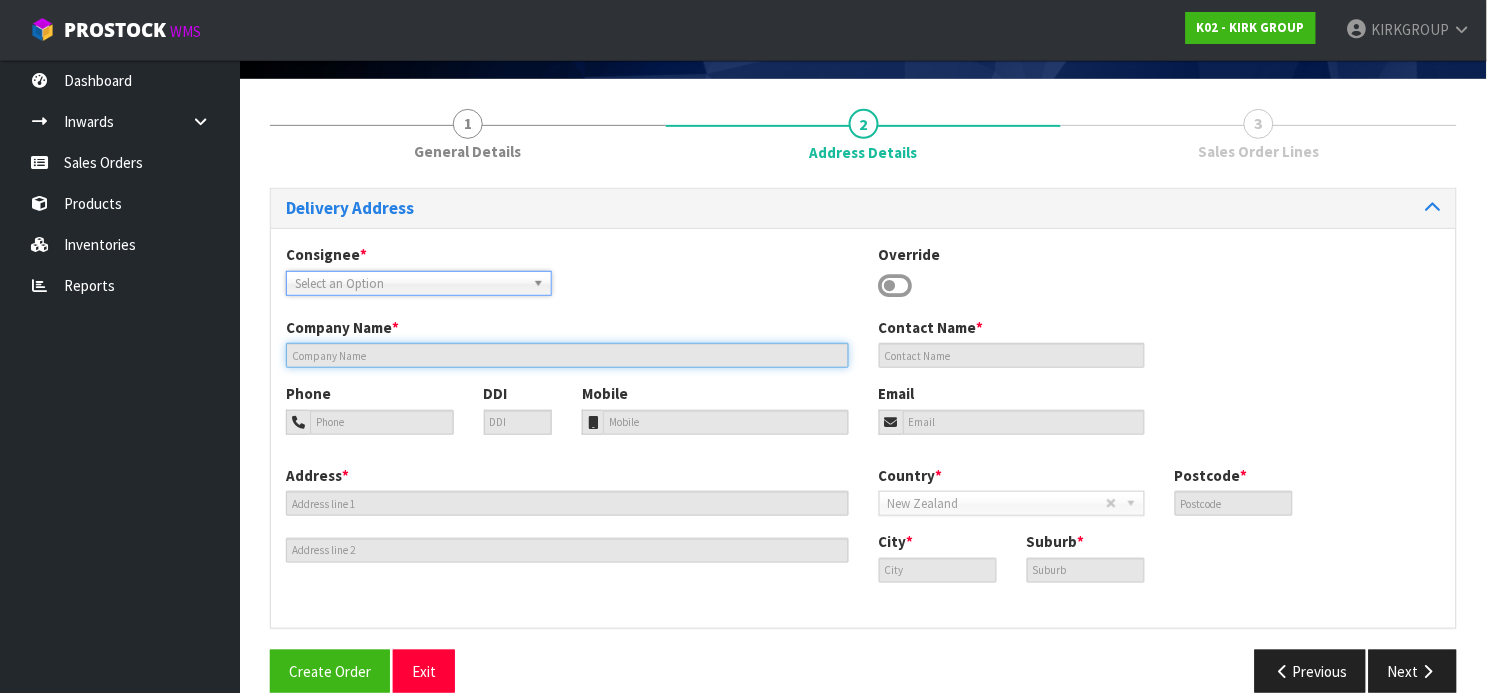 click at bounding box center (567, 355) 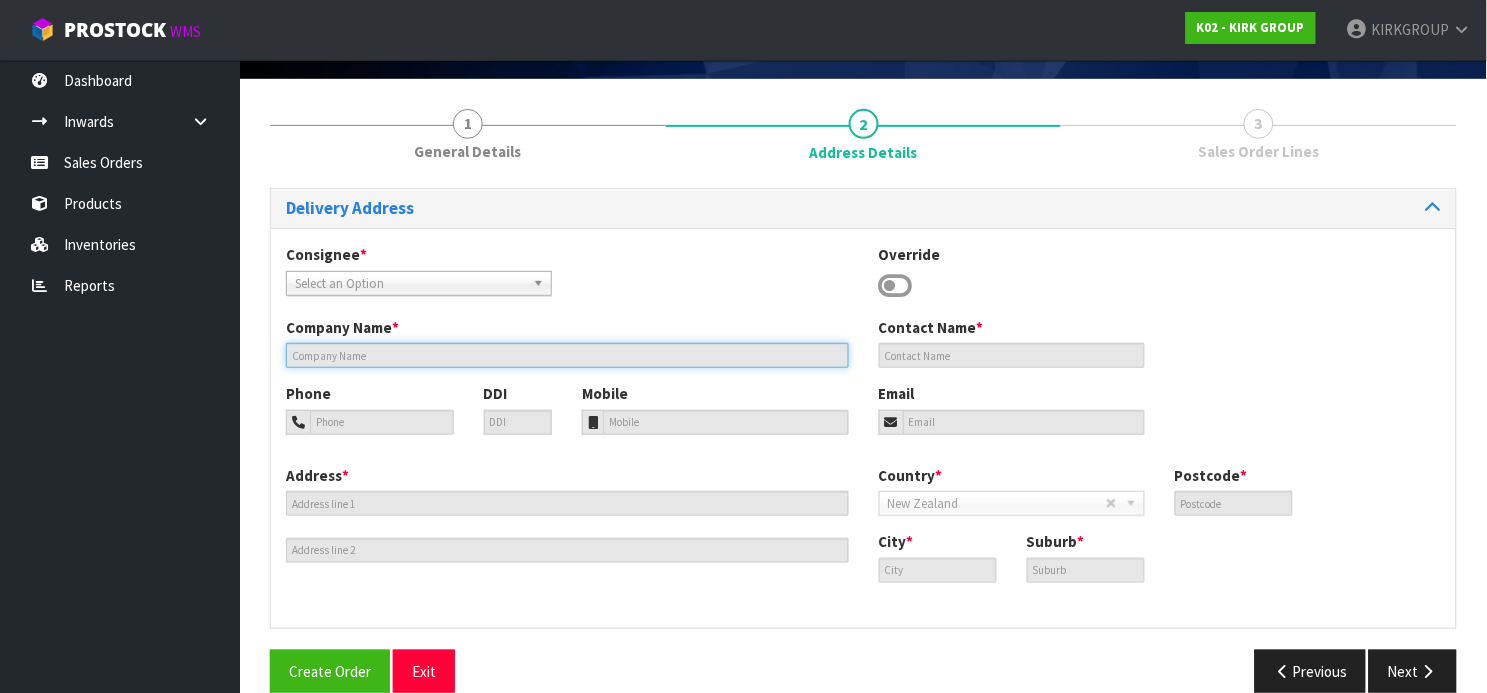 click at bounding box center (567, 355) 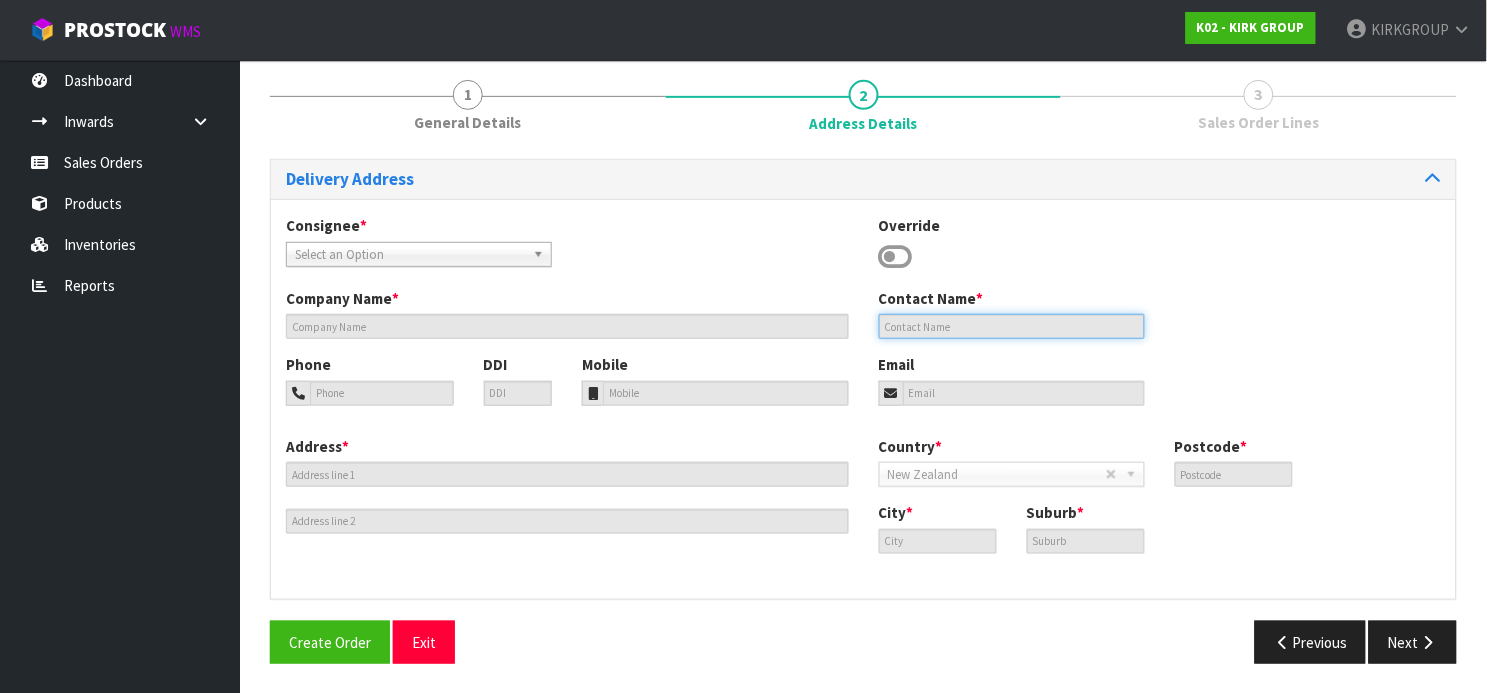 click at bounding box center [1012, 326] 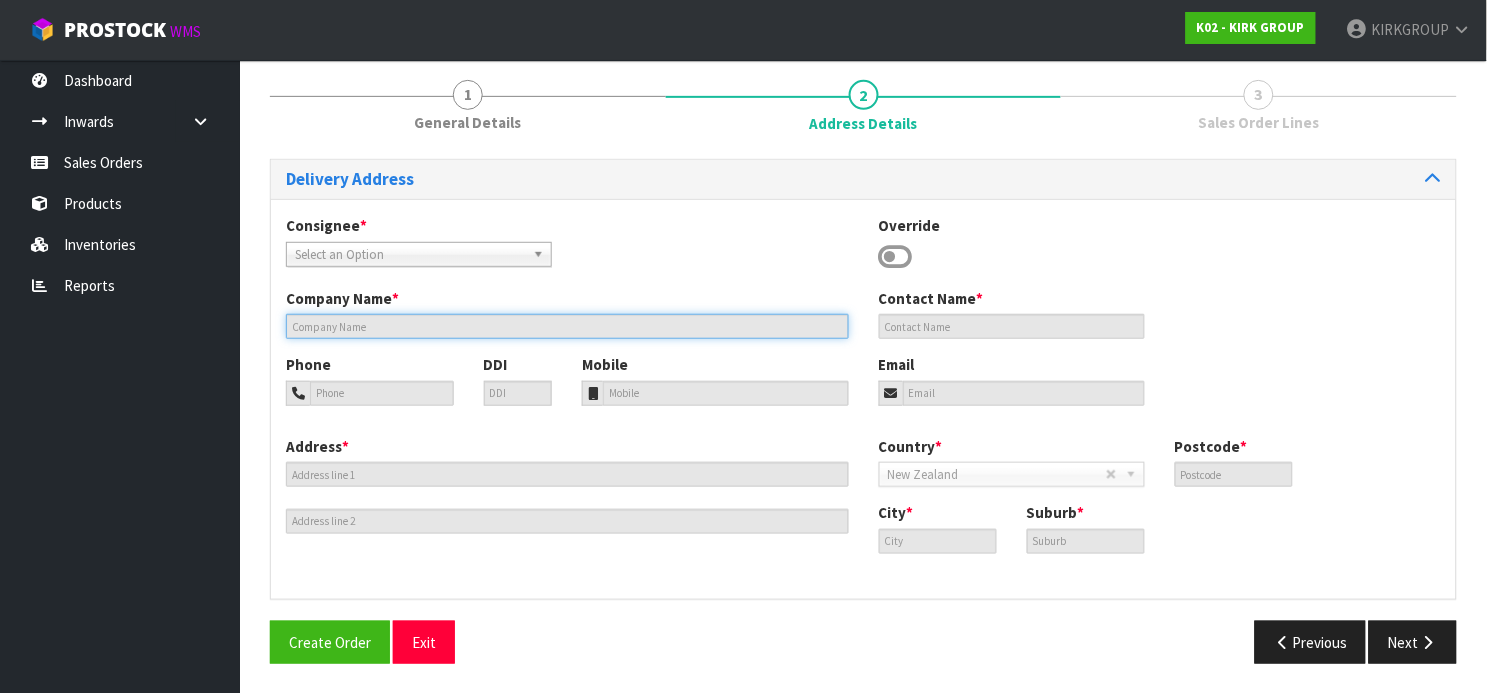 click at bounding box center [567, 326] 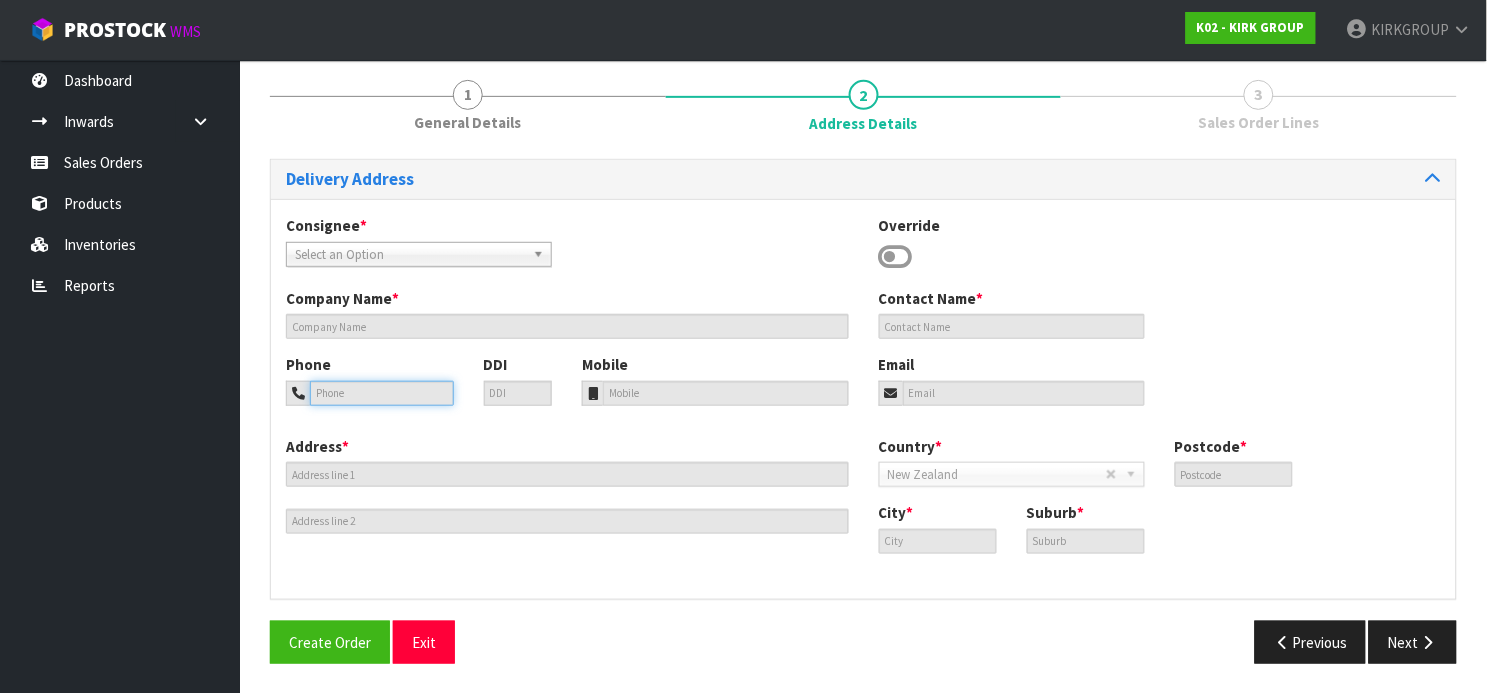 click at bounding box center (382, 393) 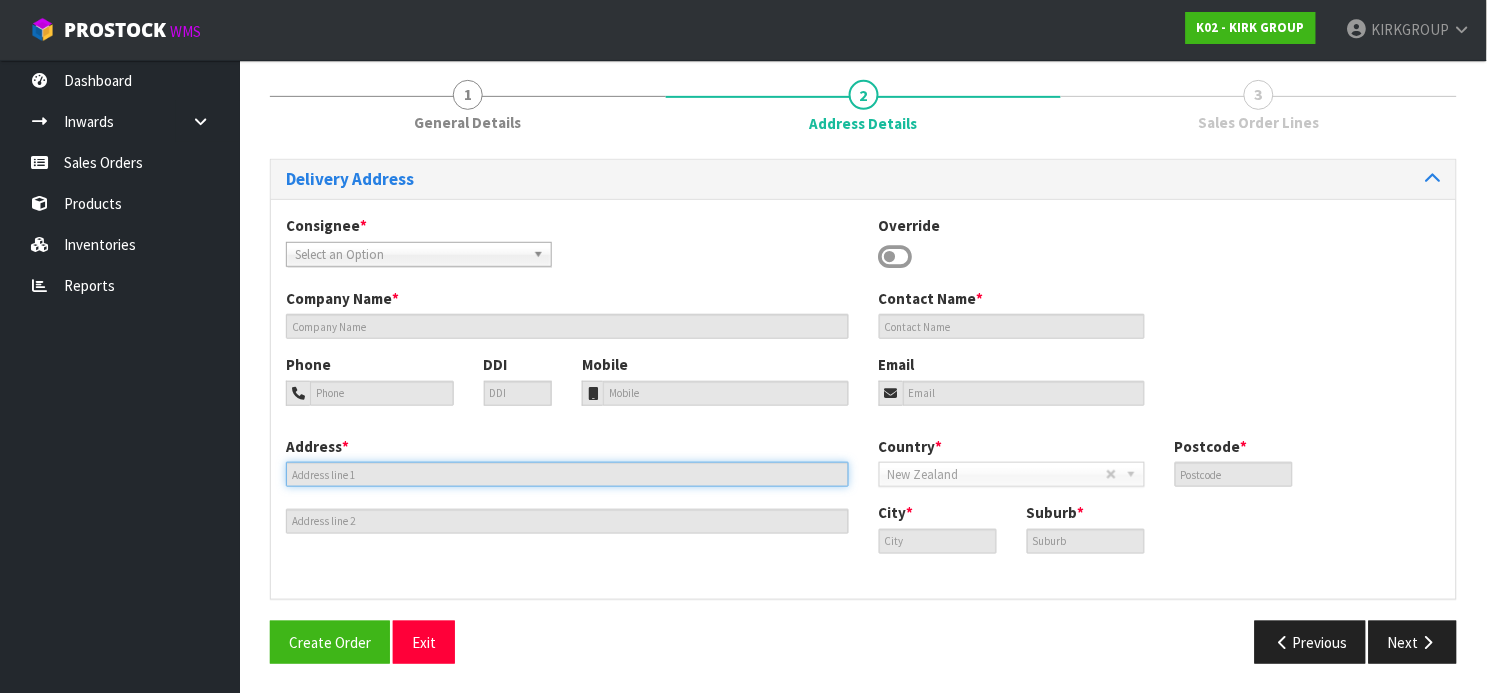 click at bounding box center (567, 474) 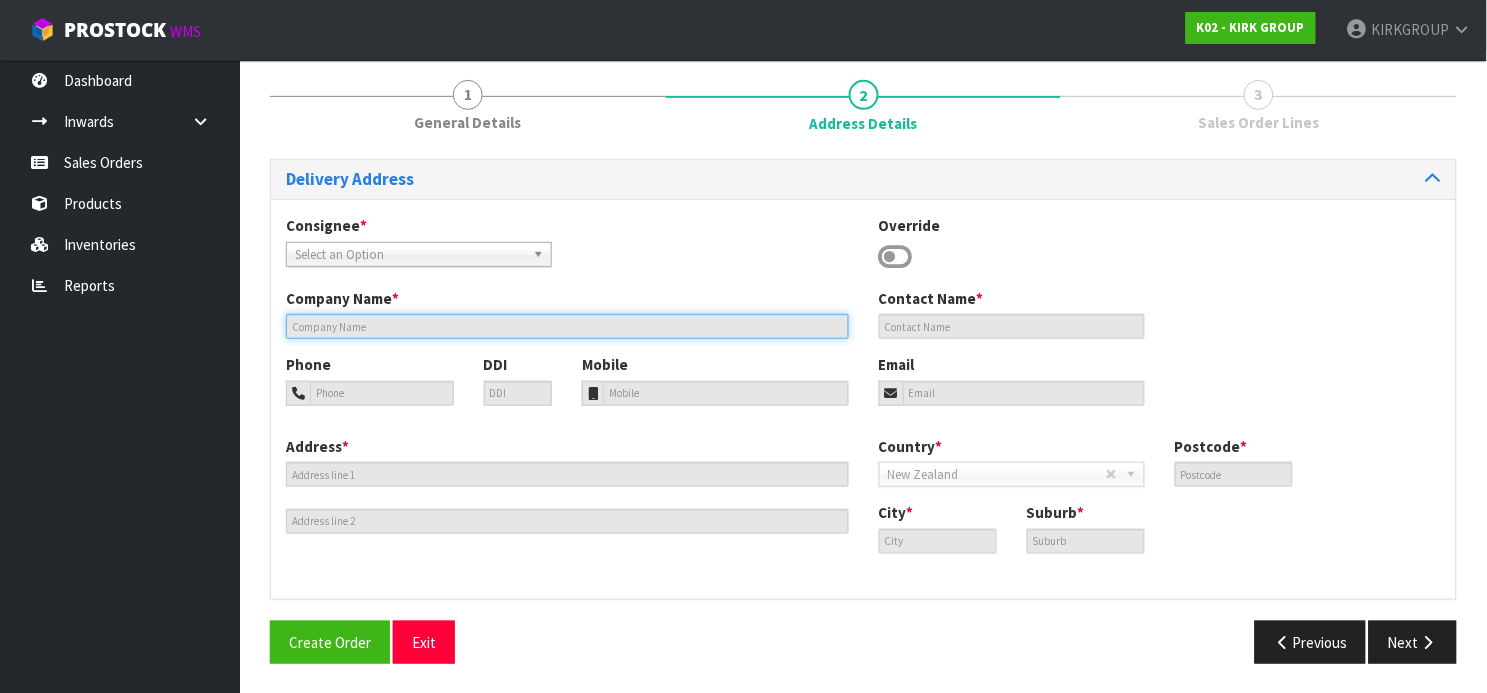 click at bounding box center [567, 326] 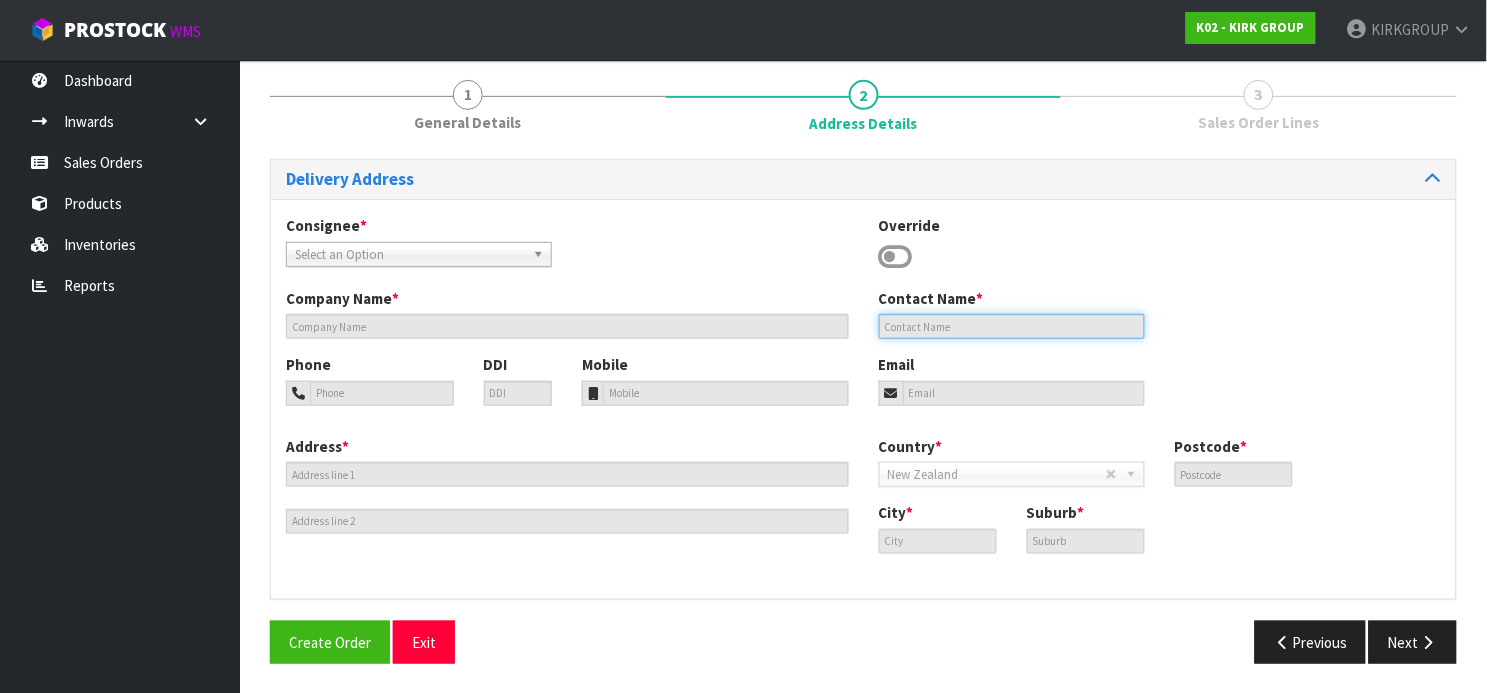 click at bounding box center [1012, 326] 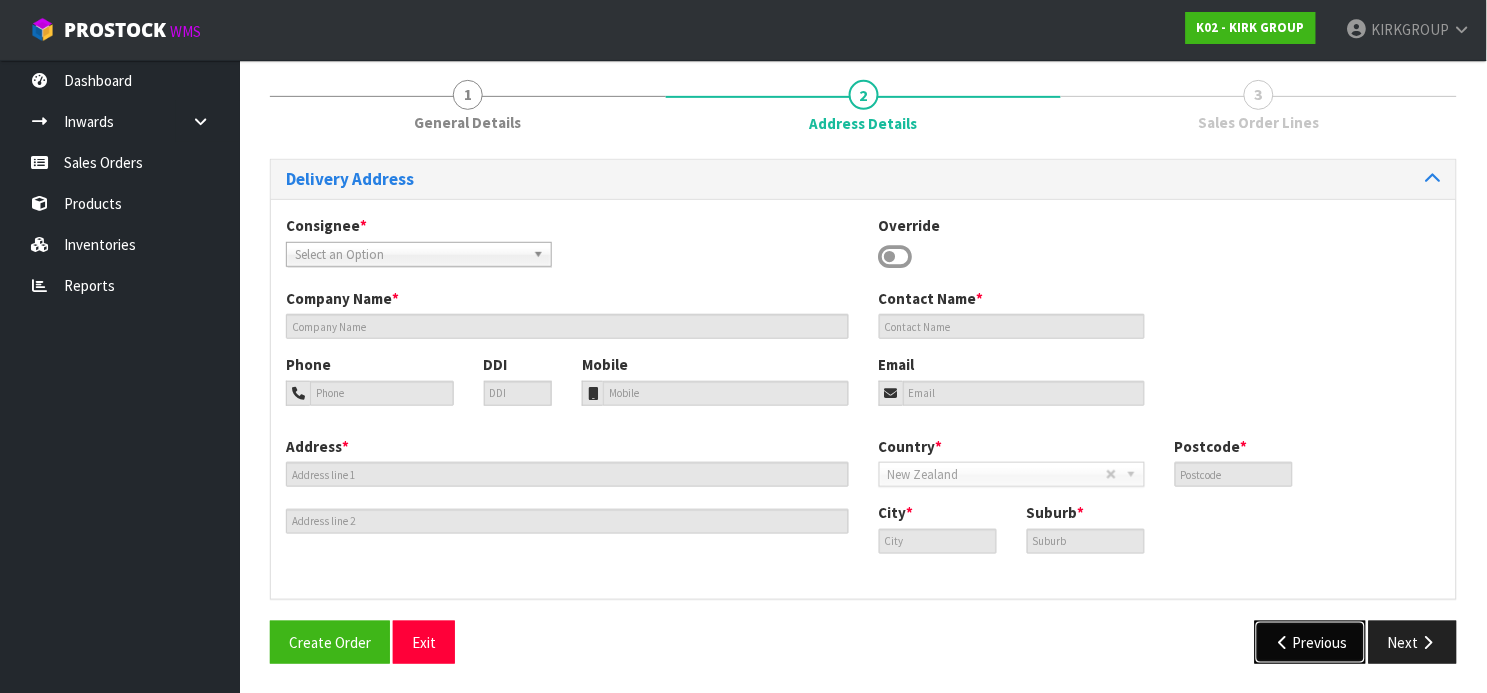 click on "Previous" at bounding box center [1311, 642] 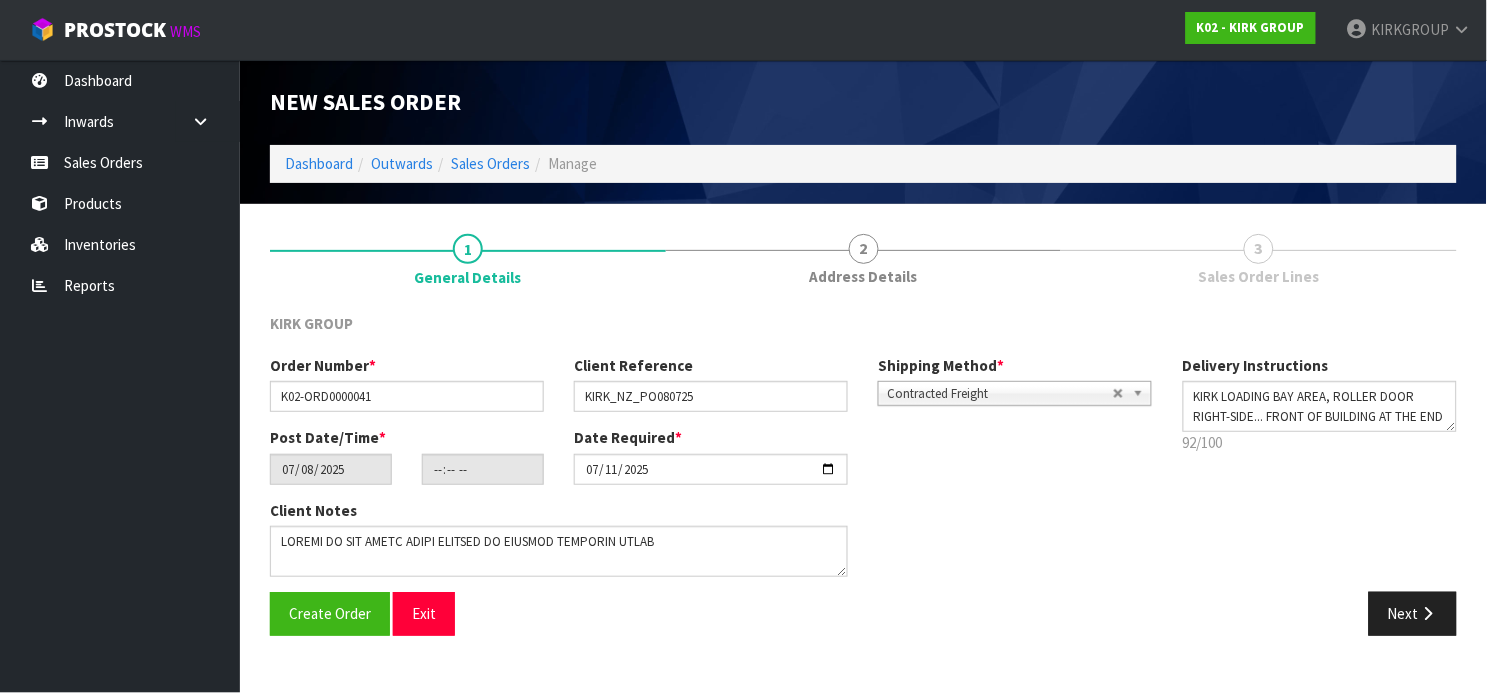 scroll, scrollTop: 0, scrollLeft: 0, axis: both 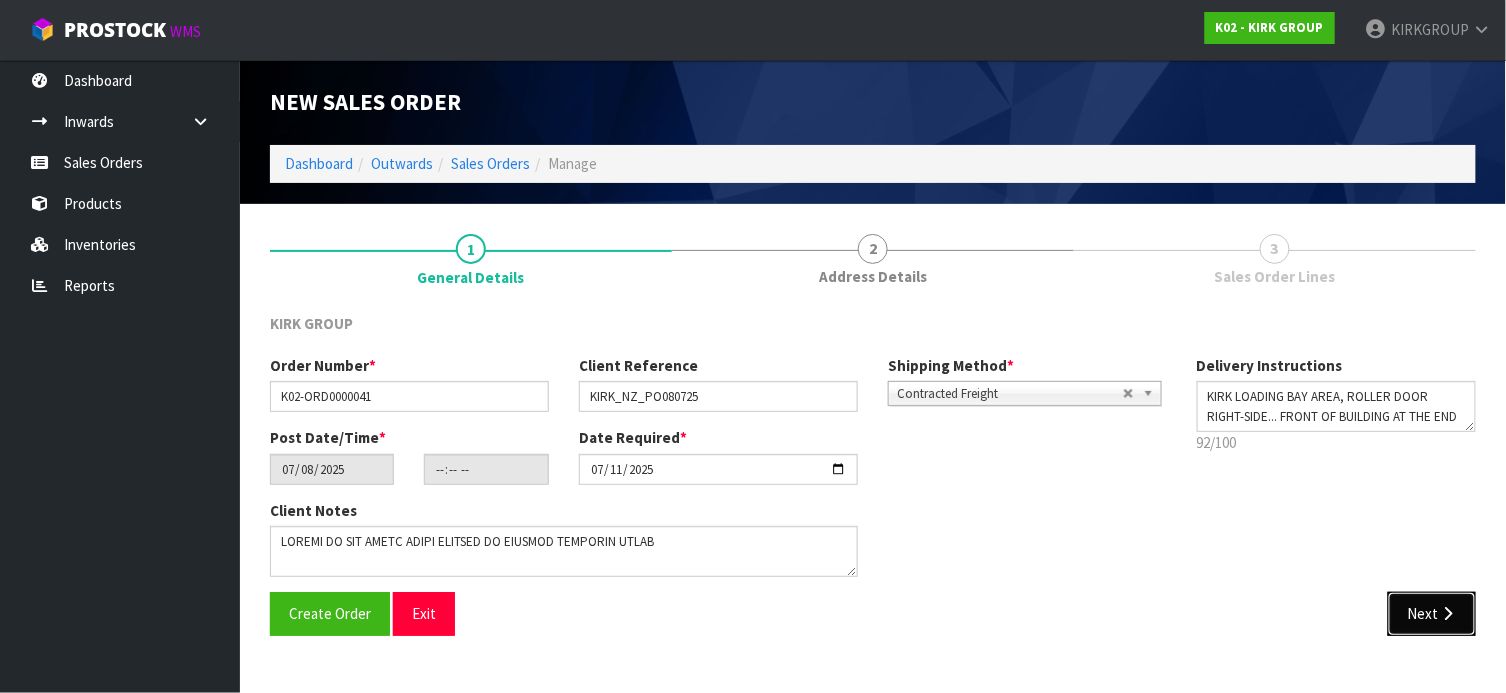 click on "Next" at bounding box center (1432, 613) 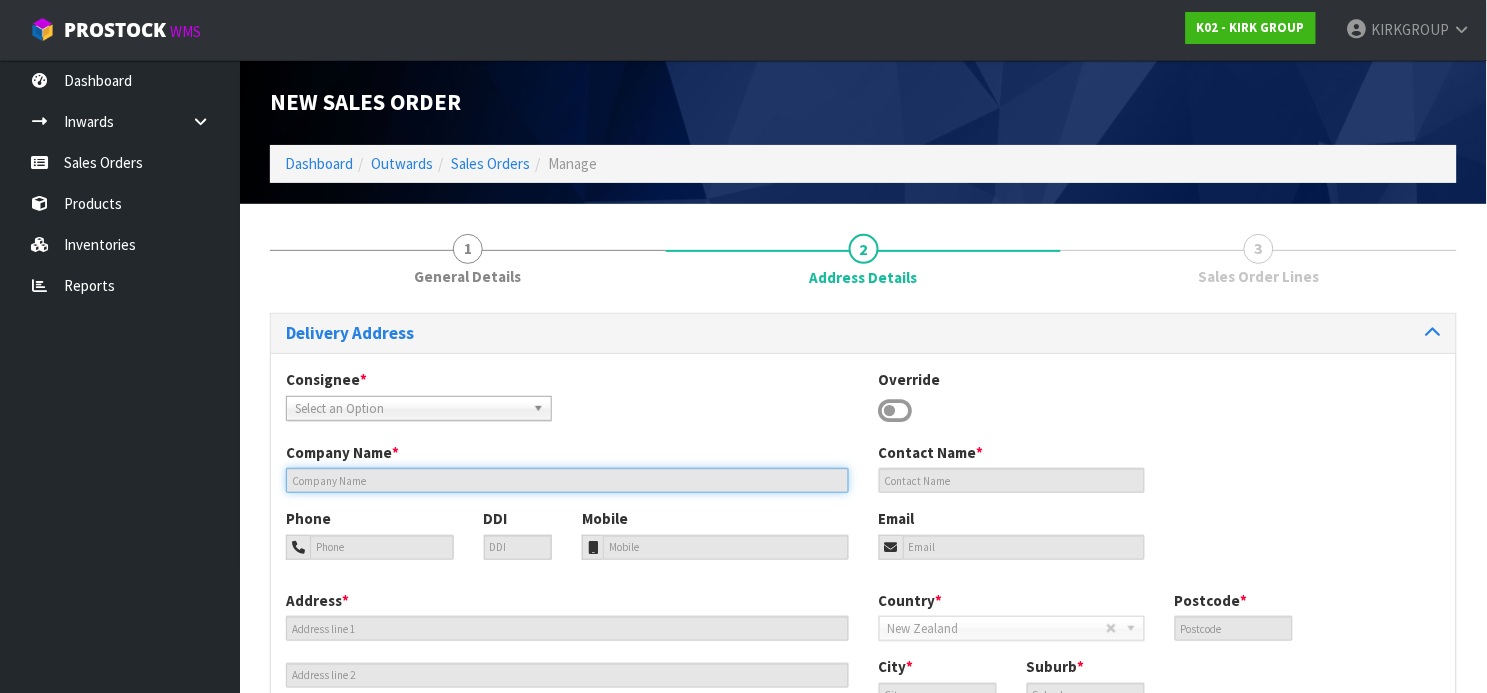 click at bounding box center [567, 480] 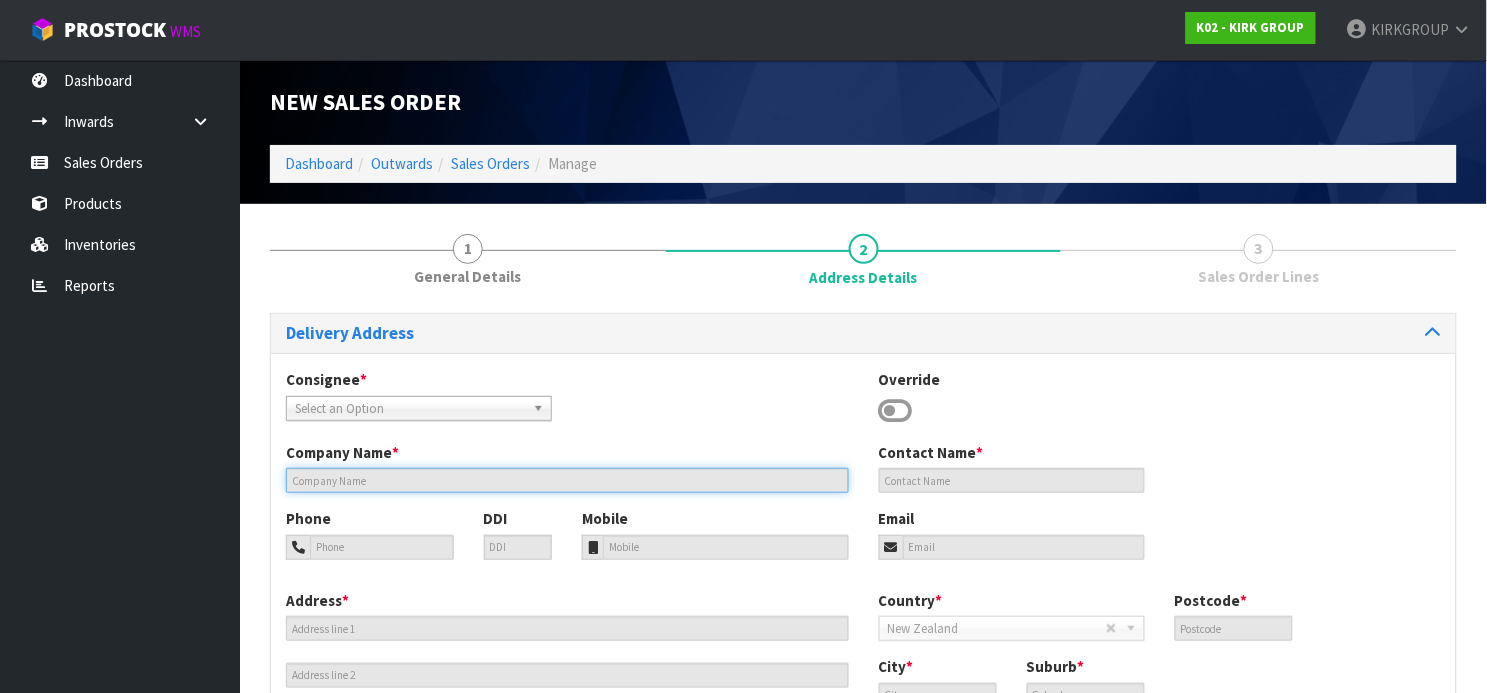 click at bounding box center [567, 480] 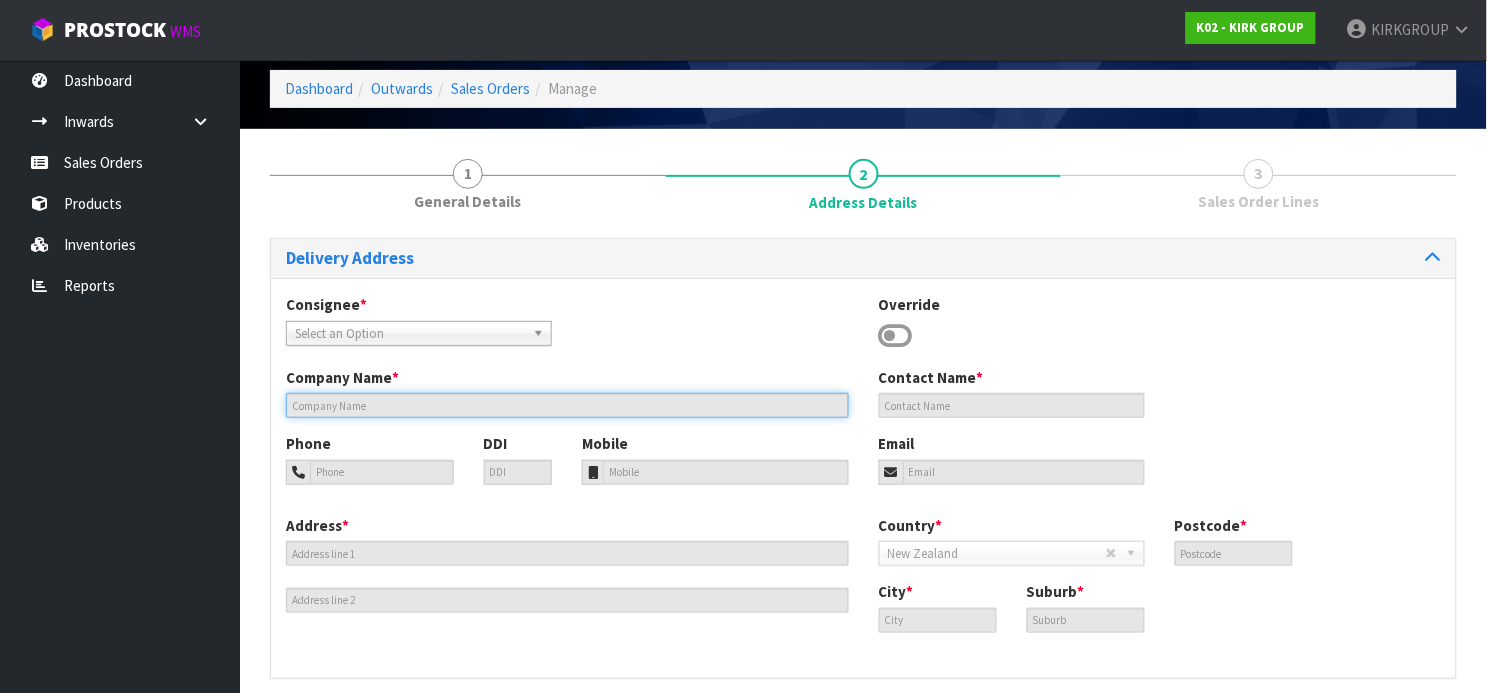 scroll, scrollTop: 154, scrollLeft: 0, axis: vertical 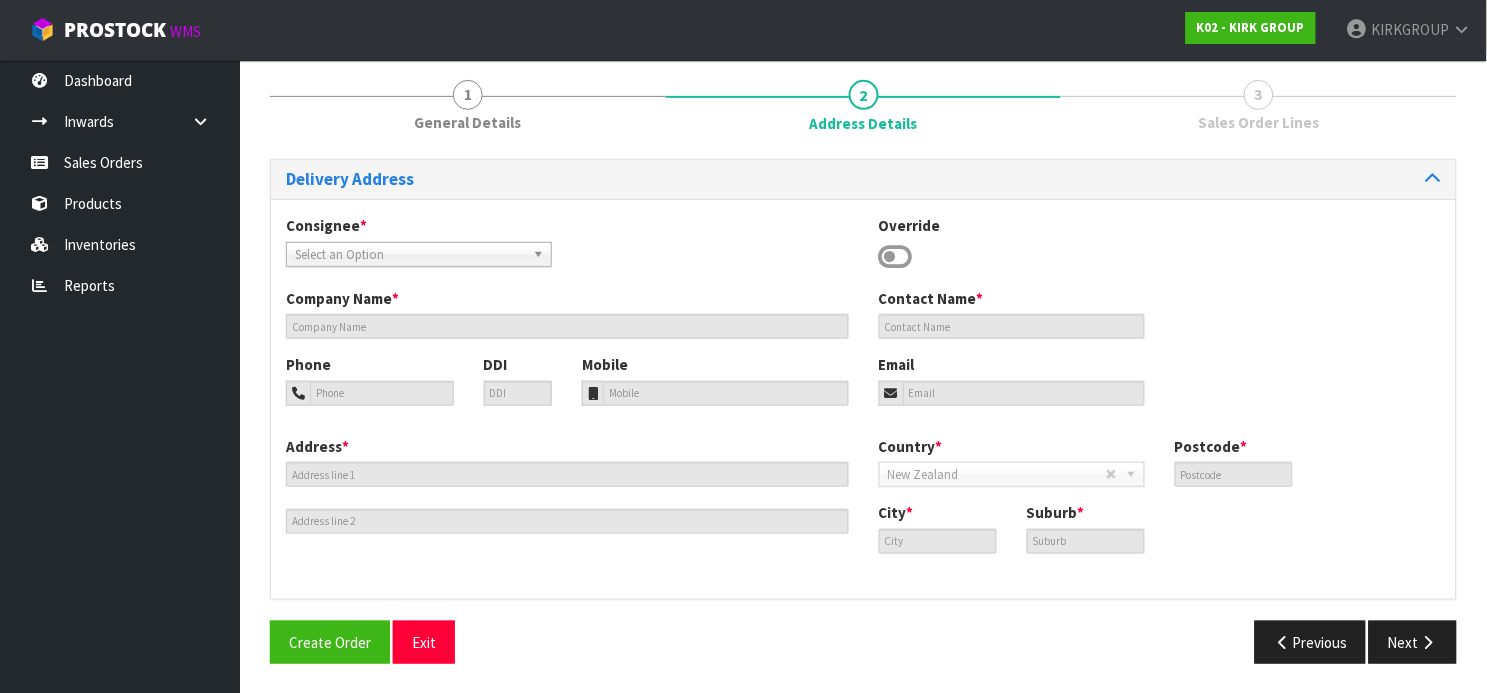 drag, startPoint x: 893, startPoint y: 257, endPoint x: 915, endPoint y: 259, distance: 22.090721 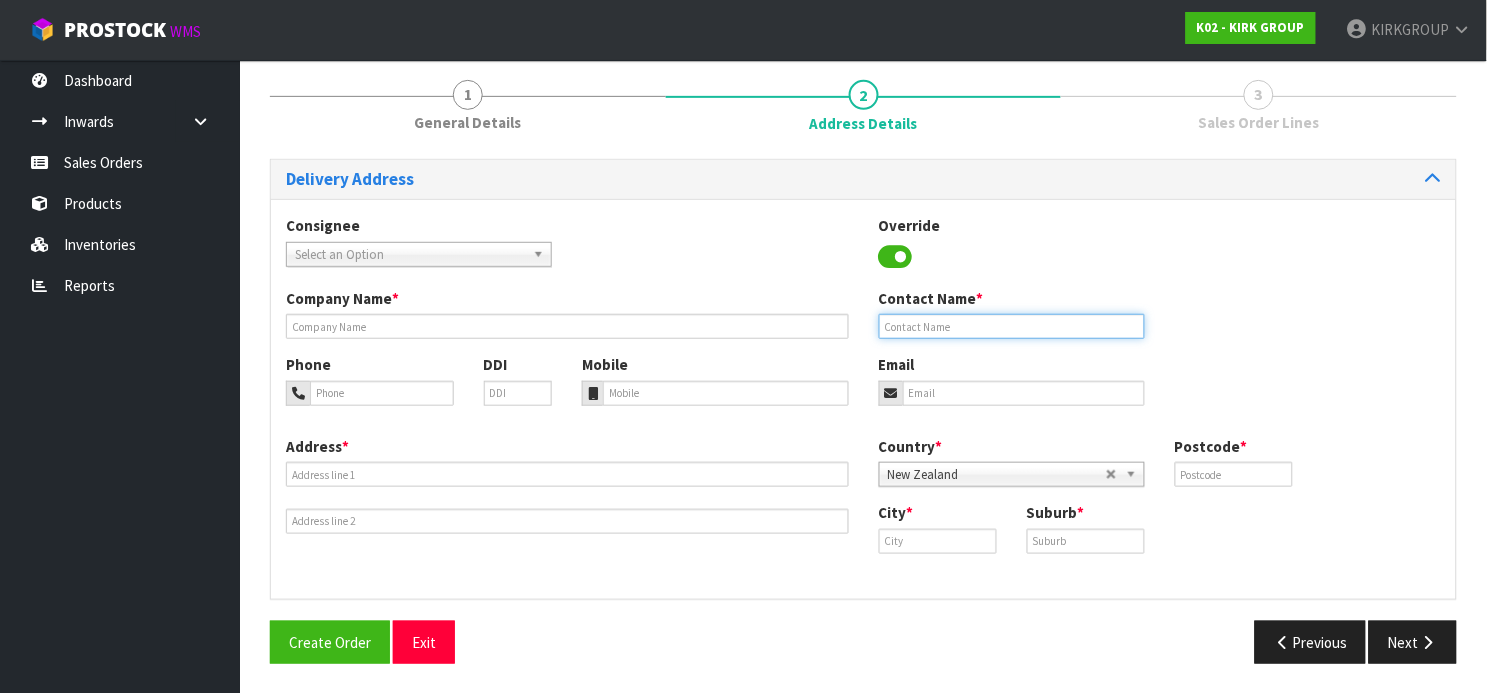 click at bounding box center [1012, 326] 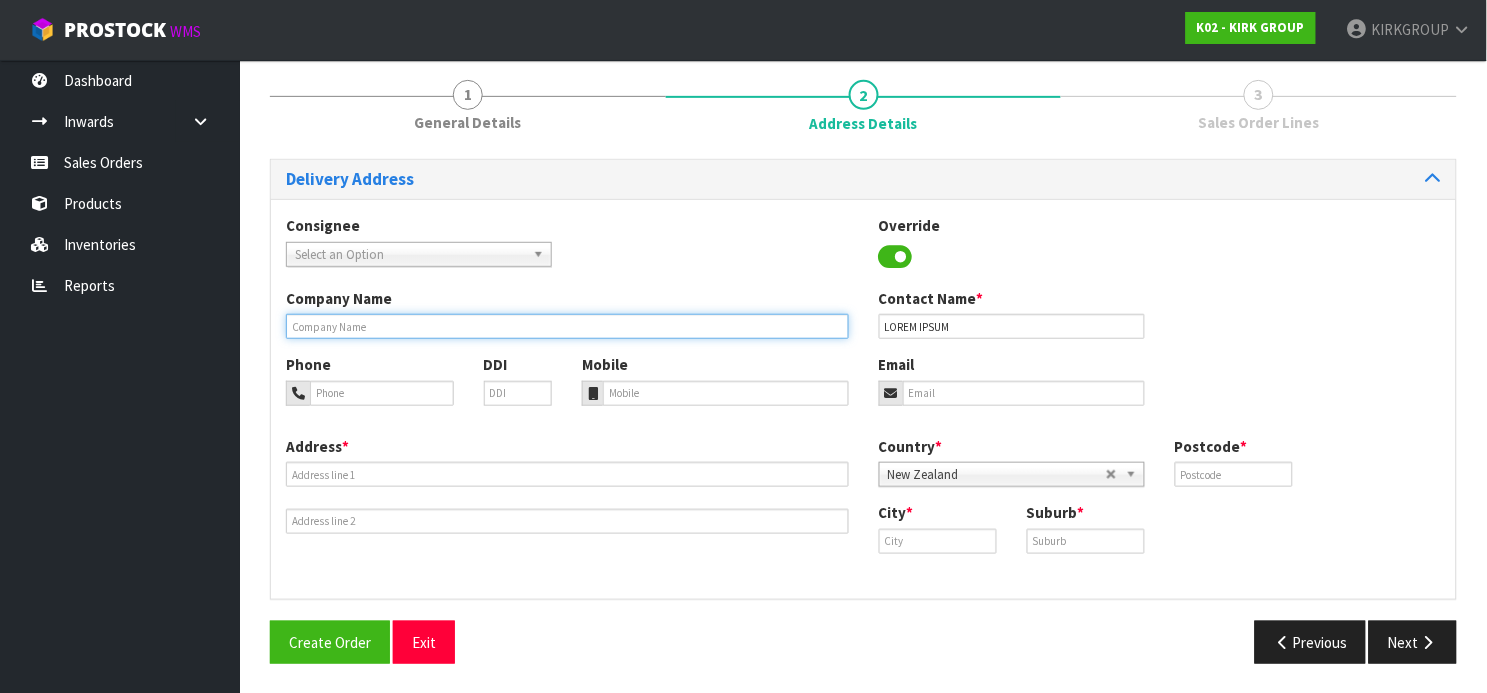 click at bounding box center (567, 326) 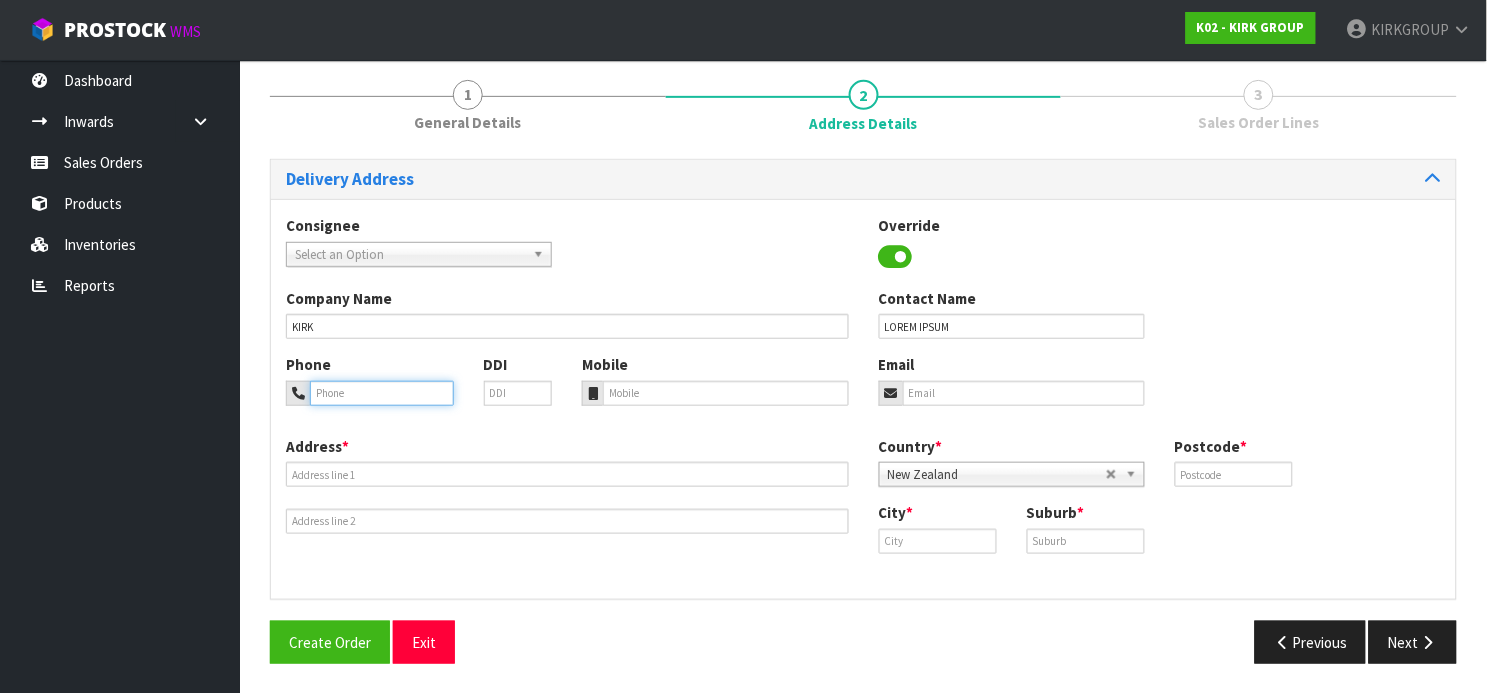 click at bounding box center [382, 393] 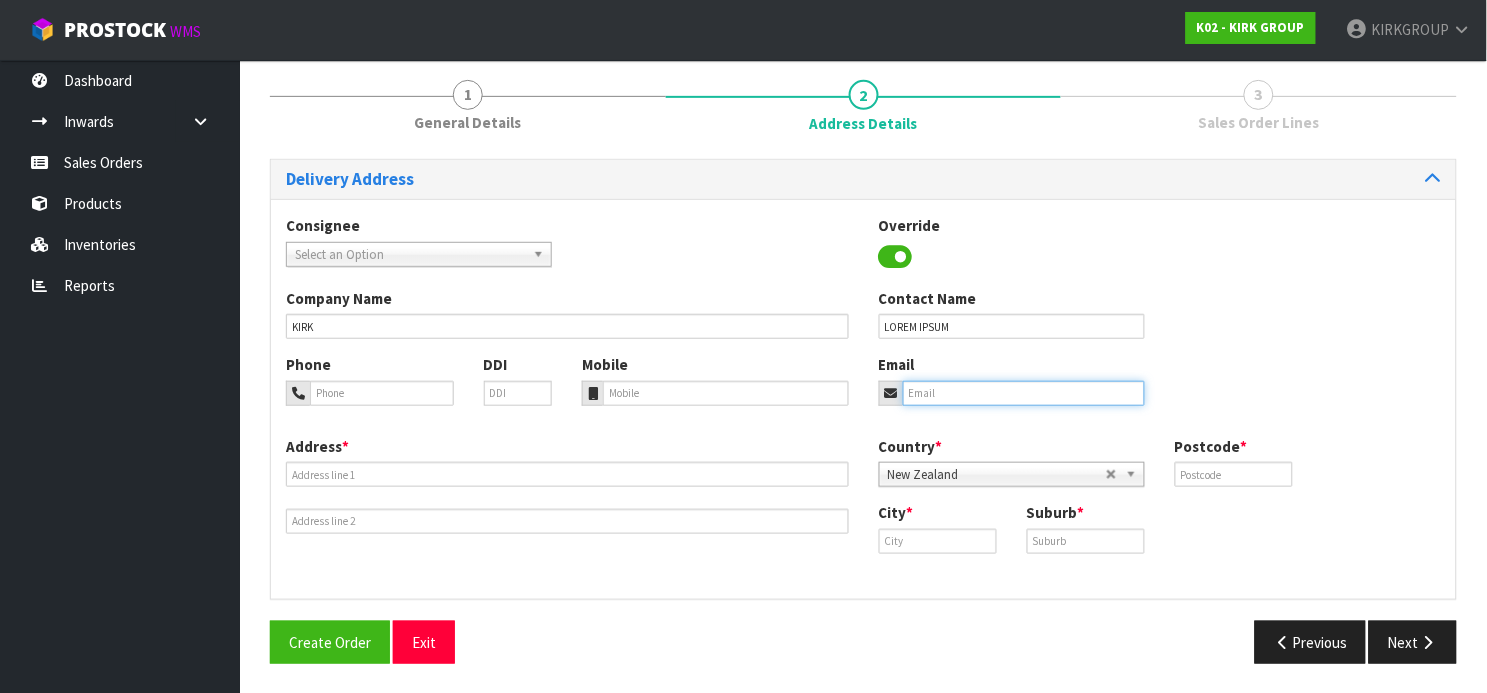 click at bounding box center (1024, 393) 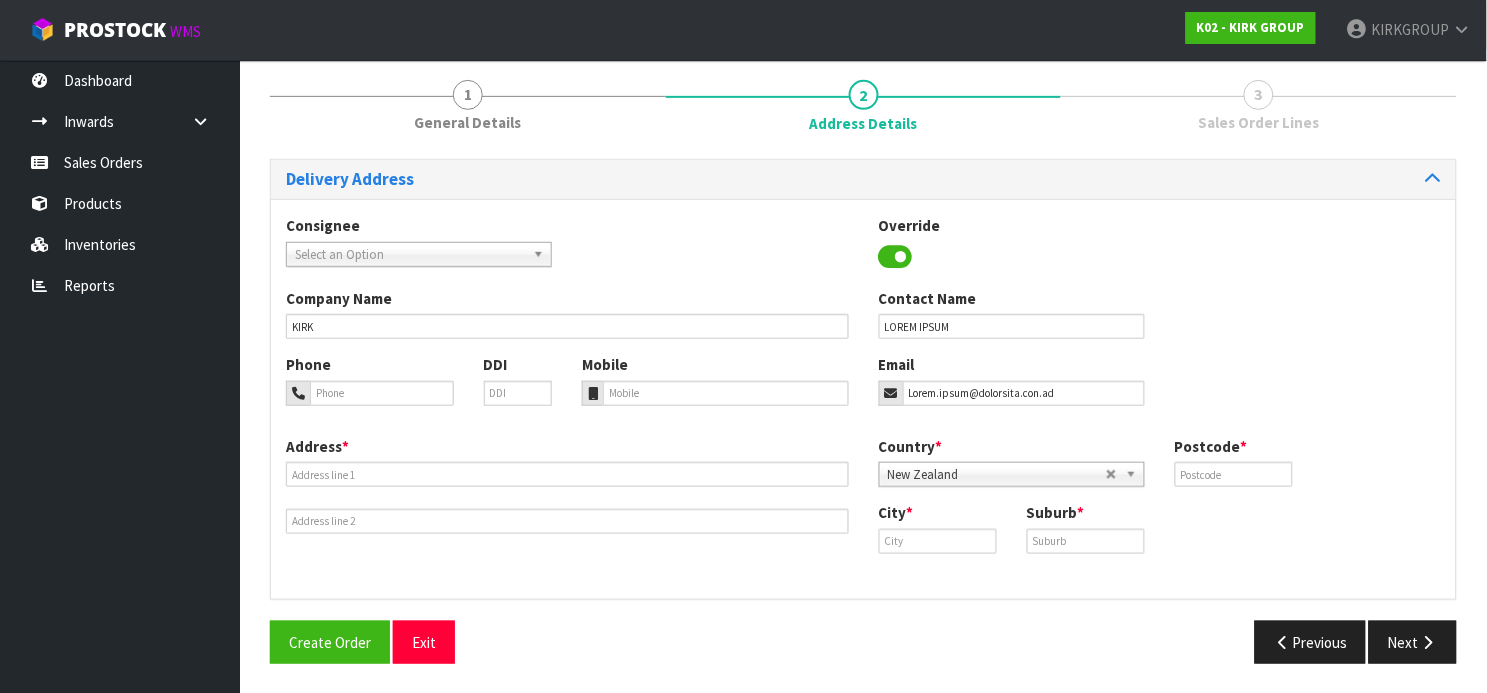 click on "New Zealand" at bounding box center (997, 475) 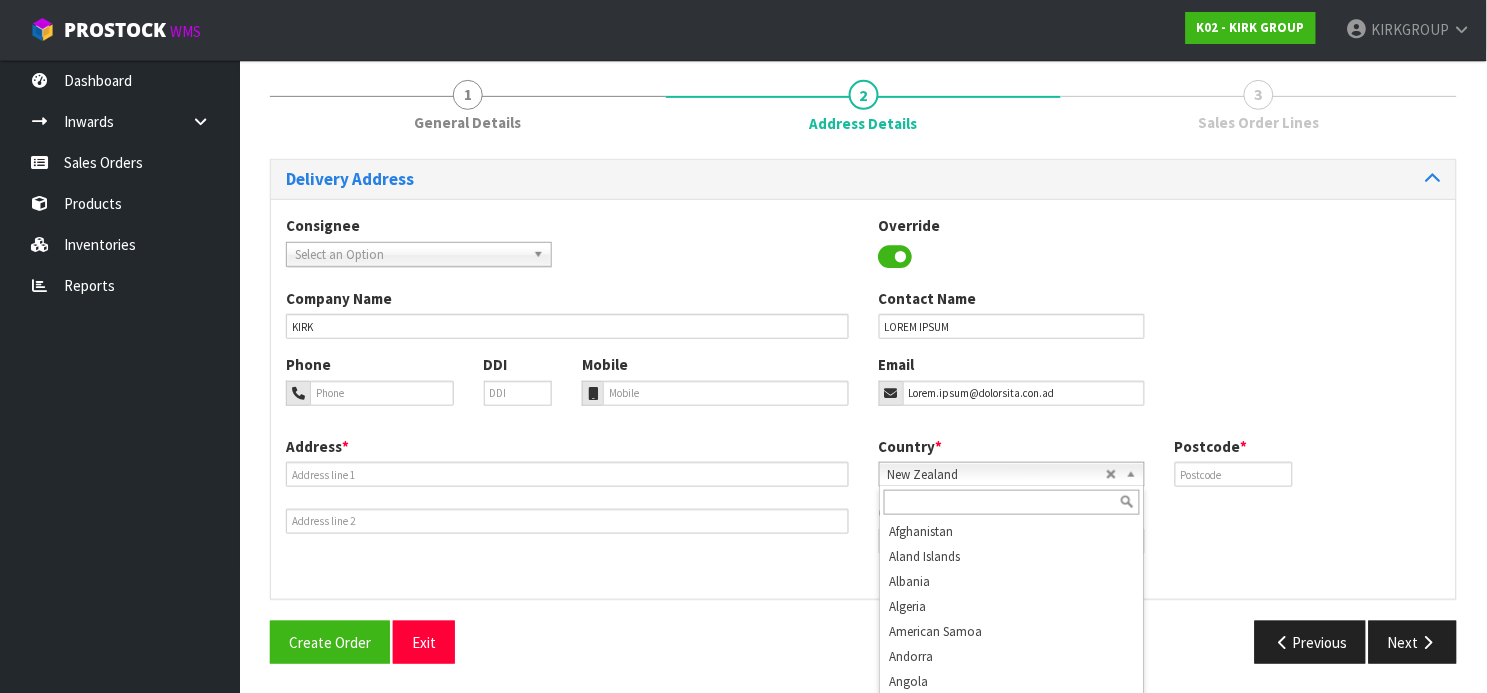 scroll, scrollTop: 3733, scrollLeft: 0, axis: vertical 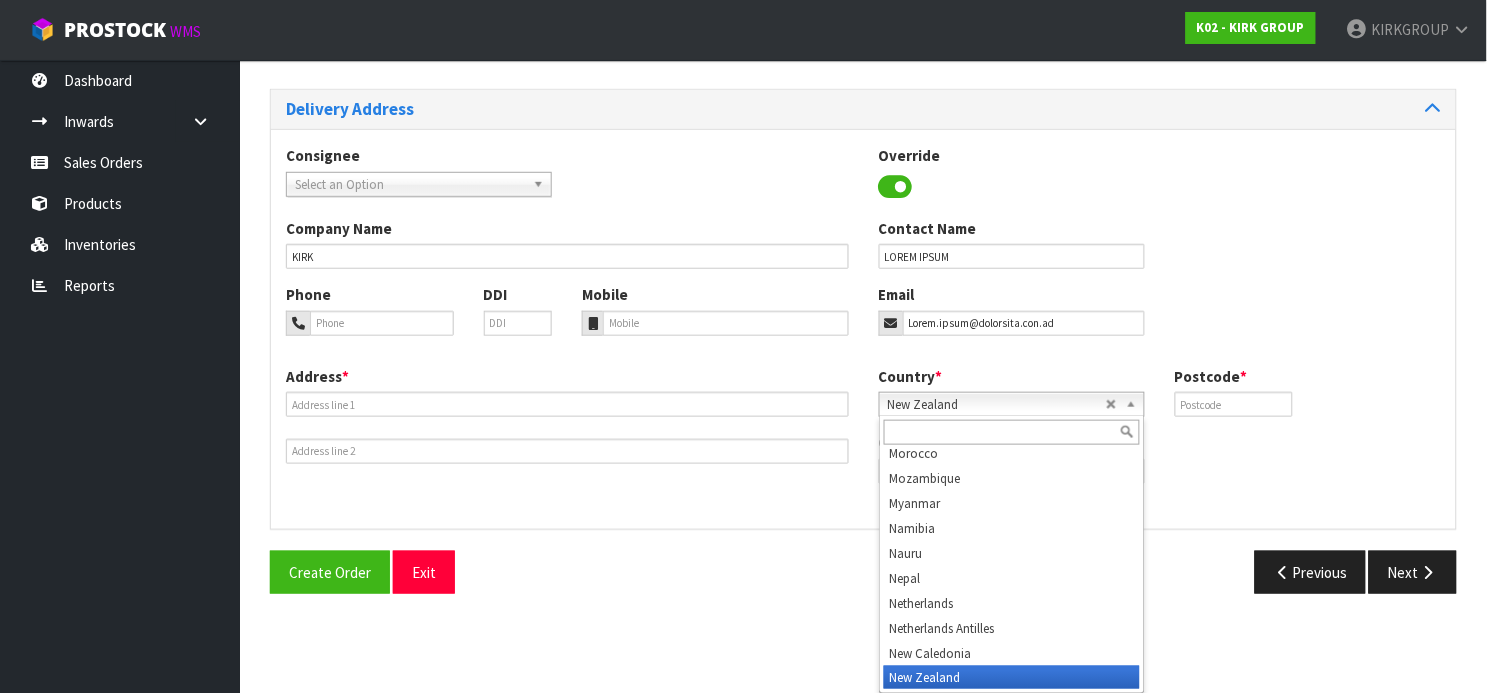 drag, startPoint x: 1262, startPoint y: 286, endPoint x: 1251, endPoint y: 288, distance: 11.18034 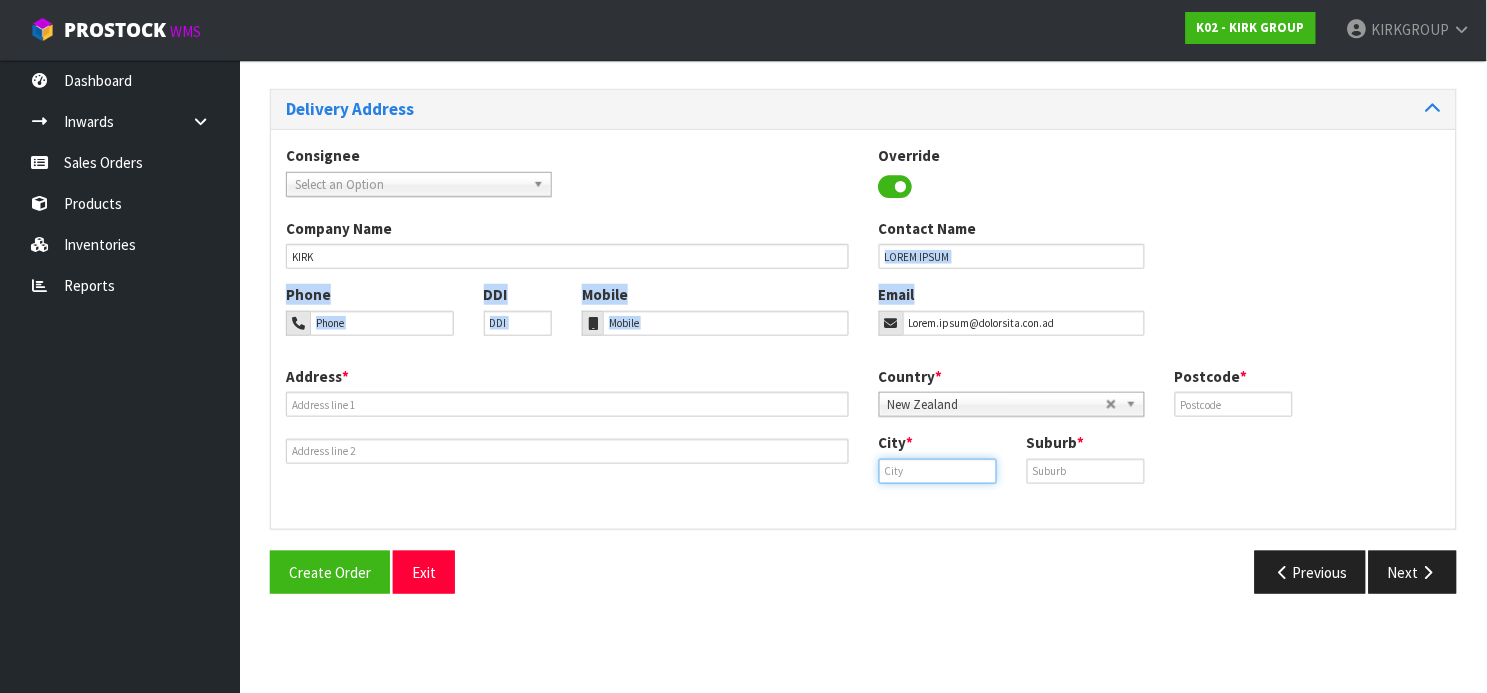 click at bounding box center [938, 471] 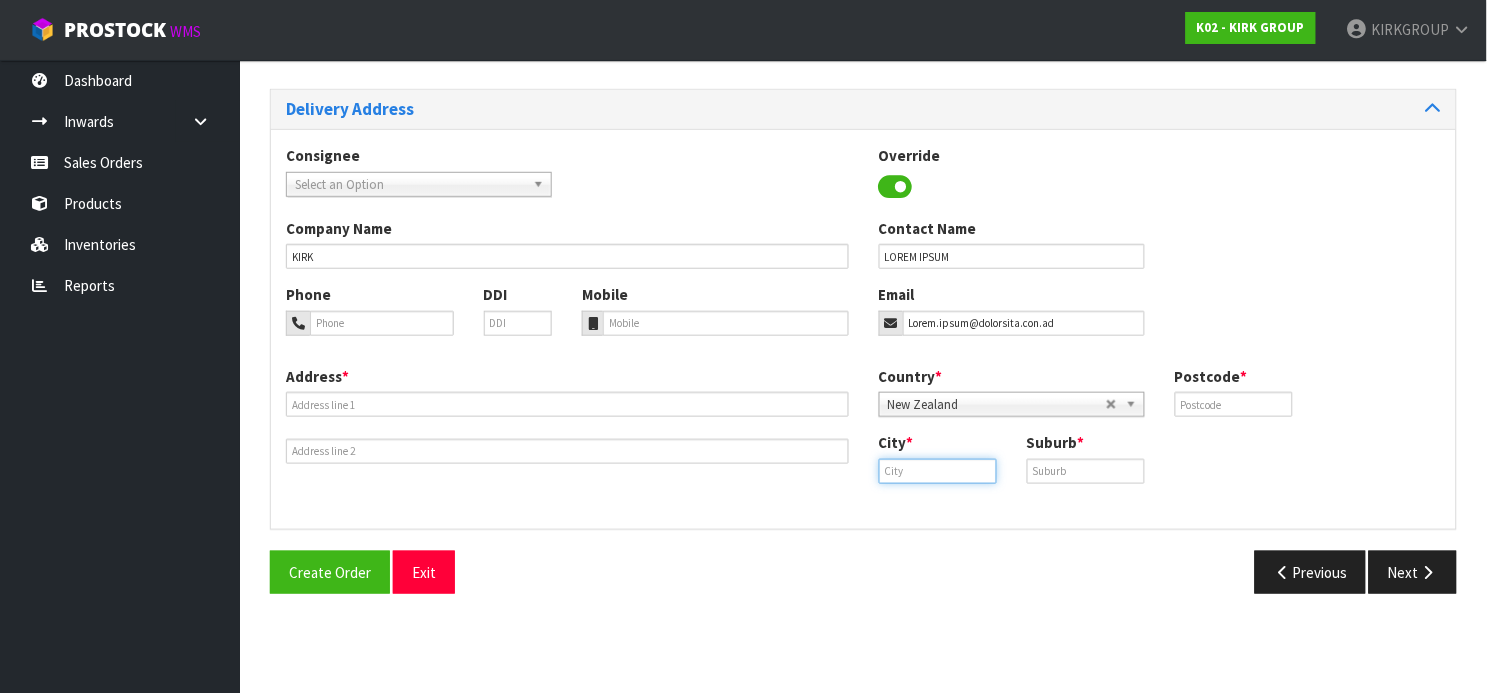 click at bounding box center (938, 471) 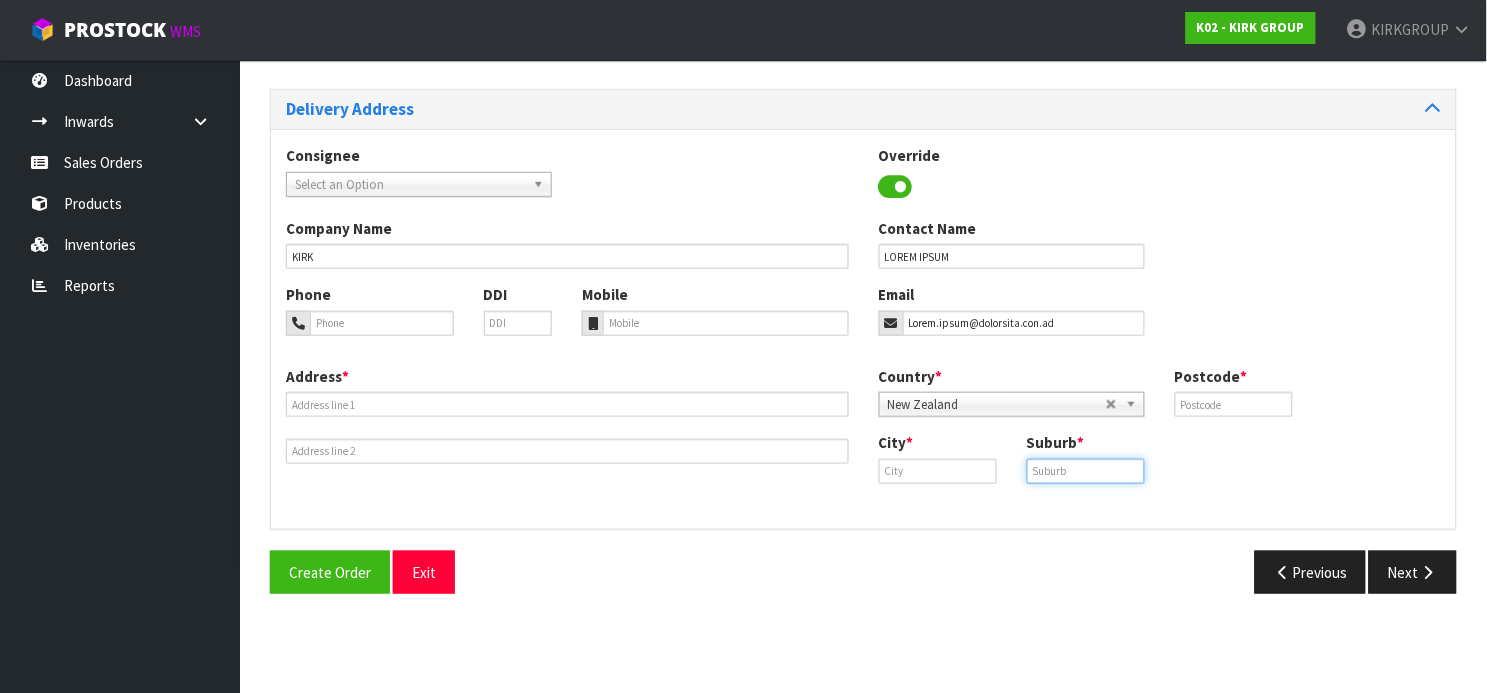 click at bounding box center [1086, 471] 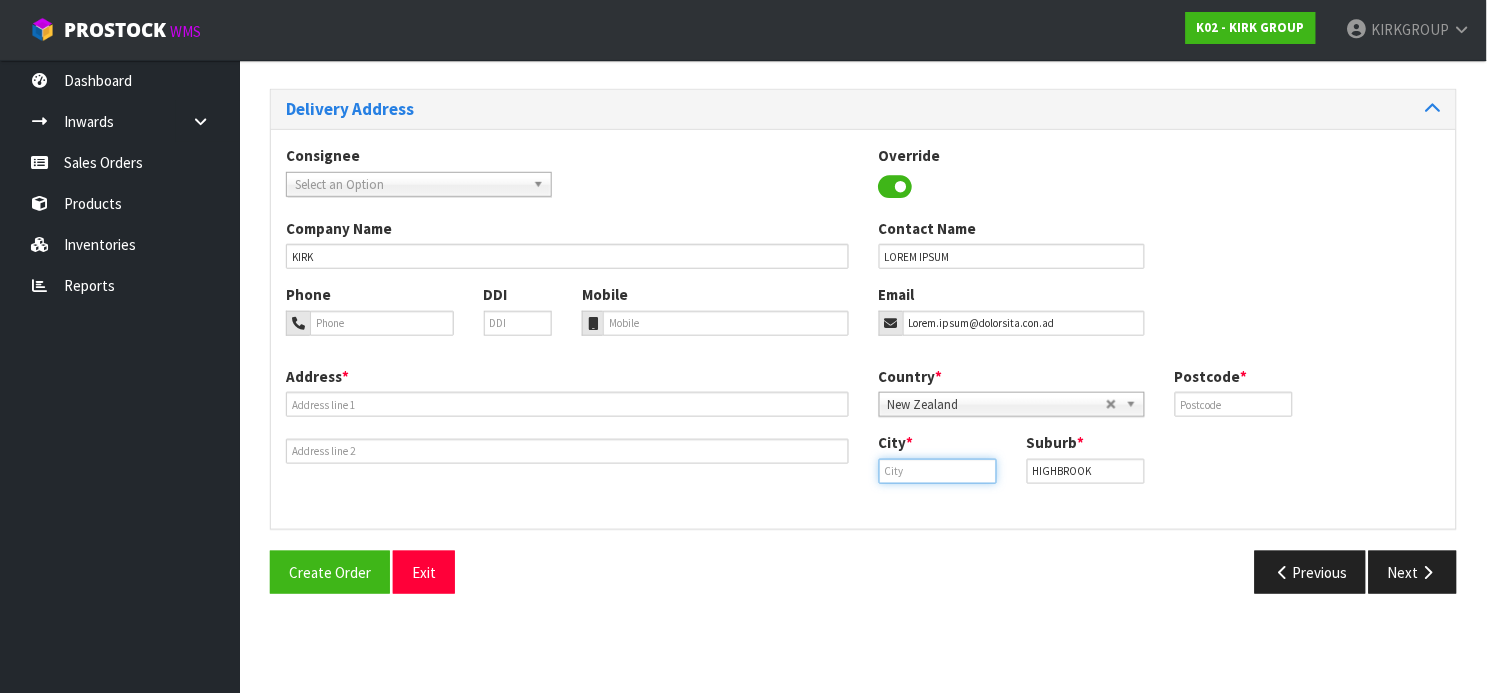 click at bounding box center [938, 471] 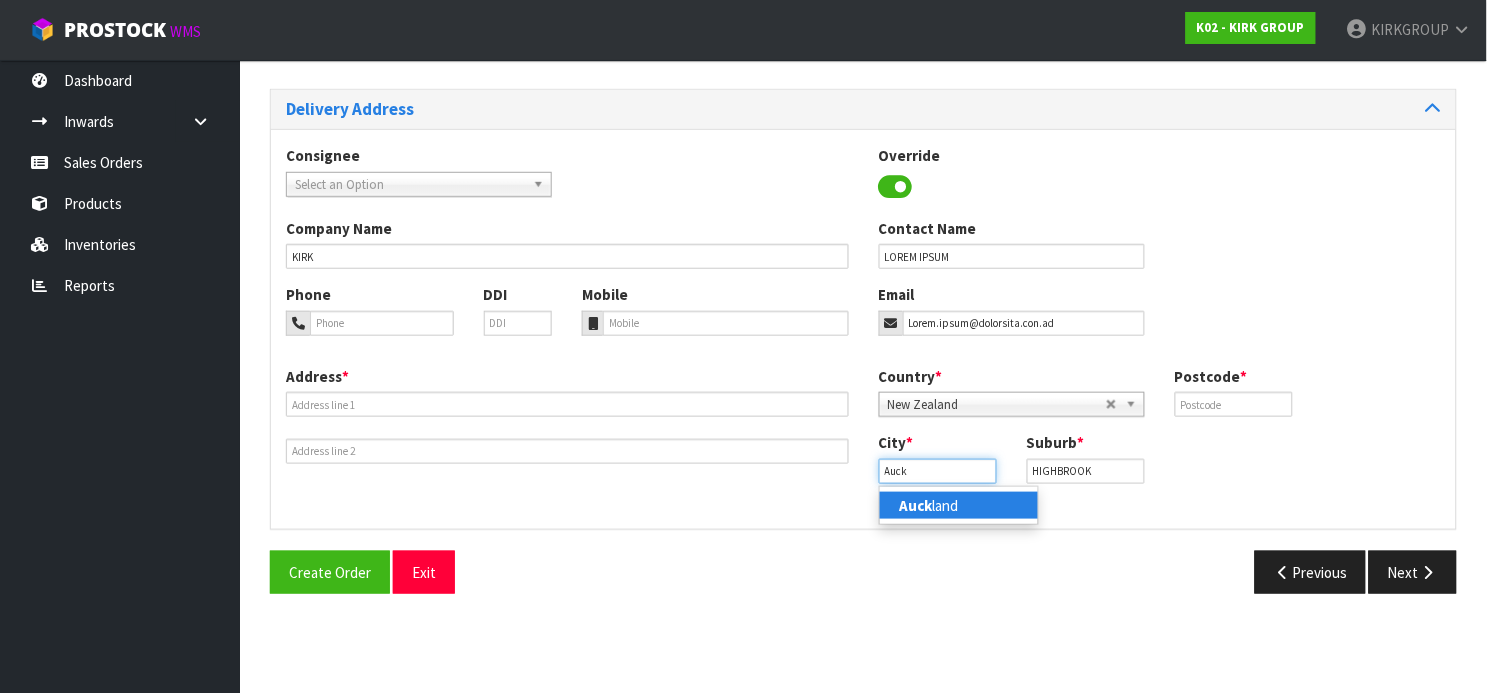 type on "Auck" 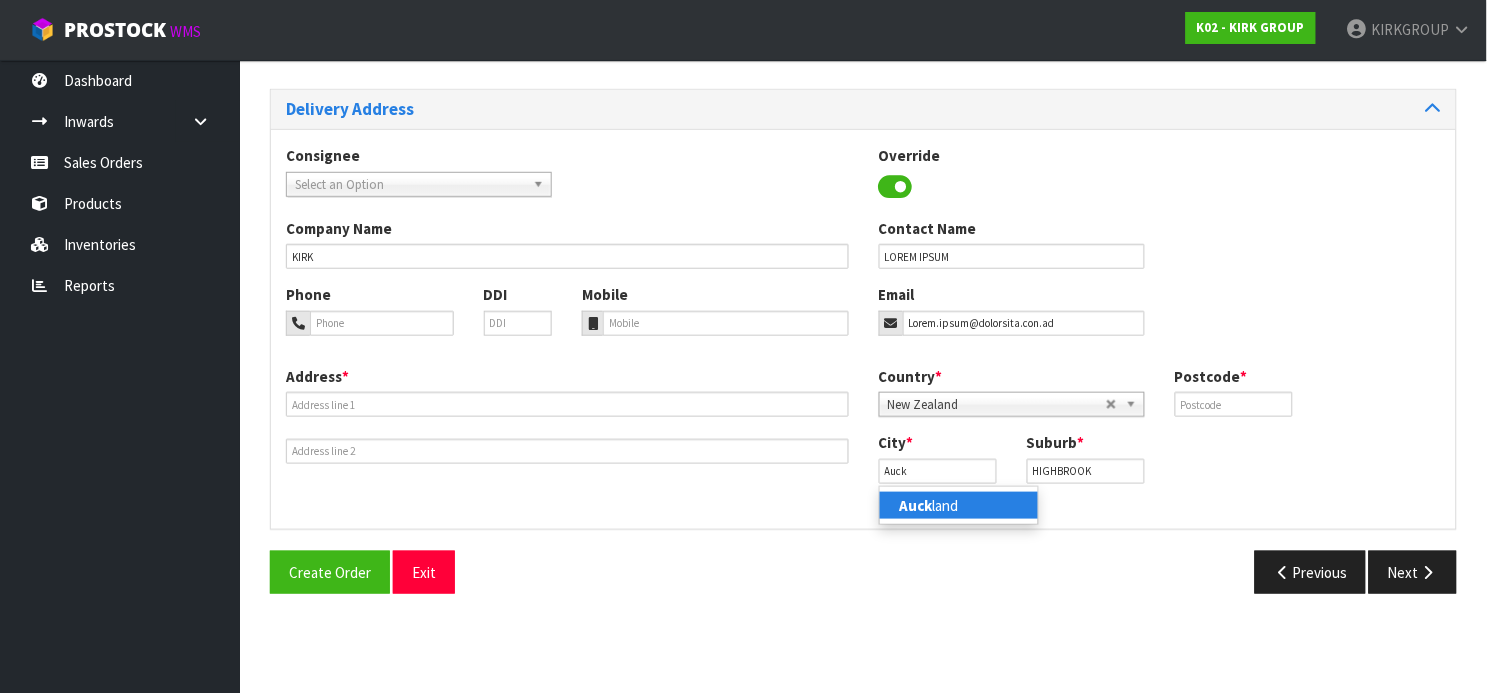 click on "Auck" at bounding box center [916, 505] 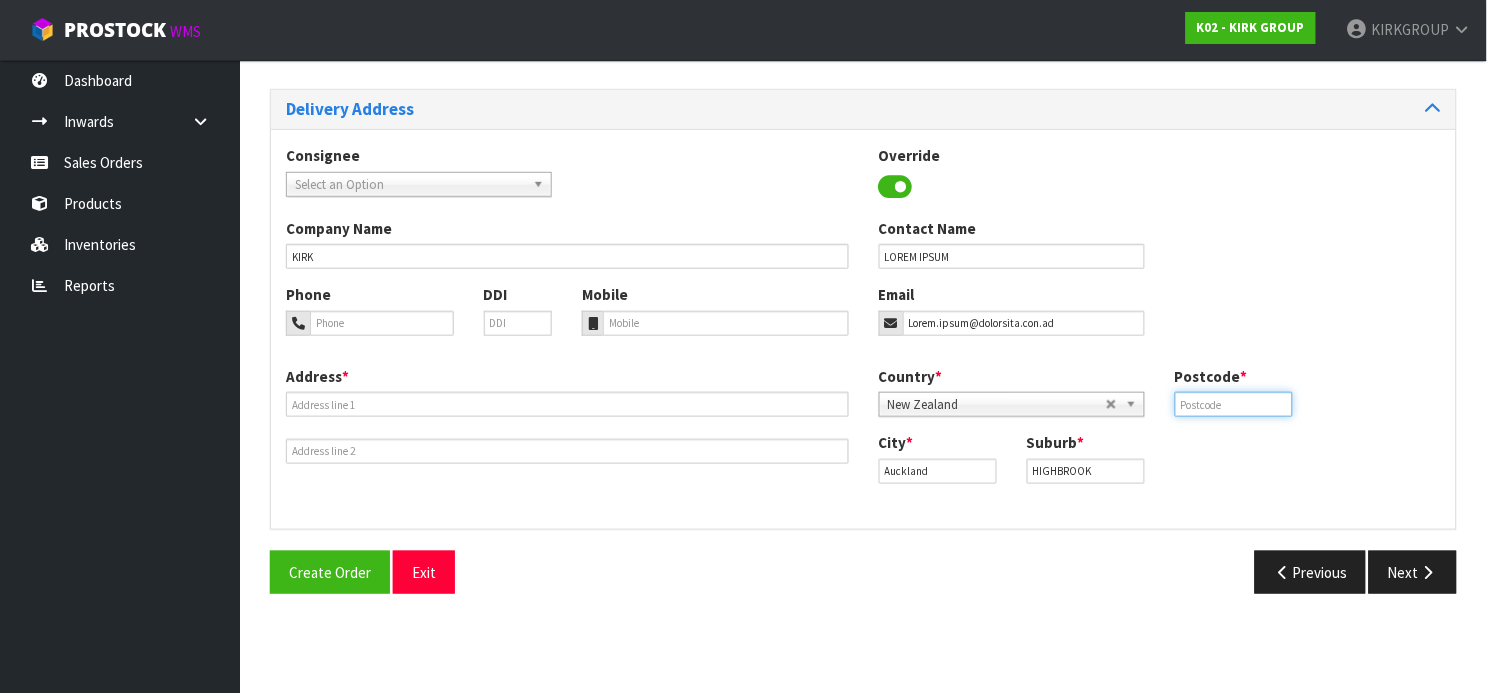 click at bounding box center [1234, 404] 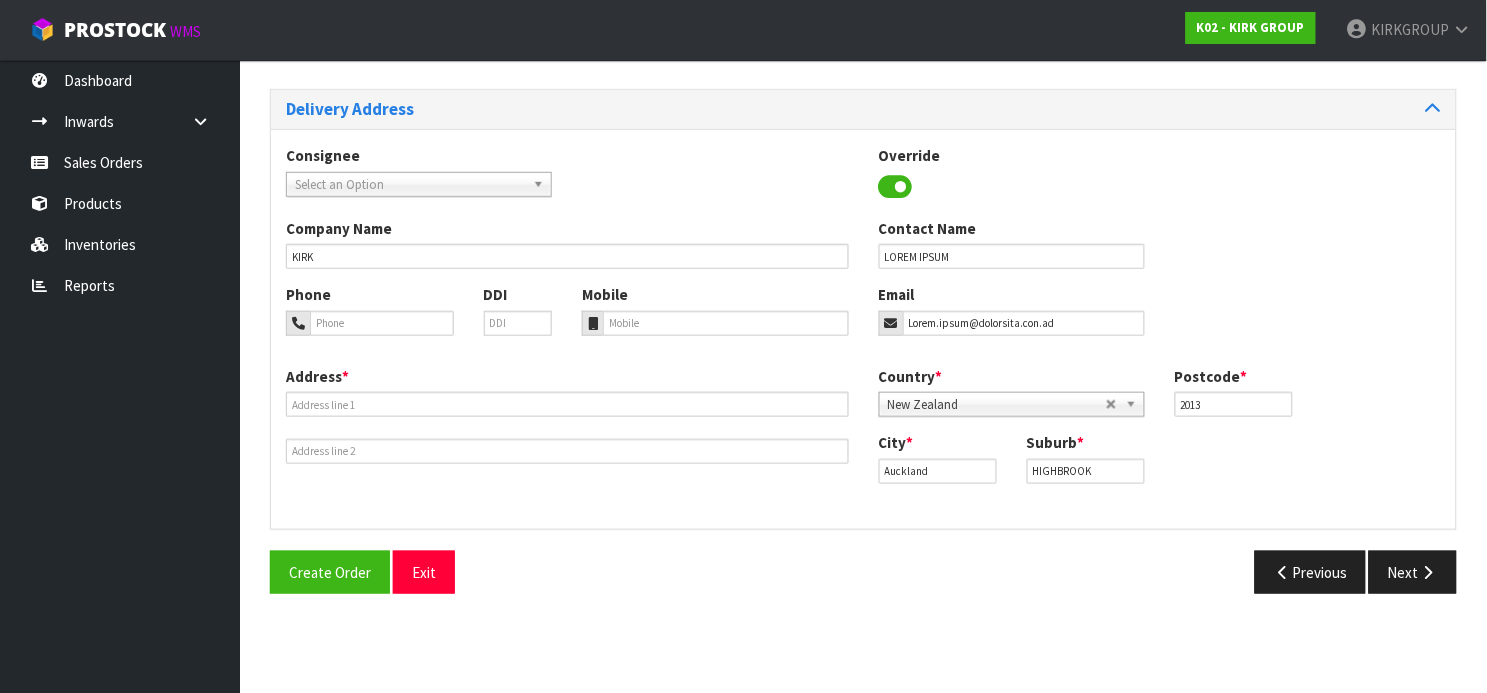 click on "Address  *" at bounding box center [567, 243] 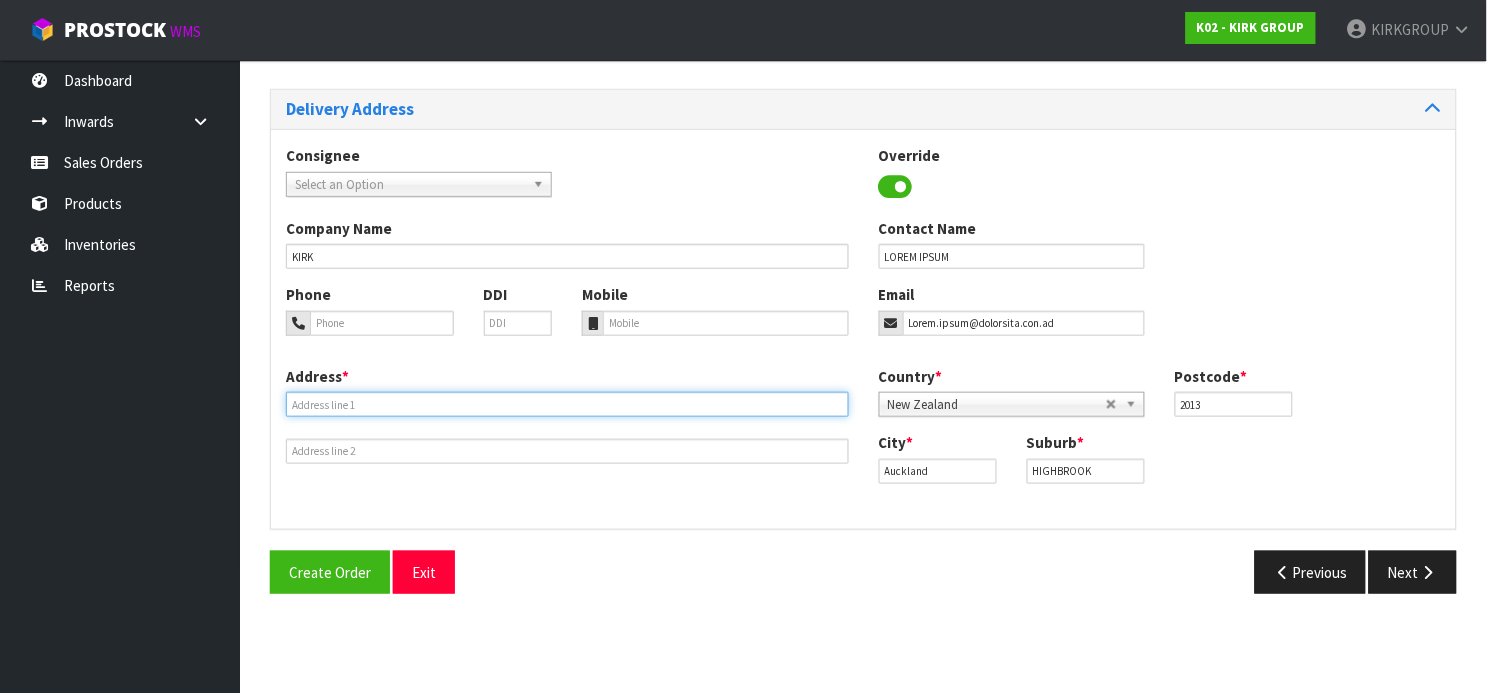click at bounding box center [567, 404] 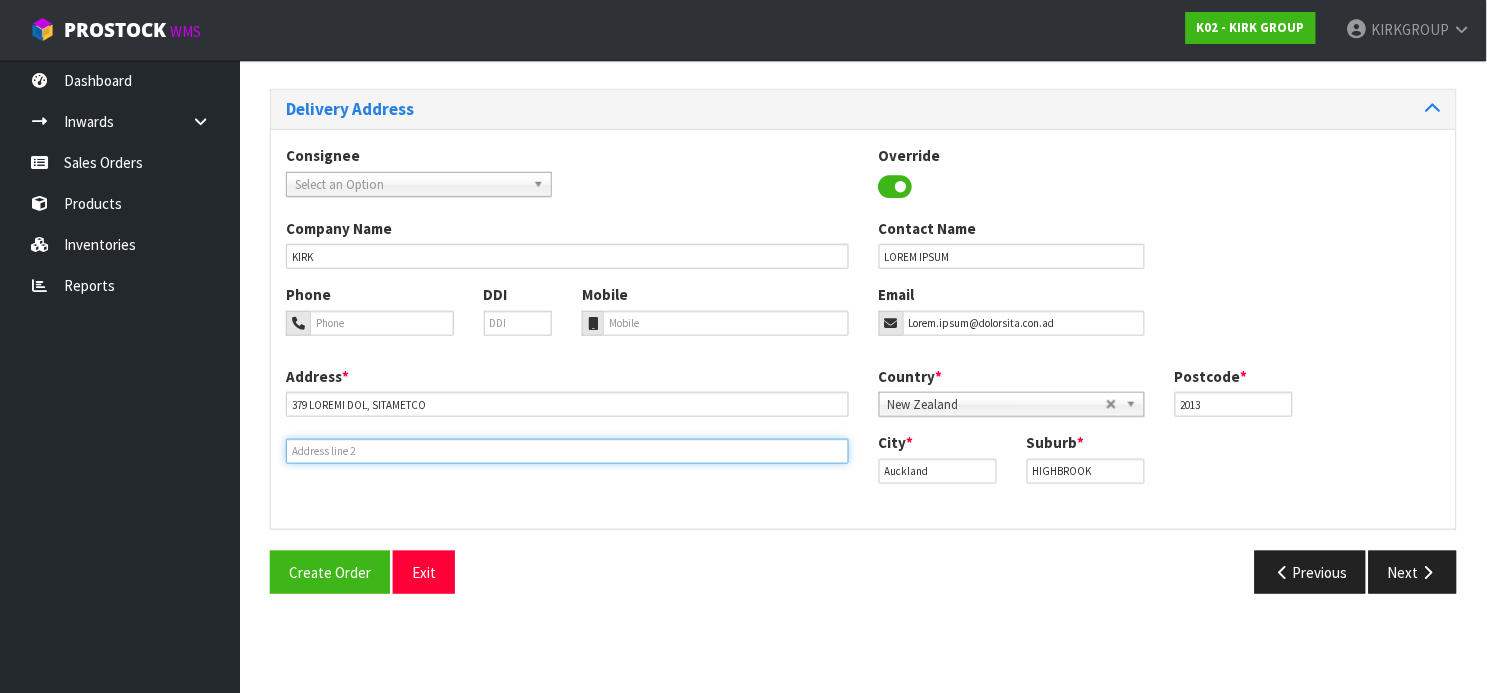 click at bounding box center [567, 451] 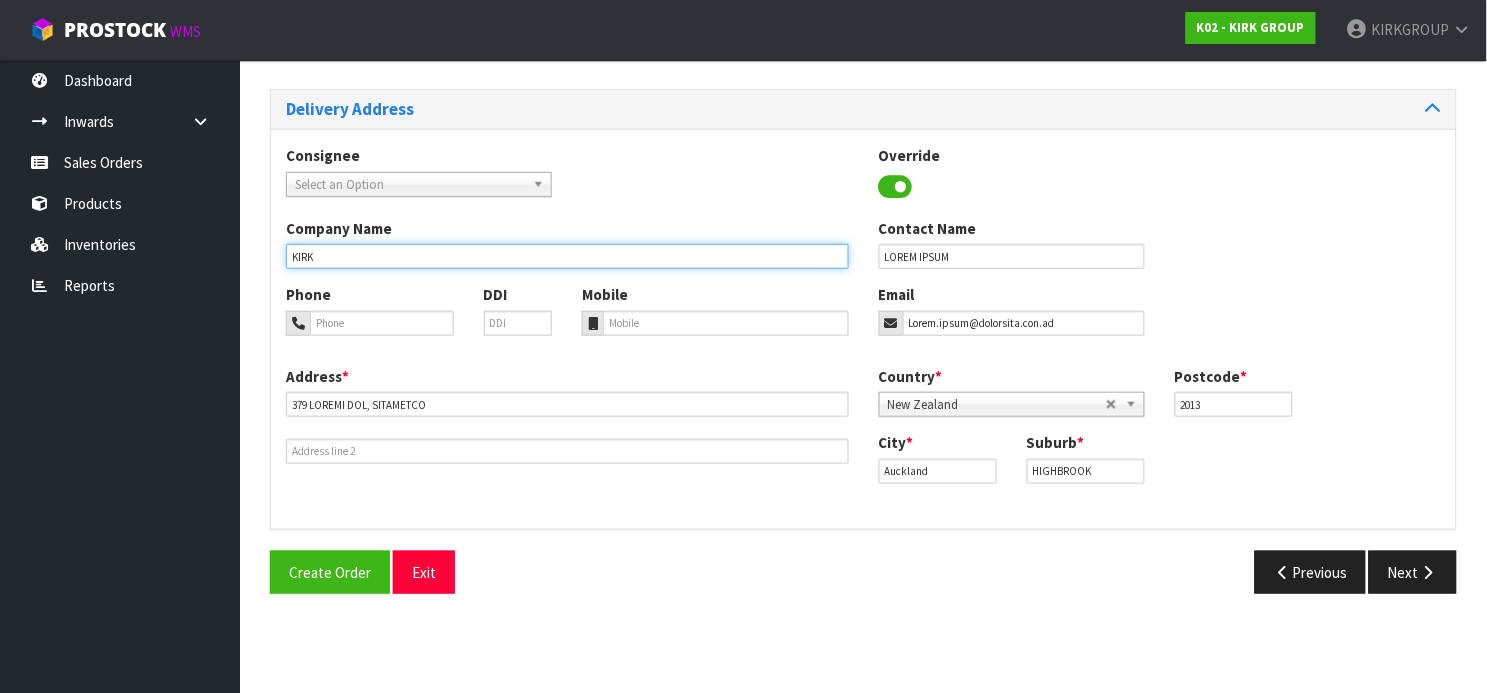 click on "KIRK" at bounding box center (567, 256) 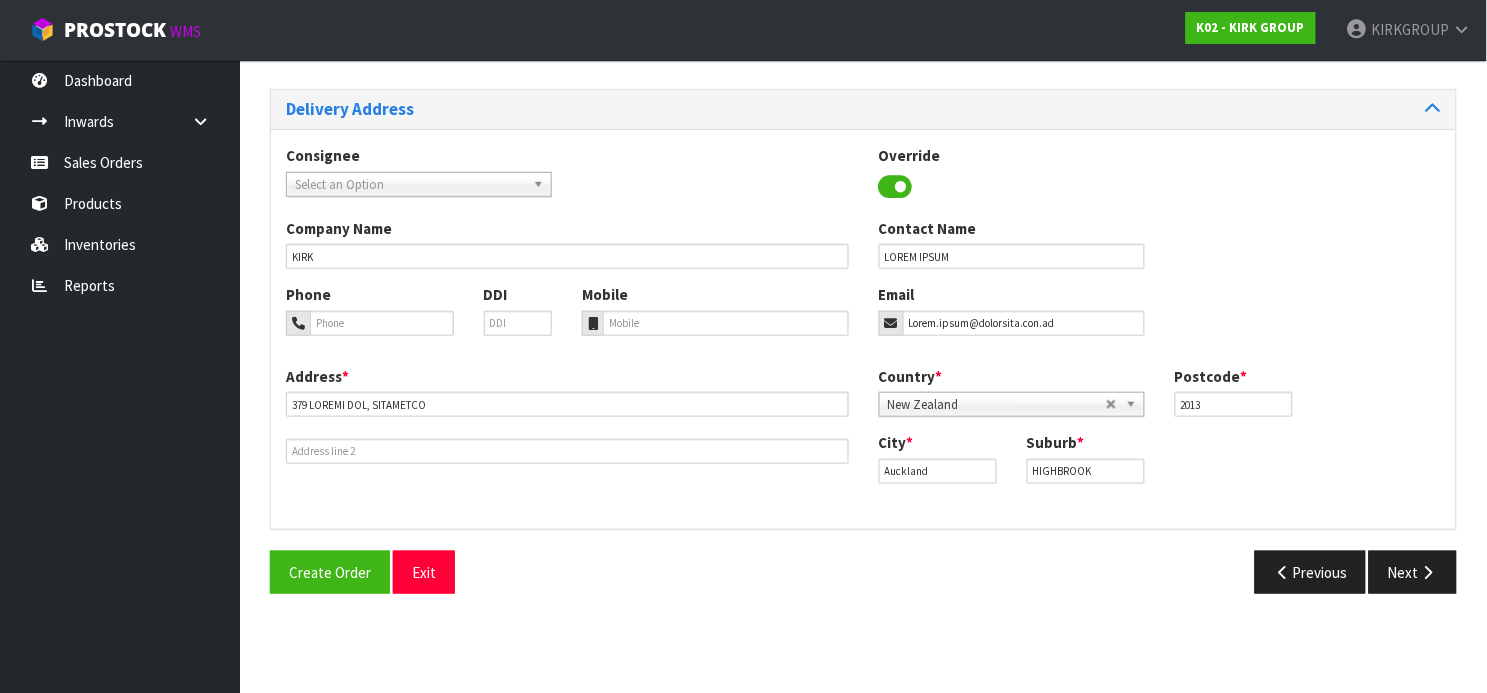 click on "Consignee
000001.BAY MECHANICS - BAY MECHANICS 000001A - BRAKE & TRANSMISSION NZ LTD 000003 - AUTOLIGN ALBANY 21 000003.1 - AUTOLIGN ALBANY 21 000005 - AUTOLIGN MT WELLINGTON 000006 - AUTOLIGN MANUKAU 000006.1 - GENERAL AUTO & DIESEL 000008 - AUTOLIGN PALMERSTON NORTH 000010 - ROTHFORD - WAIRARAPA HEAD OFFICE 000010.AUTOLIGN CHRISTCHURCH - AUTOLIGN CHRISTCHURCH 000011.AUTOLIGN DUNEDIN - AUTOLIGN DUNEDIN 000012 - AUTOLIGN MT MAUNGANUI 000013 - BNTNZ TAURIKO 000013-BNTNZ TAURIKO - BNTNZ TAURIKO 42 000013-DTECH AUTOMOTIVE - DTECH AUTOMOTIVE 000013.1 - GO BUS TRANSPORT 000013.2 - NORTHERN AUTO 000013.CROSS AUTOS - CROSS AUTOS 000013.ROWE MOTORS TGA LTD - ROWE MOTORS TGA LTD 000013.TRANSPORT MAINTENANCE LTD - TRANSPORT MAINTENANCE LTD 000013.WATERFORD AUTO SERVICES - WATERFORD AUTO SERVICES LTD 0000133. THE LAKES - THE LAKES AUTOMOTIVE 000014 - BNTNZ FIELDING 5 000015.BNT QUEENSTOWN - BNT QUEENSTOWN 000017 - BNTNZ PETONE 020201 - RUSSELL PHARMACY 060202 - THE TIPSY TULIP 24 SURF - 24 SURF" at bounding box center (863, 181) 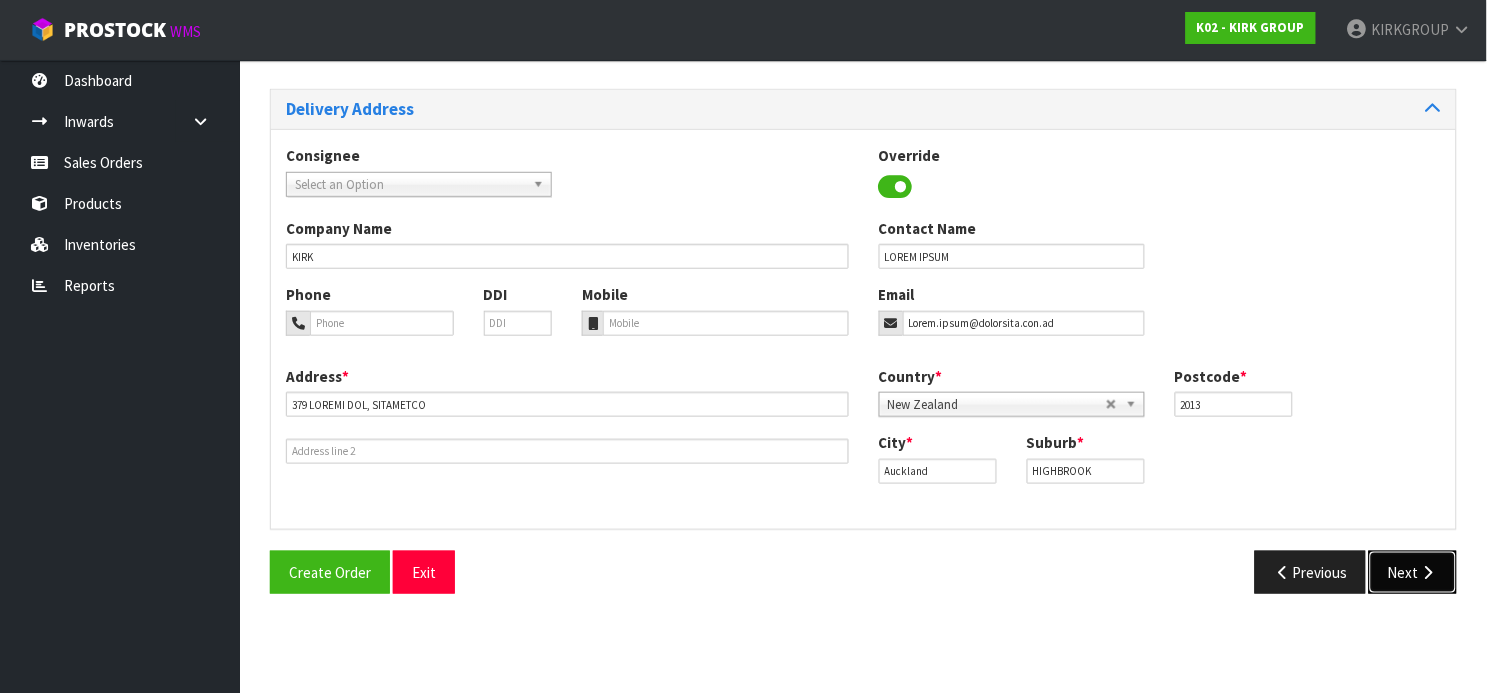 click on "Next" at bounding box center [1413, 572] 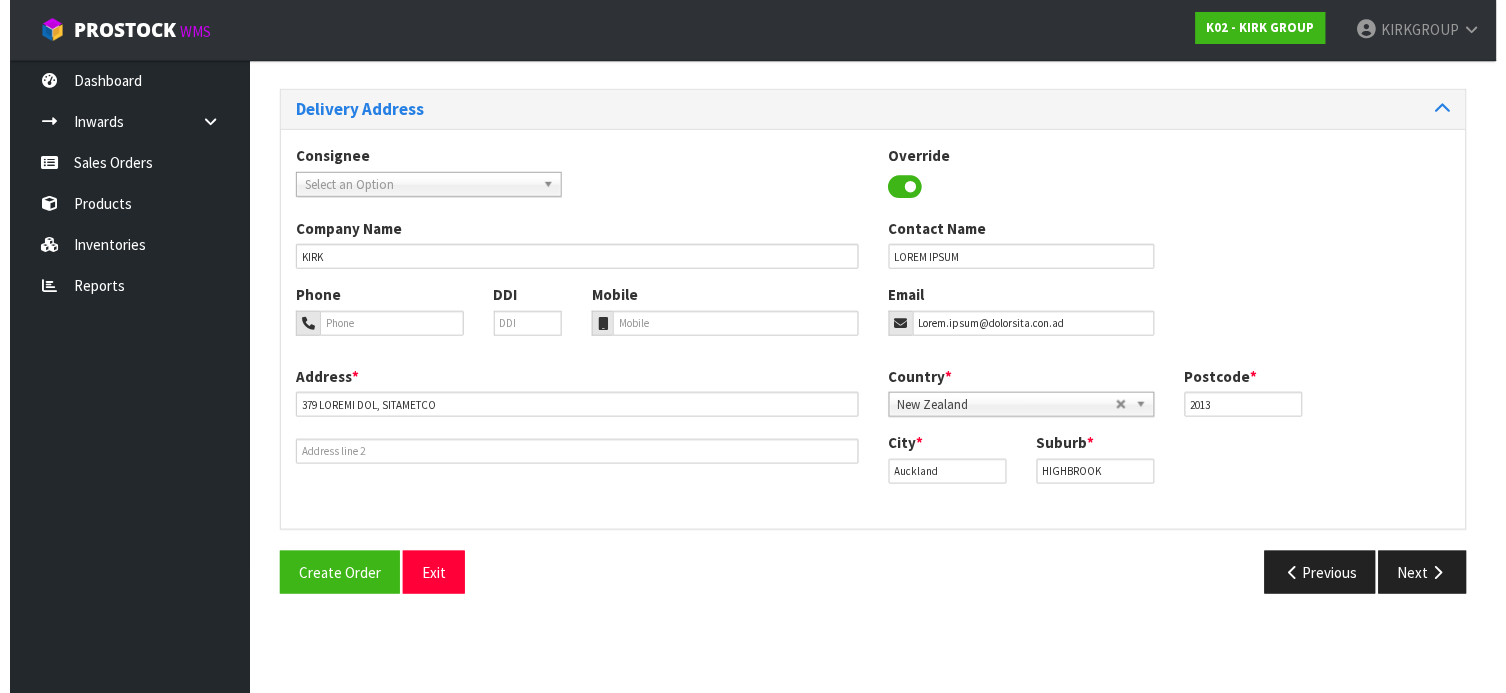 scroll, scrollTop: 0, scrollLeft: 0, axis: both 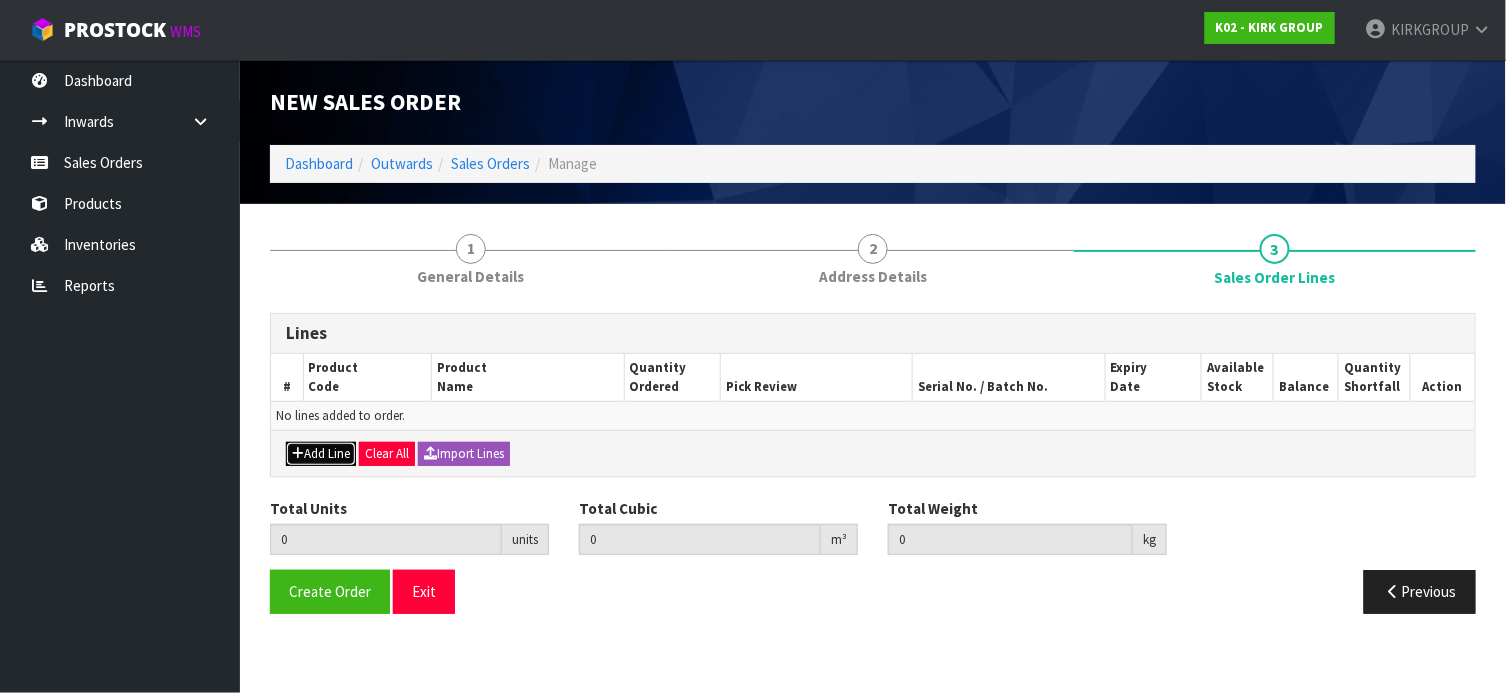 click on "Add Line" at bounding box center (321, 454) 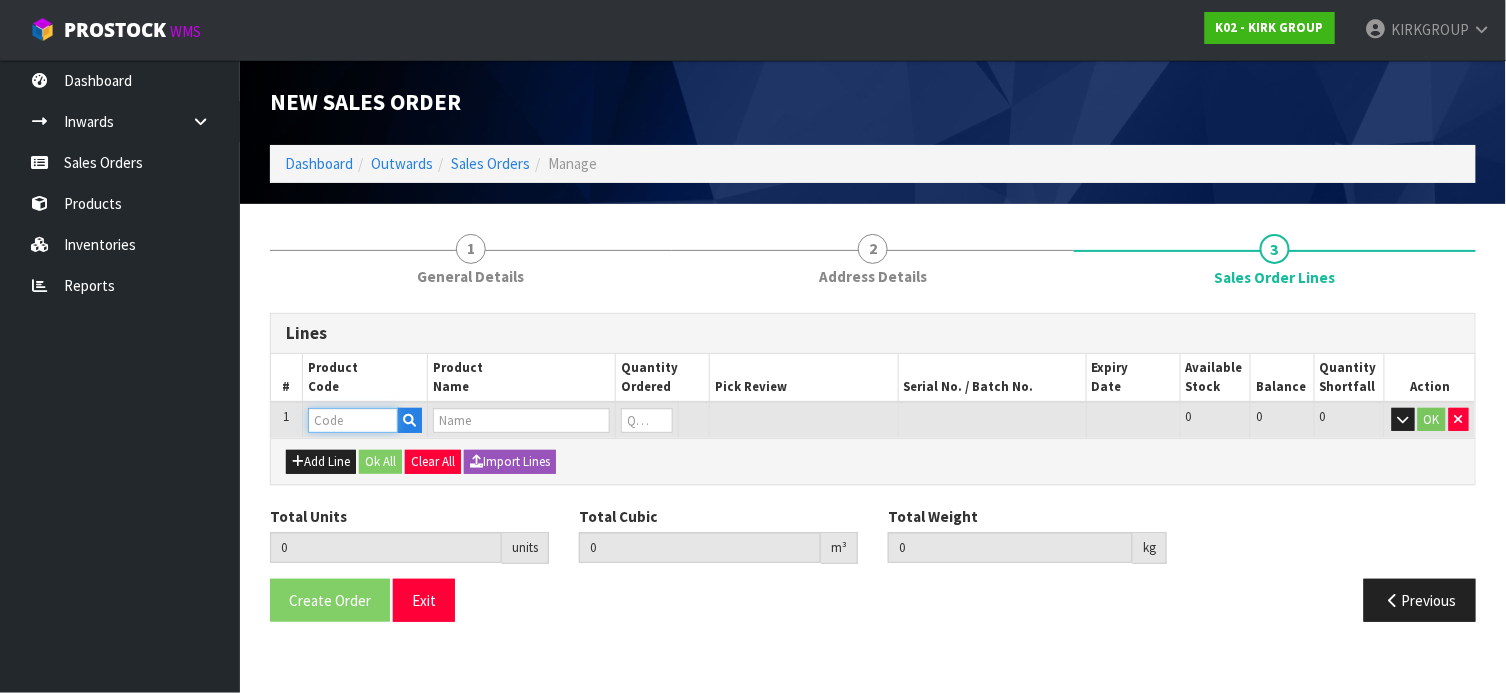 click at bounding box center (353, 420) 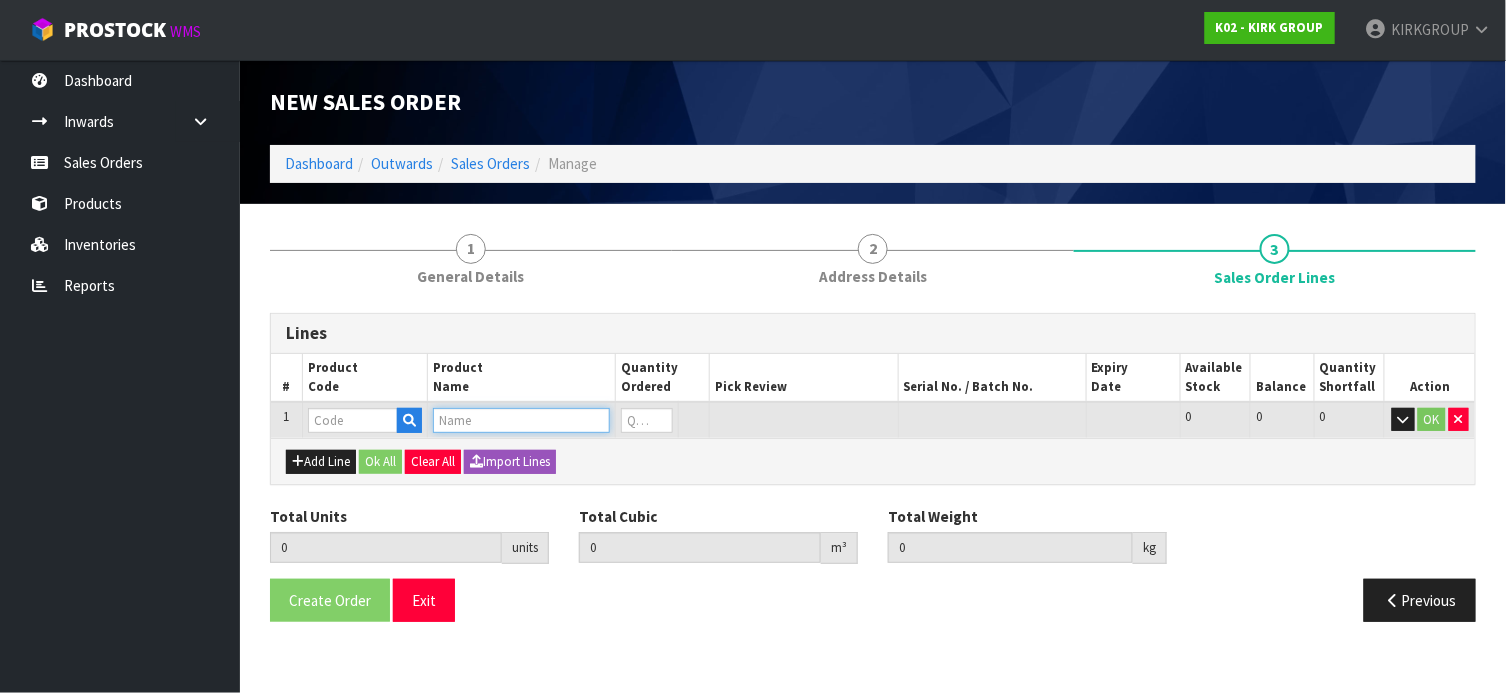 click at bounding box center (353, 420) 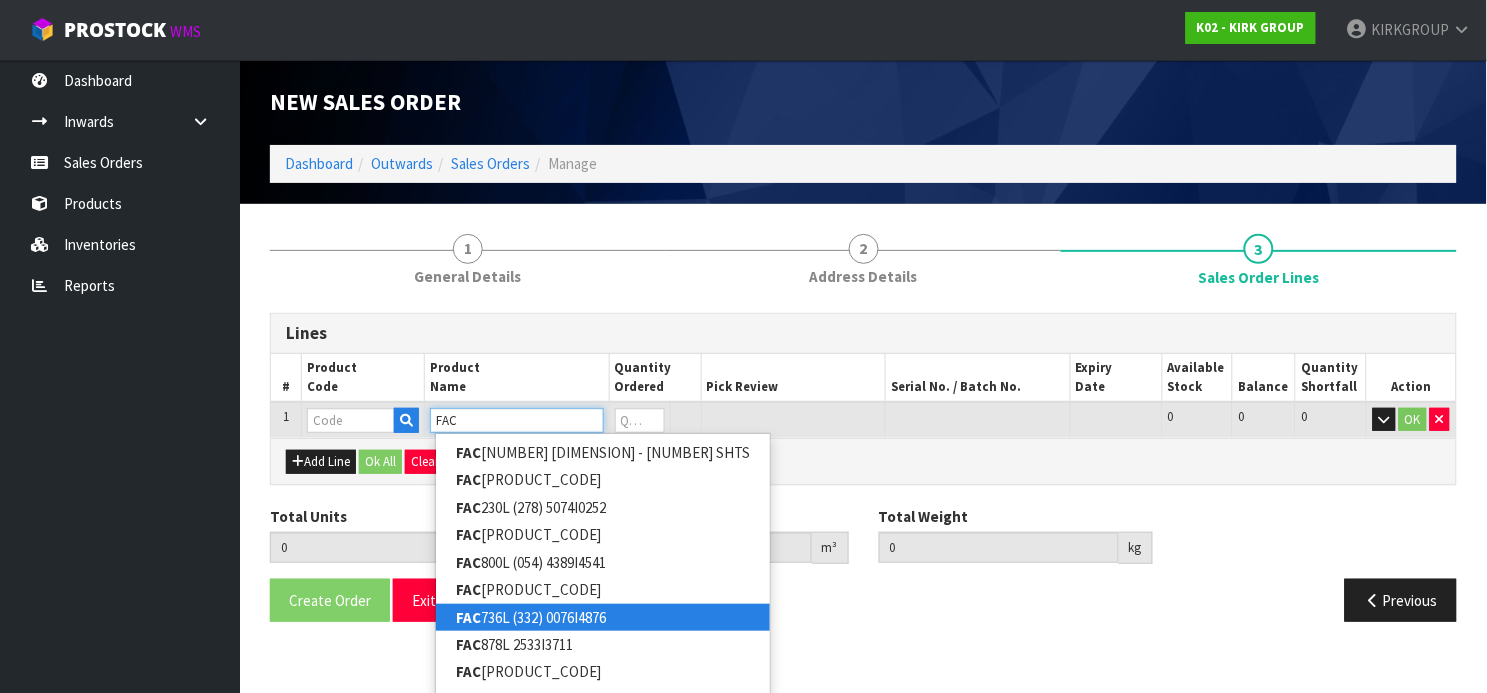 type on "FAC" 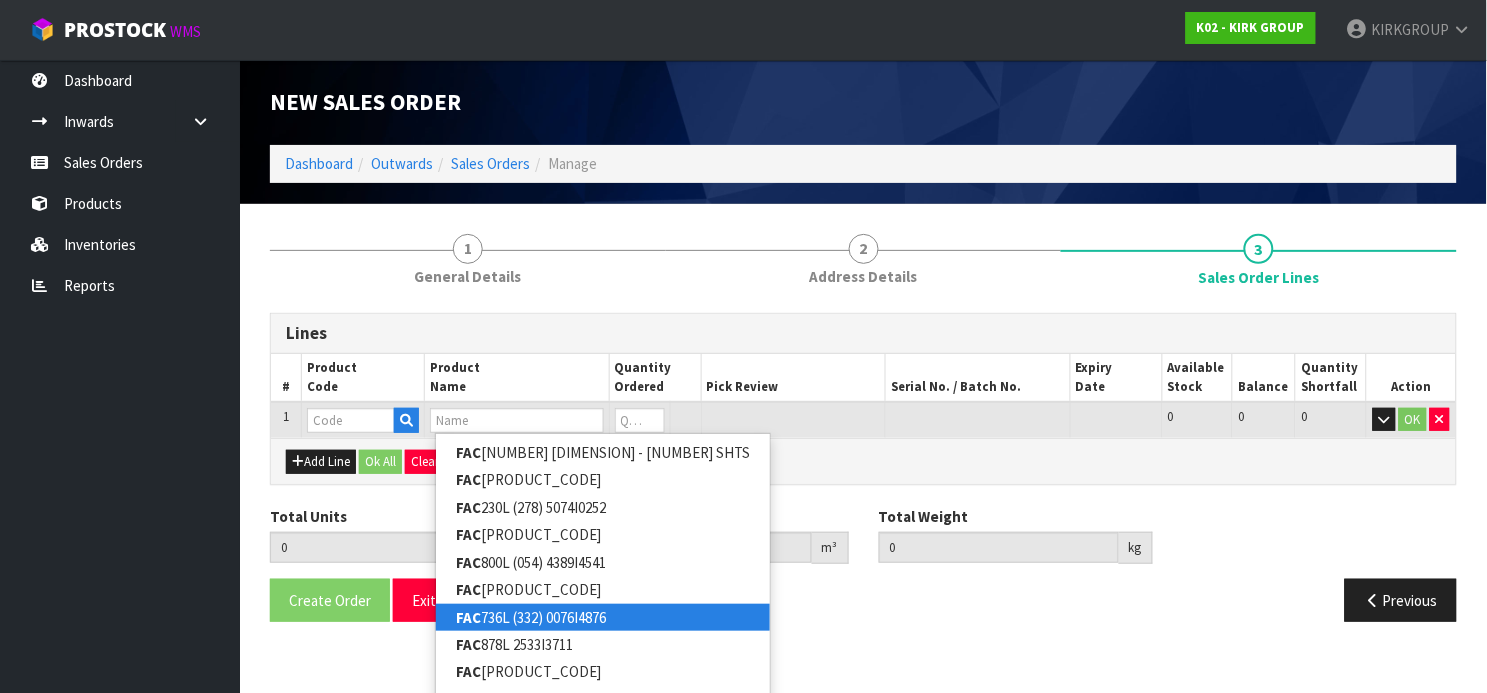 click on "LOR 445I (335) 7307D4841" at bounding box center (603, 617) 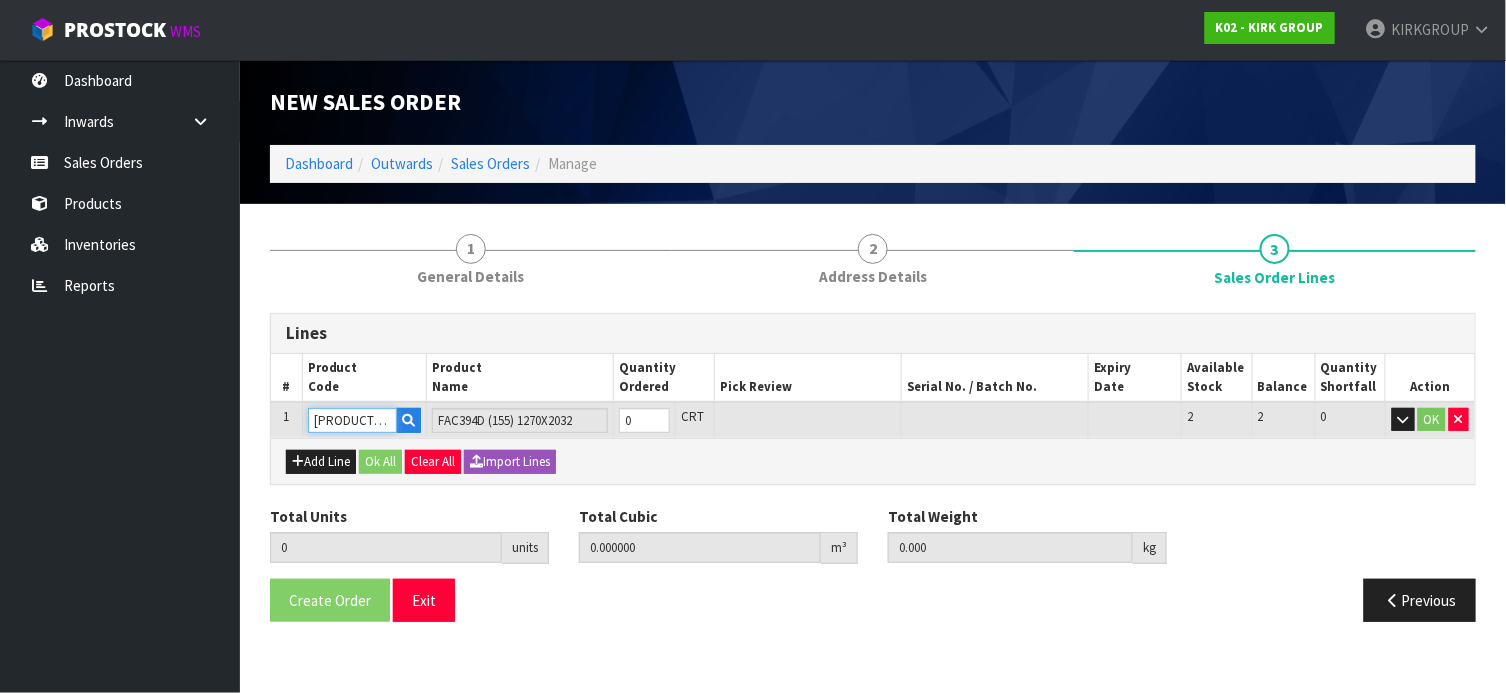 click on "[PRODUCT_CODE]" at bounding box center (353, 420) 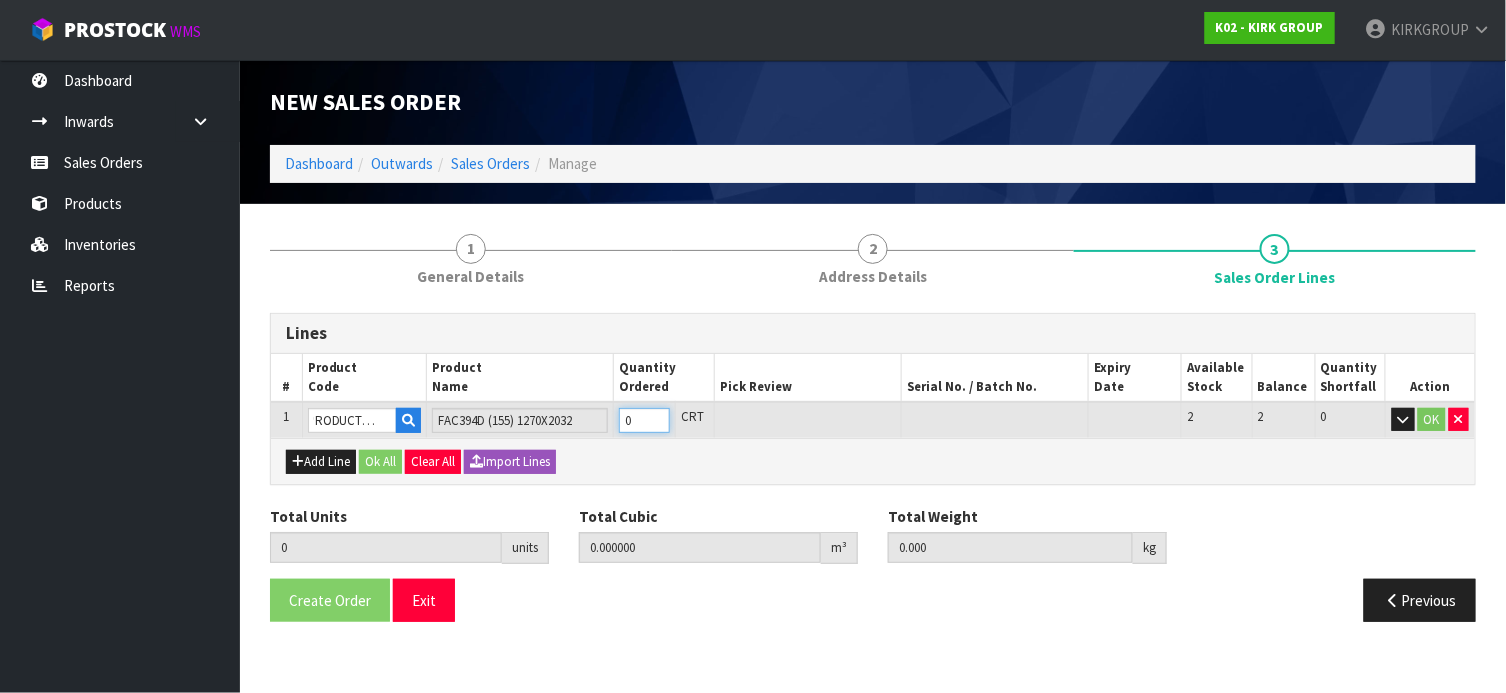 click on "0" at bounding box center (644, 420) 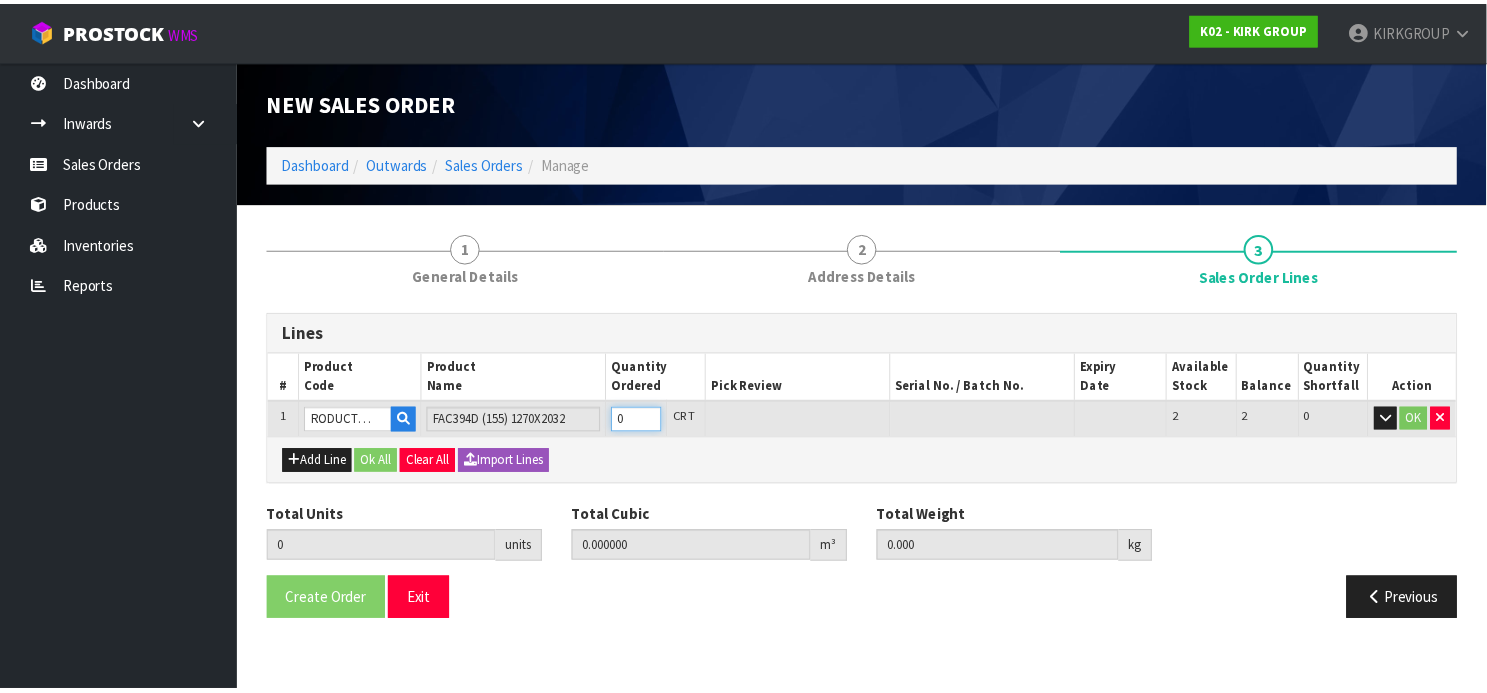 scroll, scrollTop: 0, scrollLeft: 0, axis: both 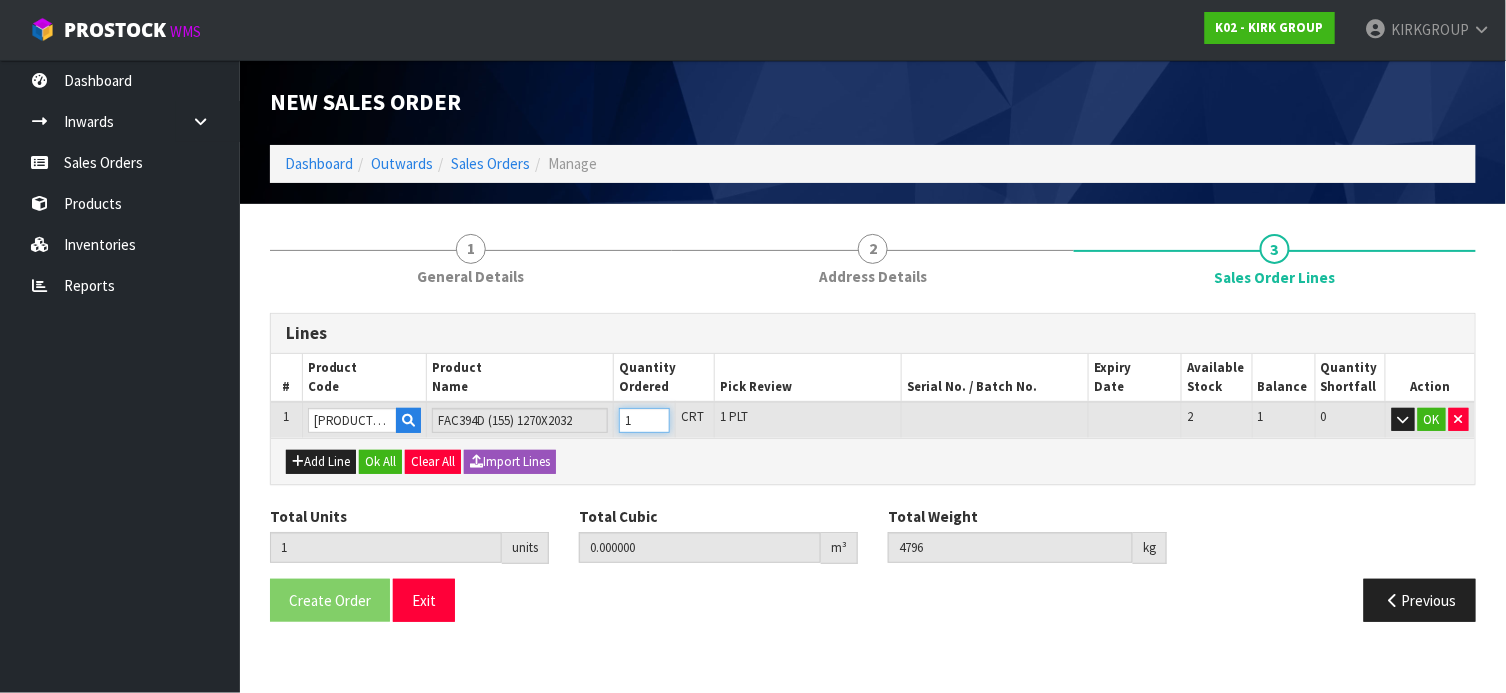 type on "1" 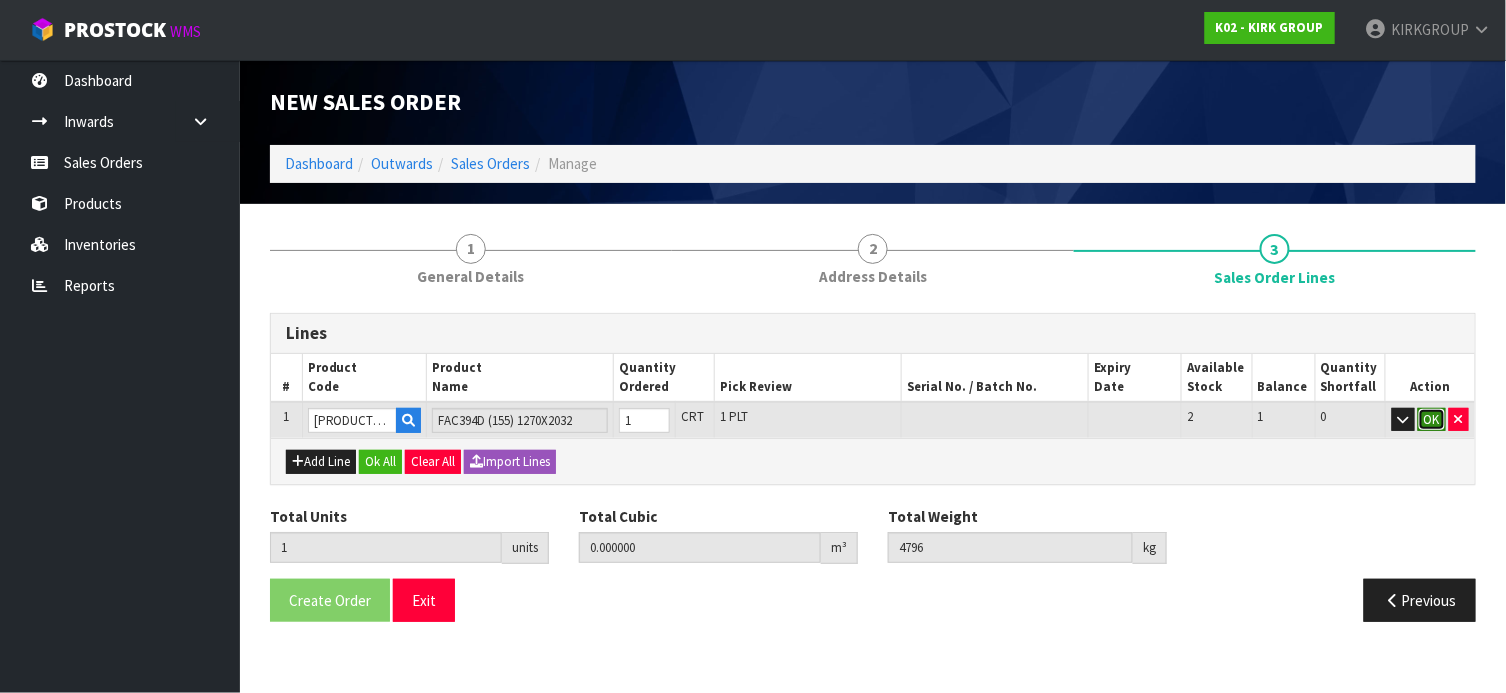 click on "OK" at bounding box center (1432, 420) 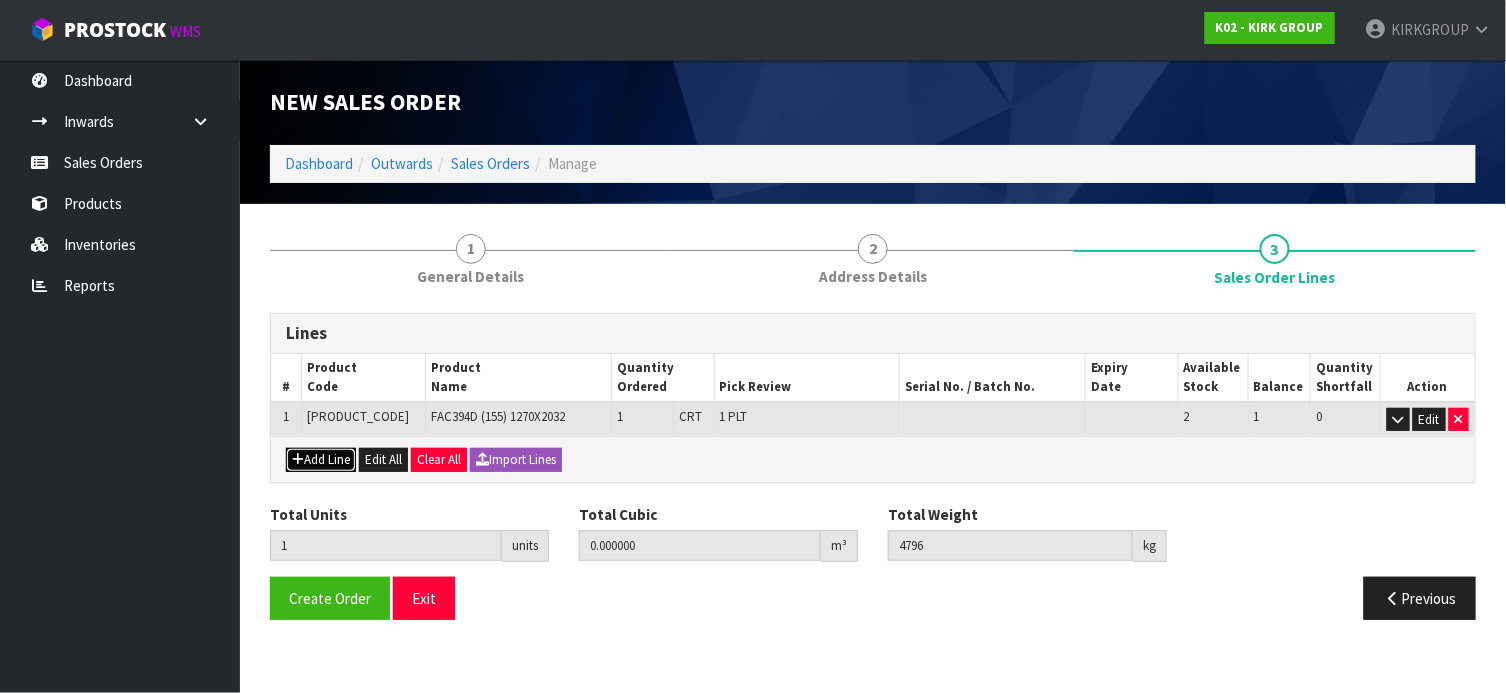 click on "Add Line" at bounding box center [321, 460] 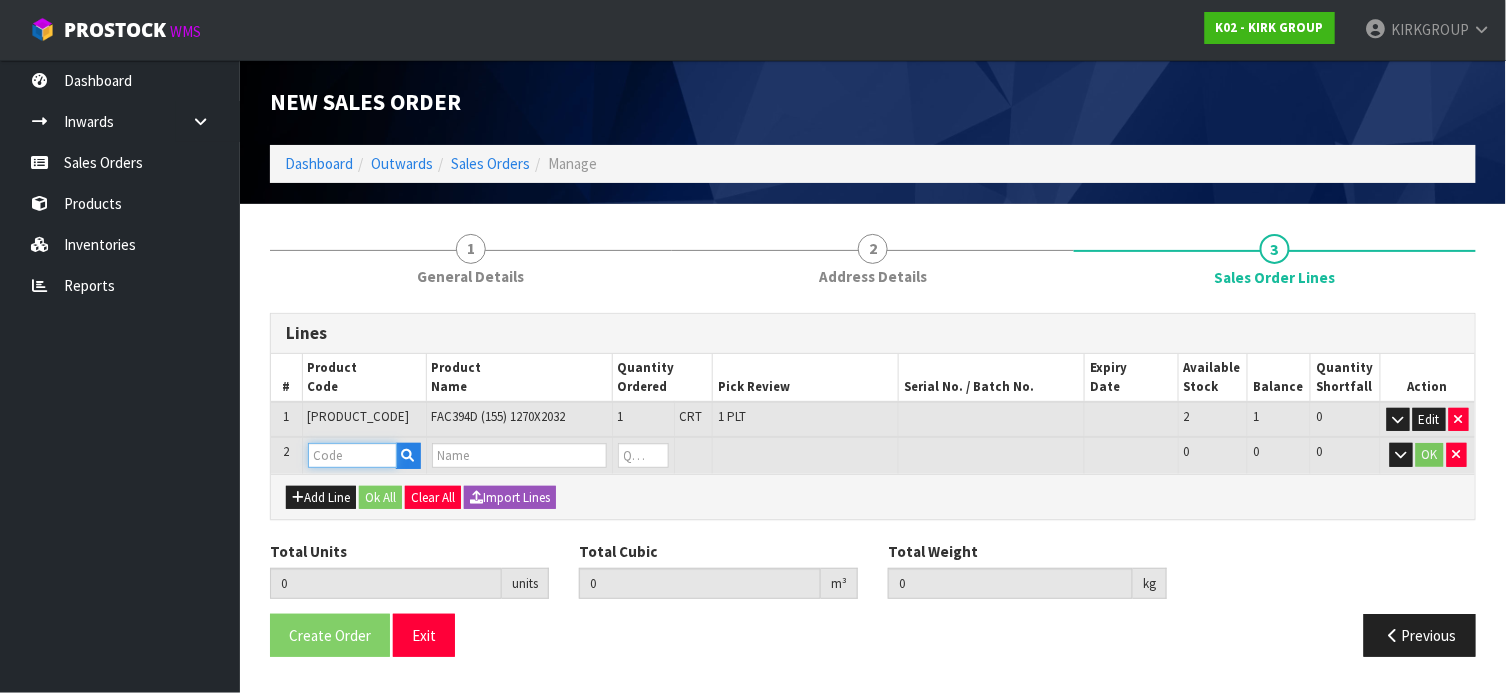 click at bounding box center [352, 455] 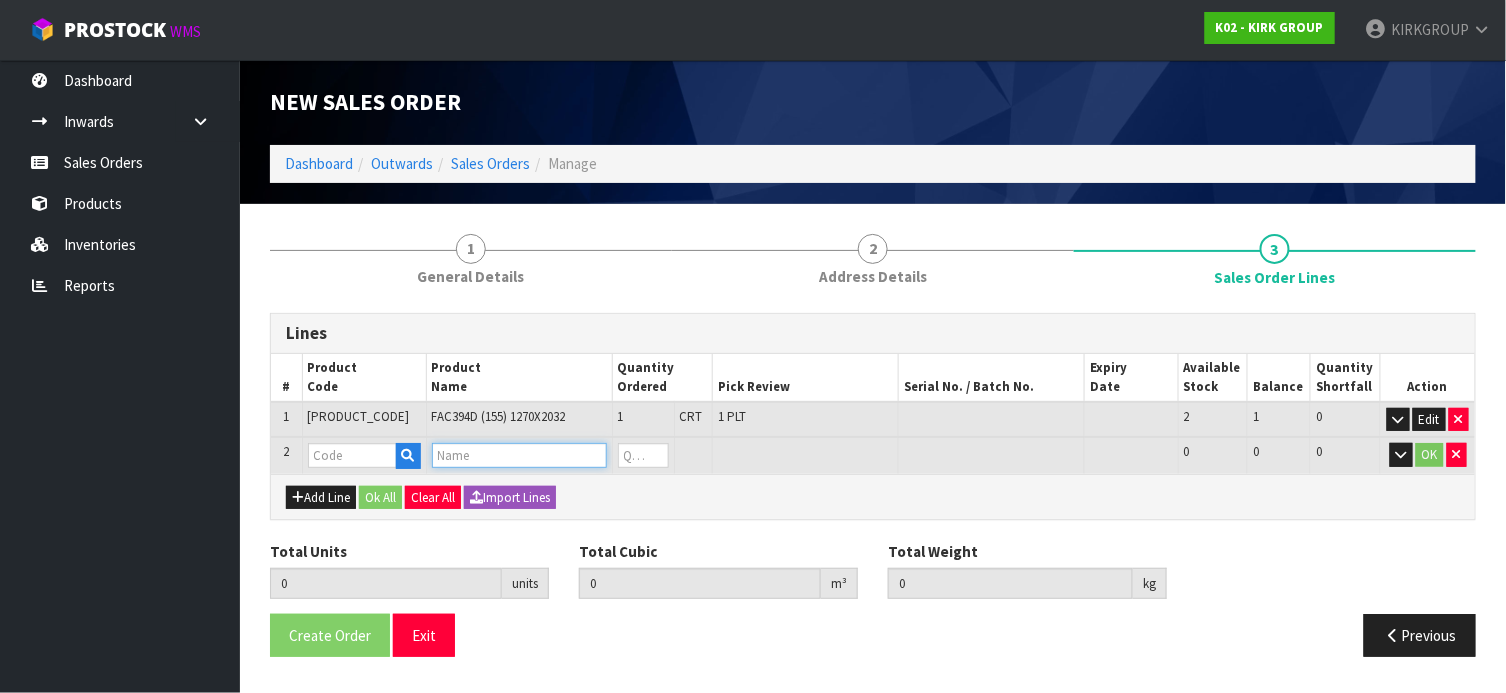 click at bounding box center (519, 455) 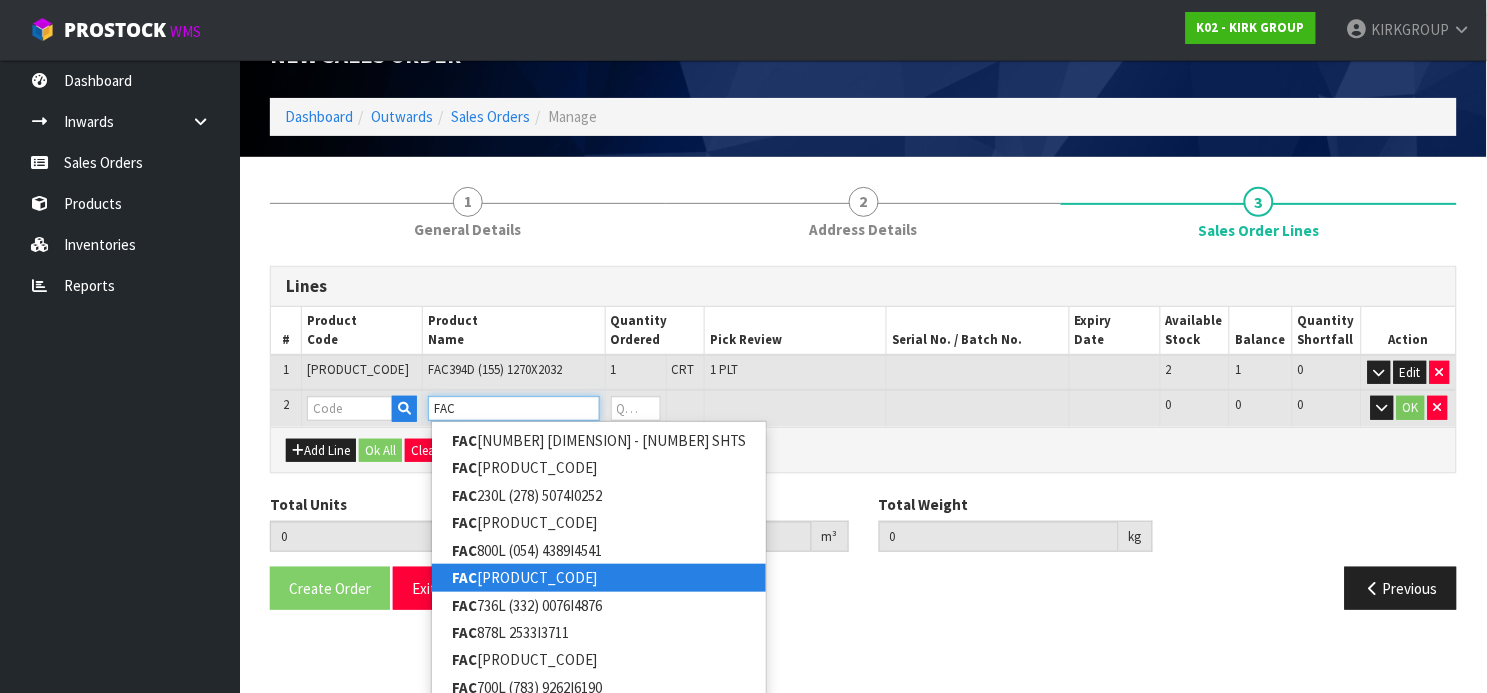 scroll, scrollTop: 60, scrollLeft: 0, axis: vertical 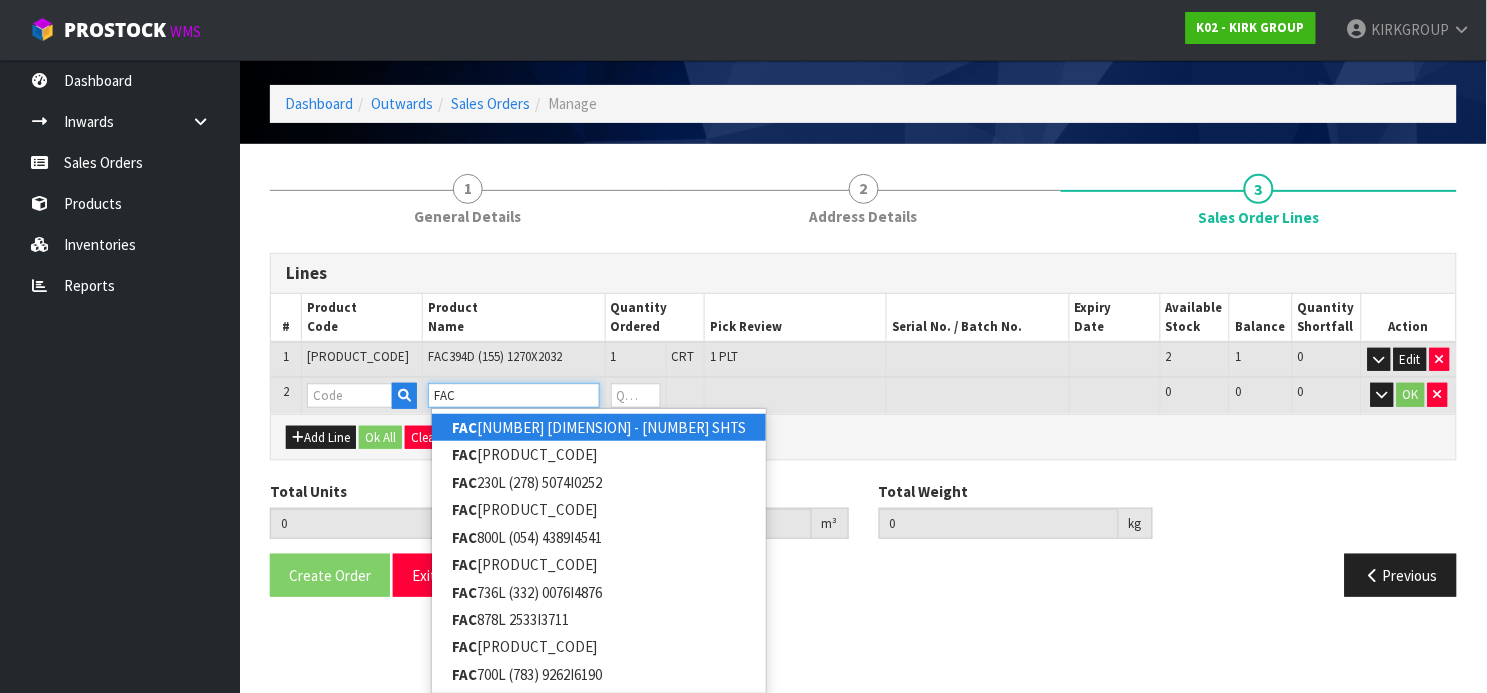 click on "FAC" at bounding box center [513, 395] 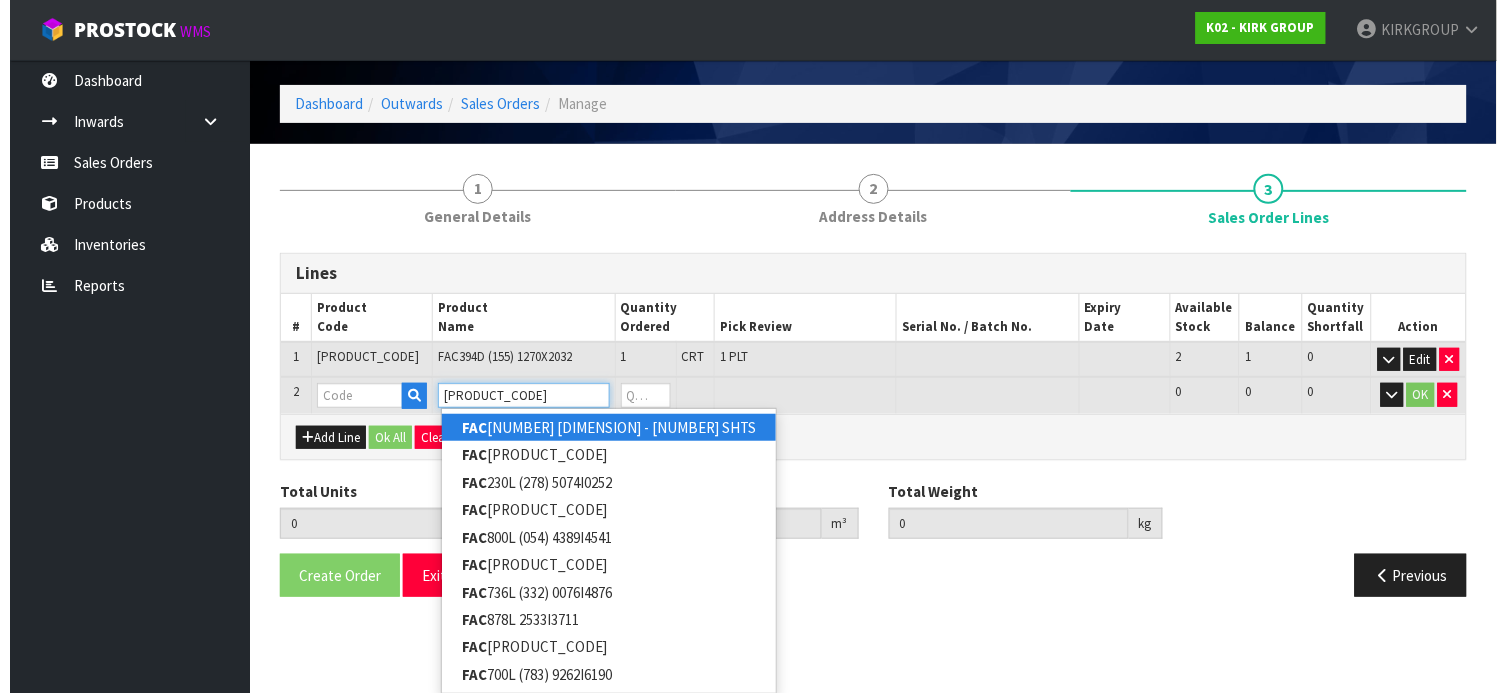 scroll, scrollTop: 0, scrollLeft: 0, axis: both 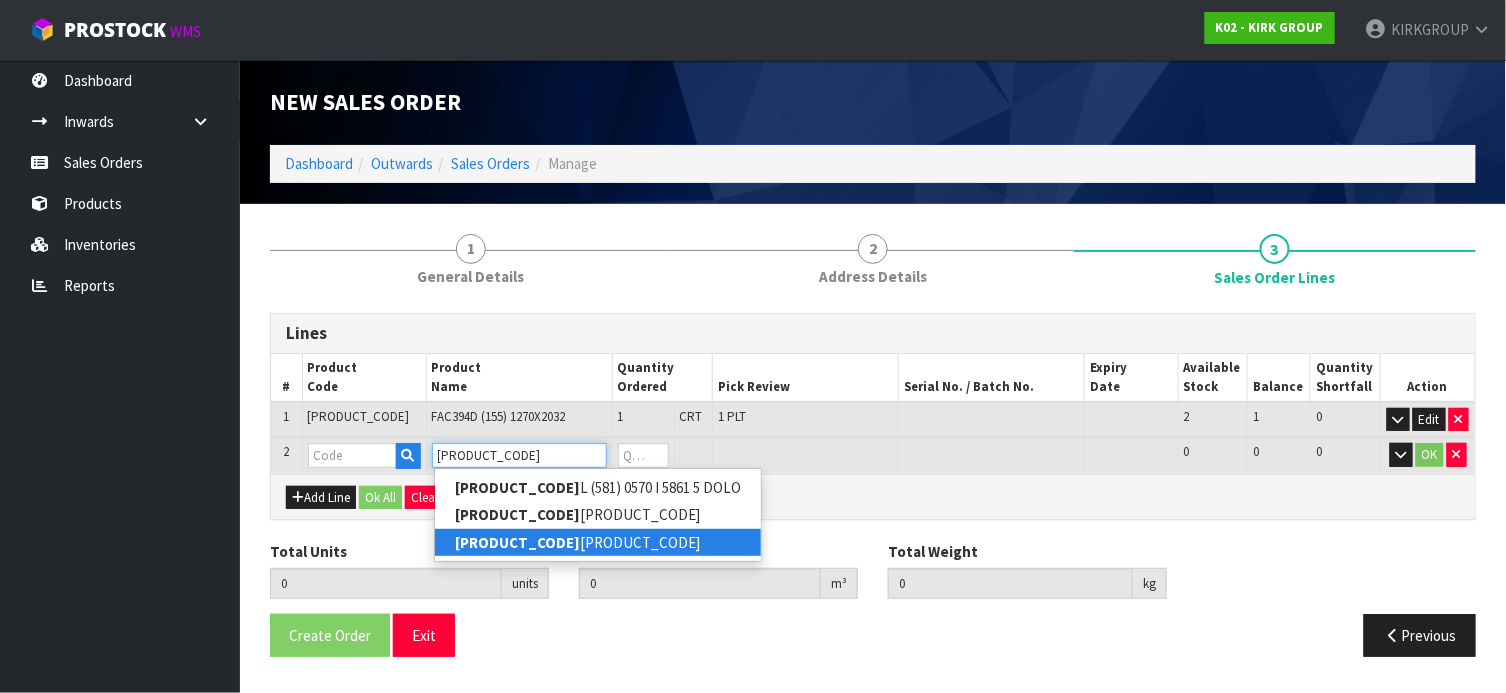 type on "[PRODUCT_CODE]" 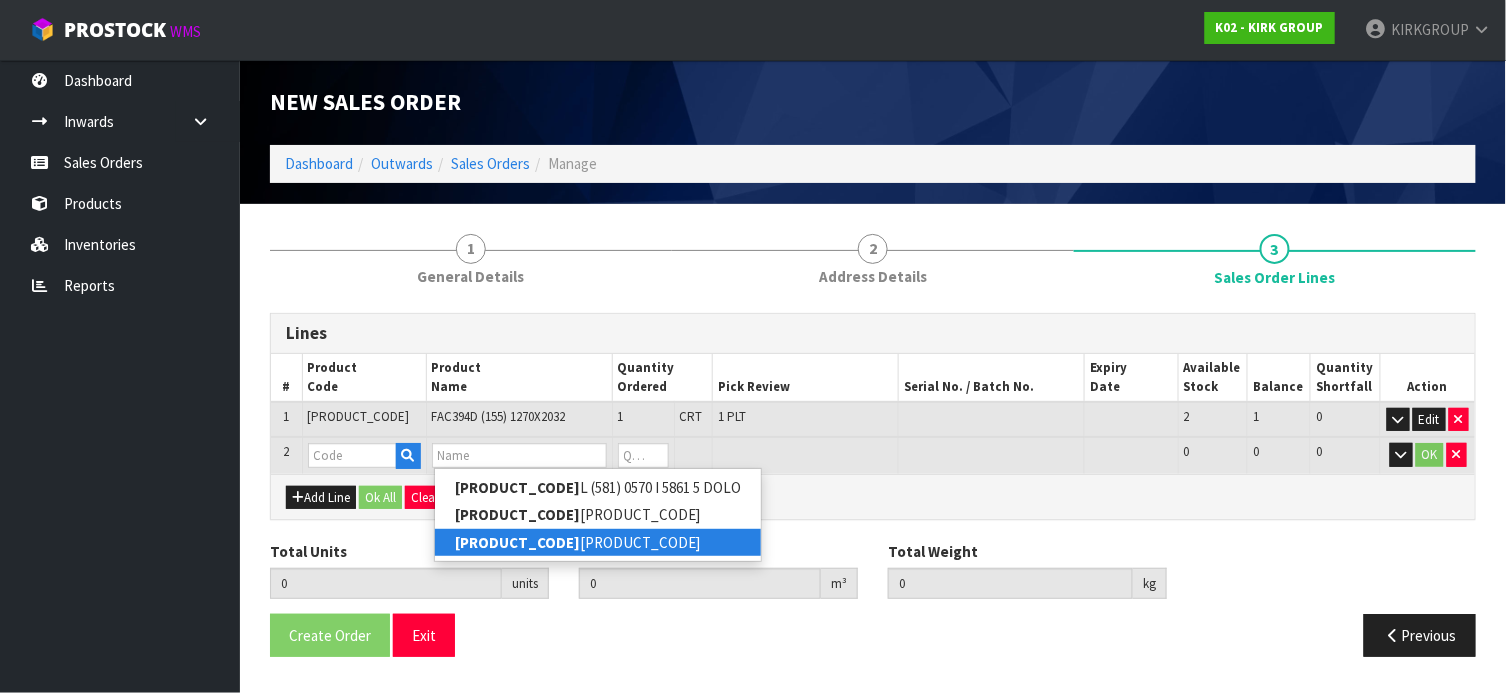 click on "[PRODUCT_CODE]" at bounding box center [517, 542] 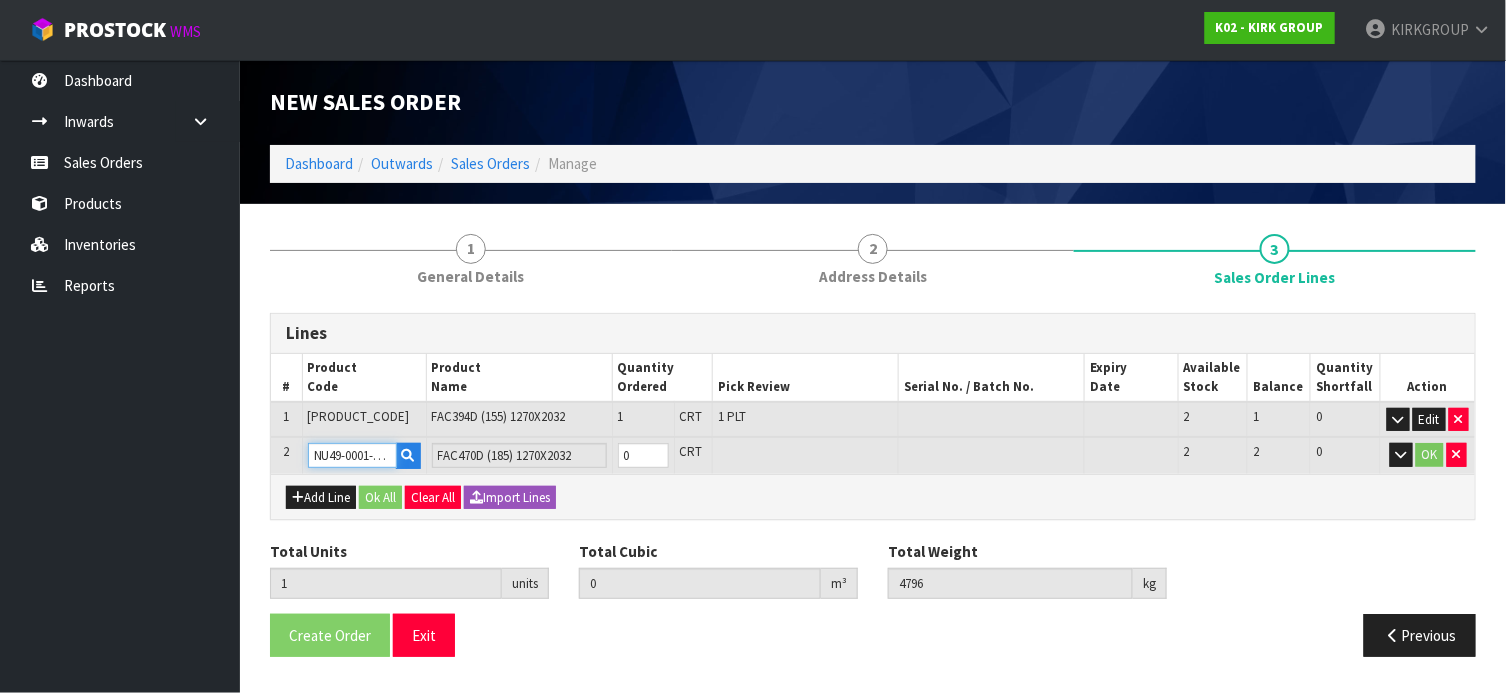click on "NU49-0001-0102" at bounding box center (352, 455) 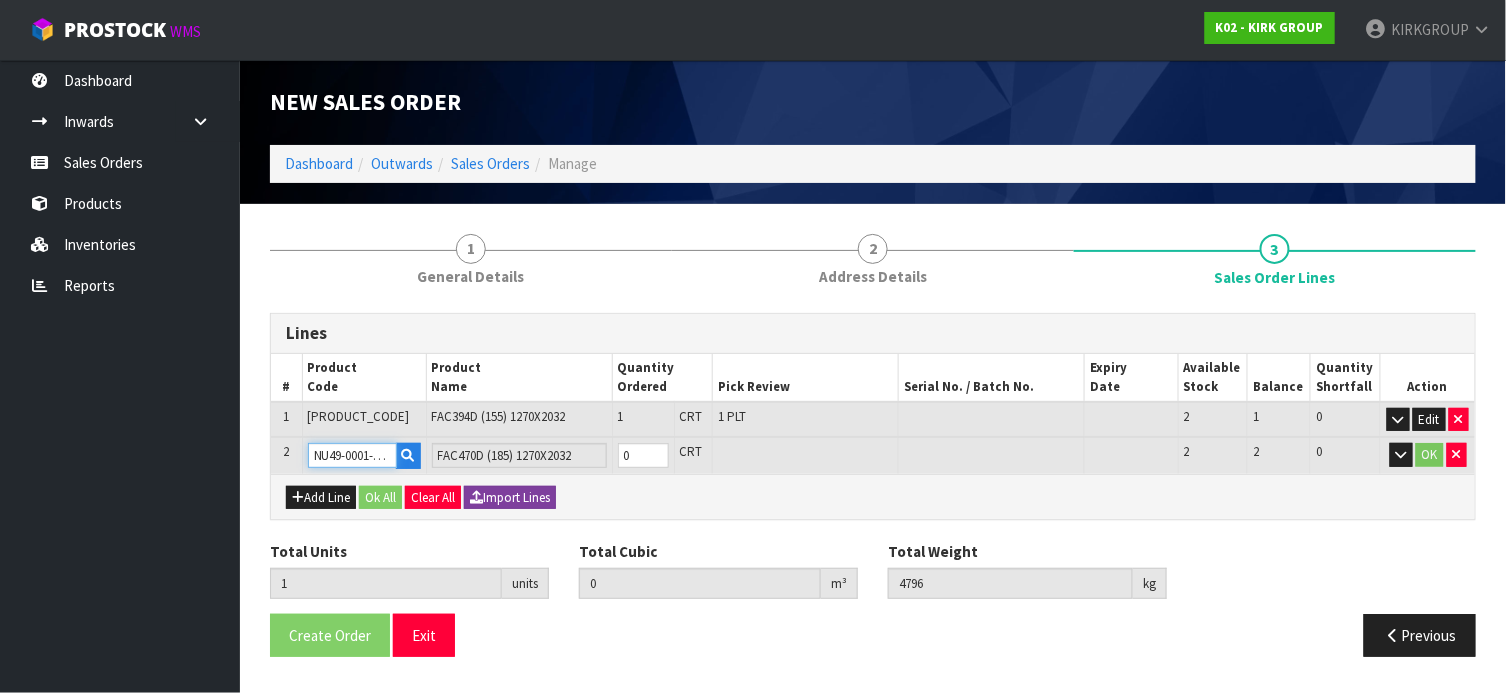 scroll, scrollTop: 0, scrollLeft: 11, axis: horizontal 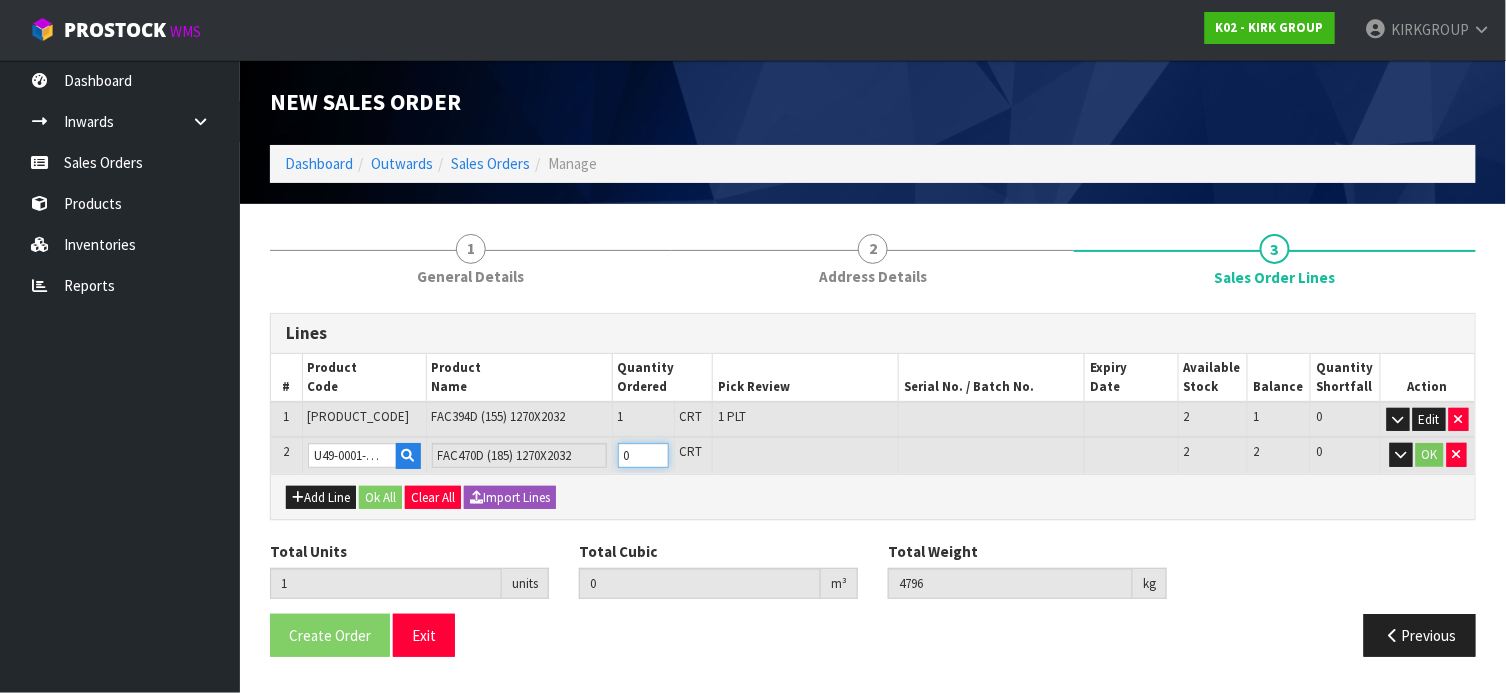 click on "0" at bounding box center (643, 455) 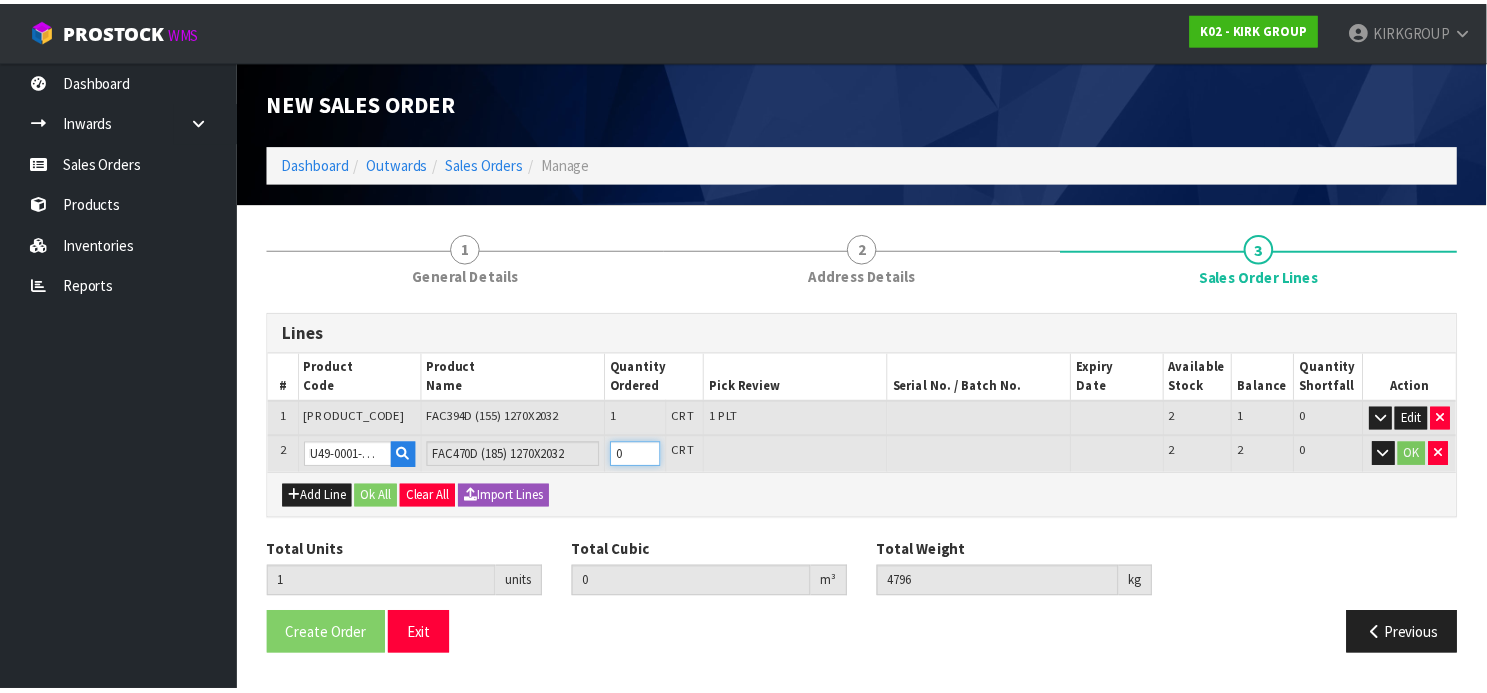 scroll, scrollTop: 0, scrollLeft: 0, axis: both 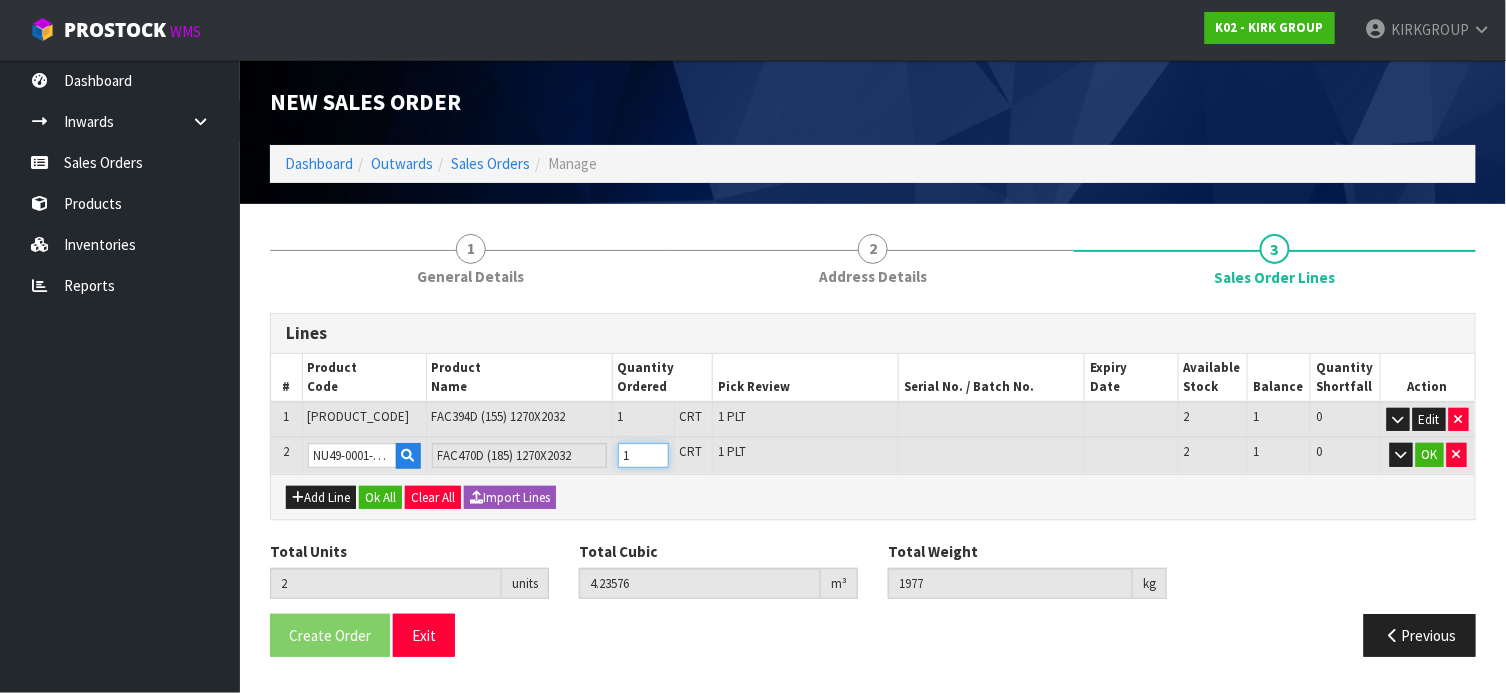 type on "1" 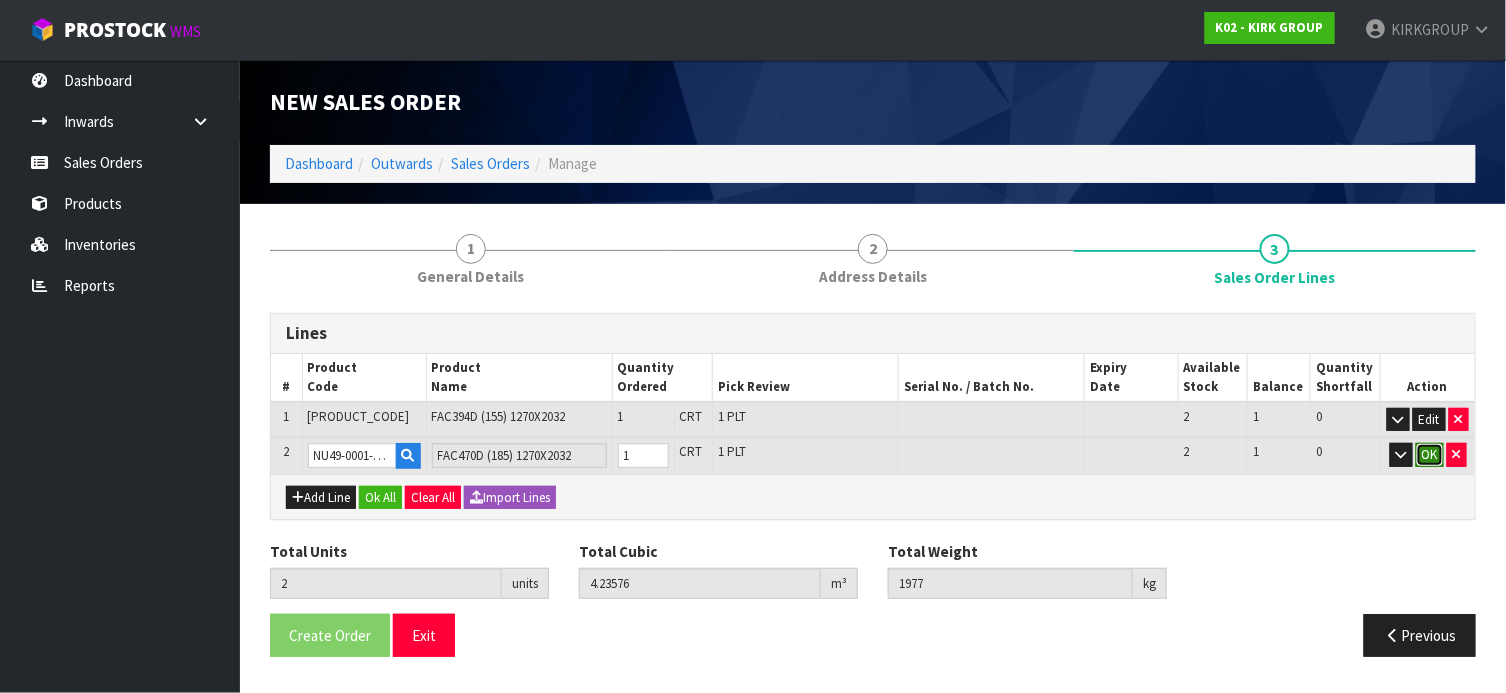 click on "OK" at bounding box center (1430, 455) 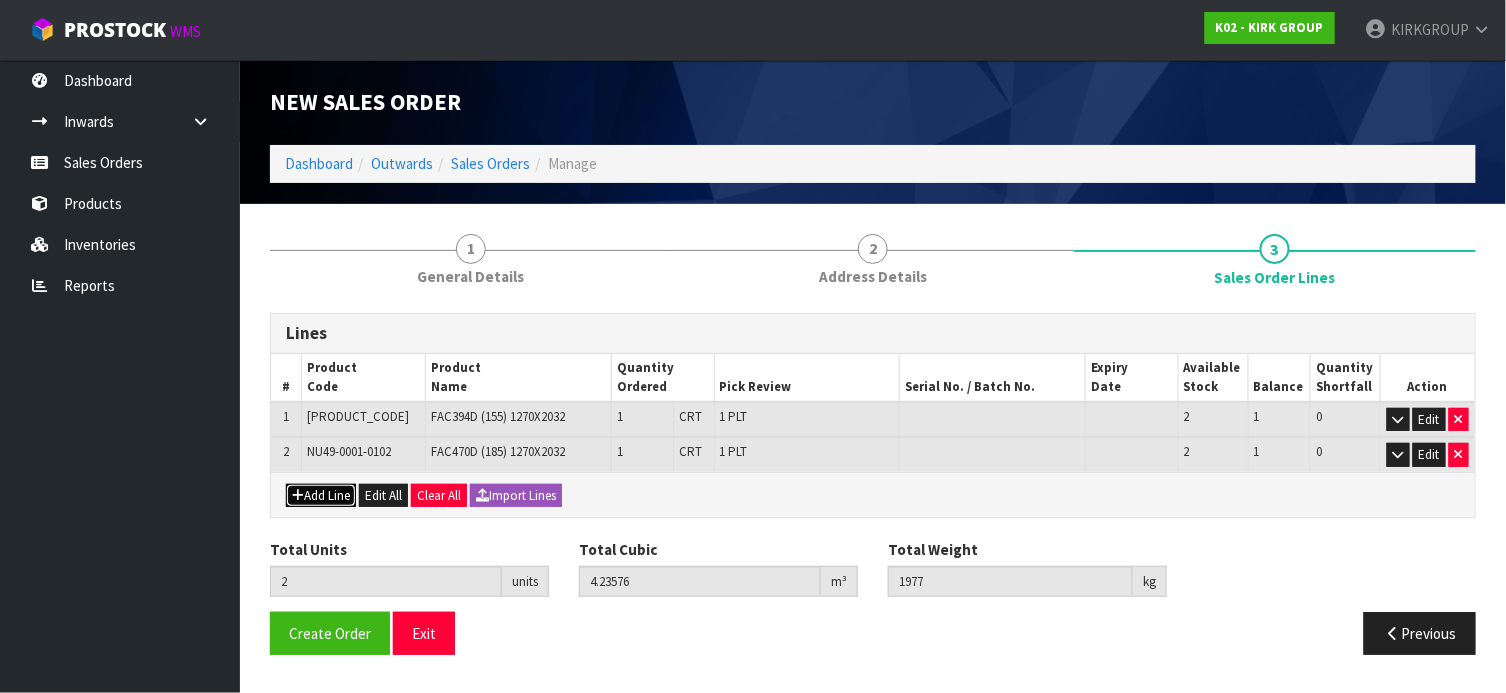 click on "Add Line" at bounding box center [321, 496] 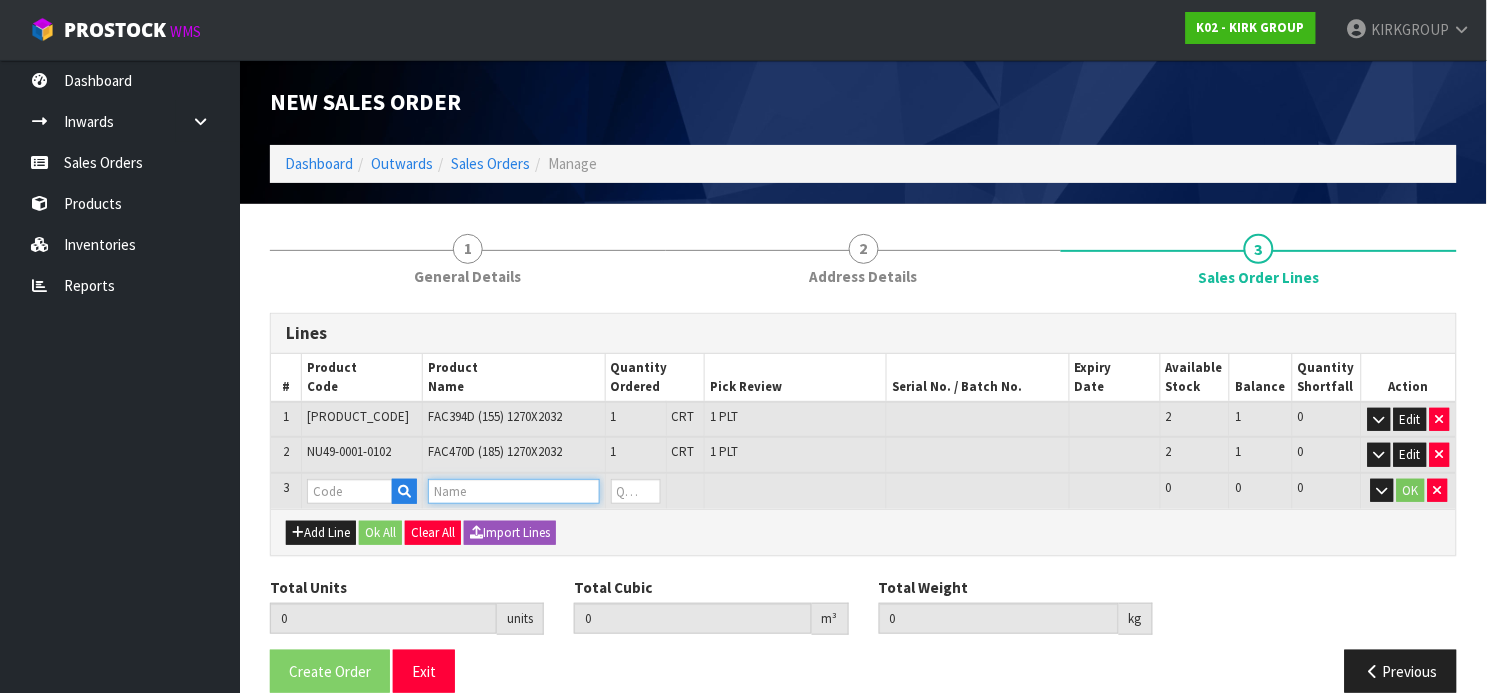 click at bounding box center [350, 491] 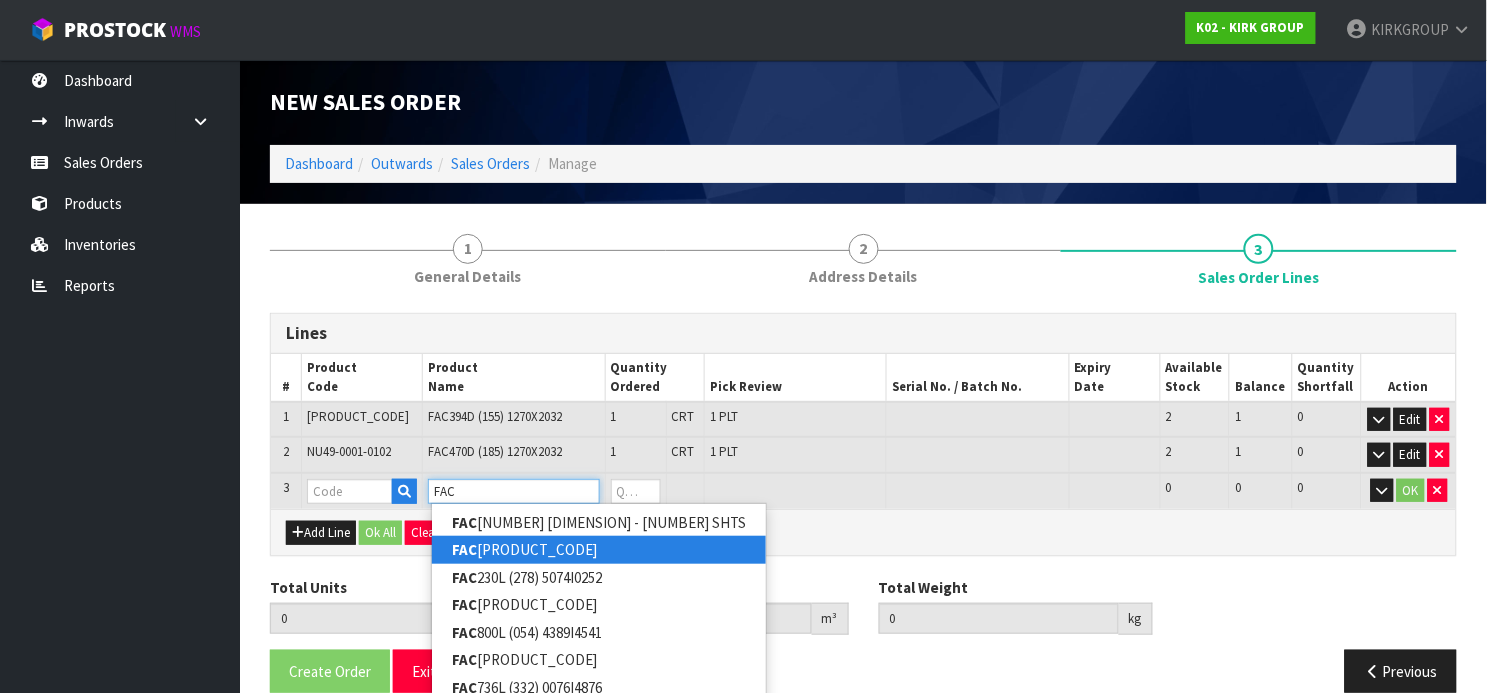 type on "FAC" 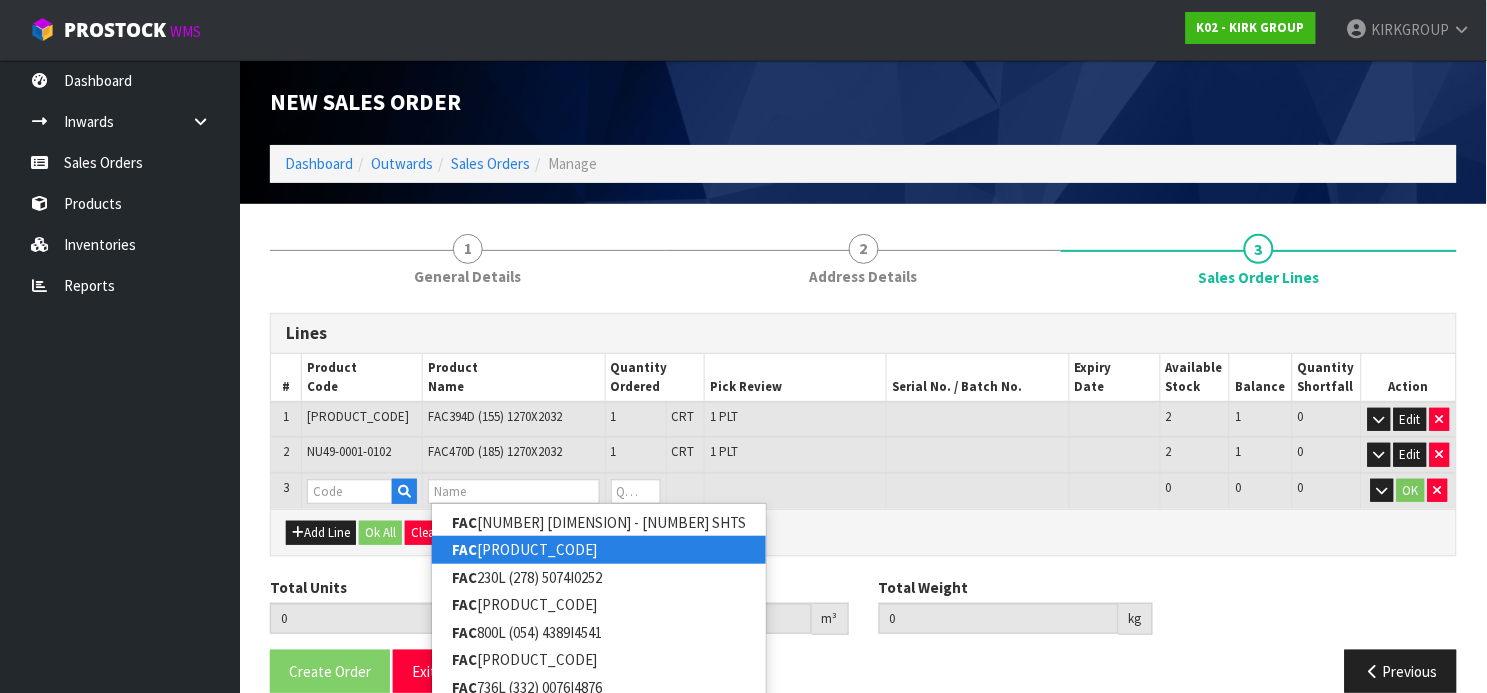 click on "LOR 447I (540) 3952D4784" at bounding box center (599, 549) 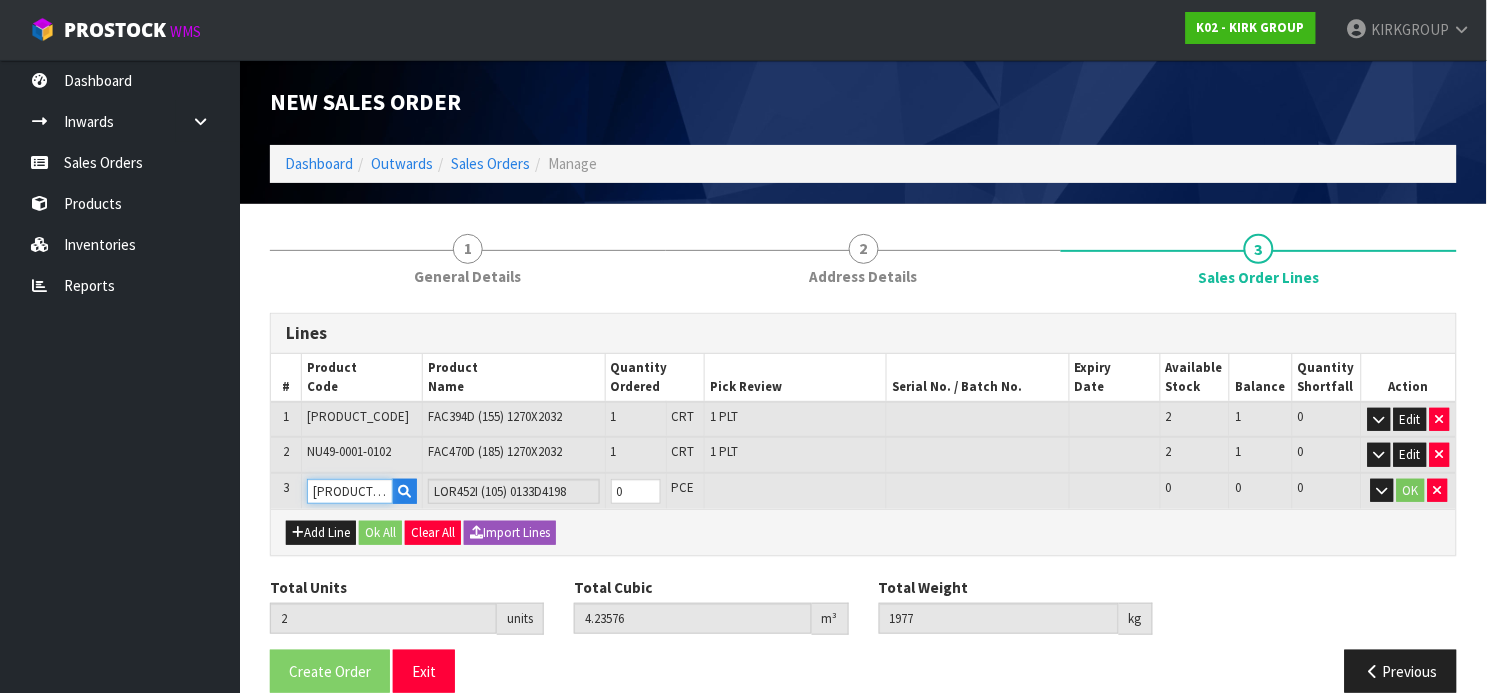 click on "[PRODUCT_CODE]" at bounding box center (350, 491) 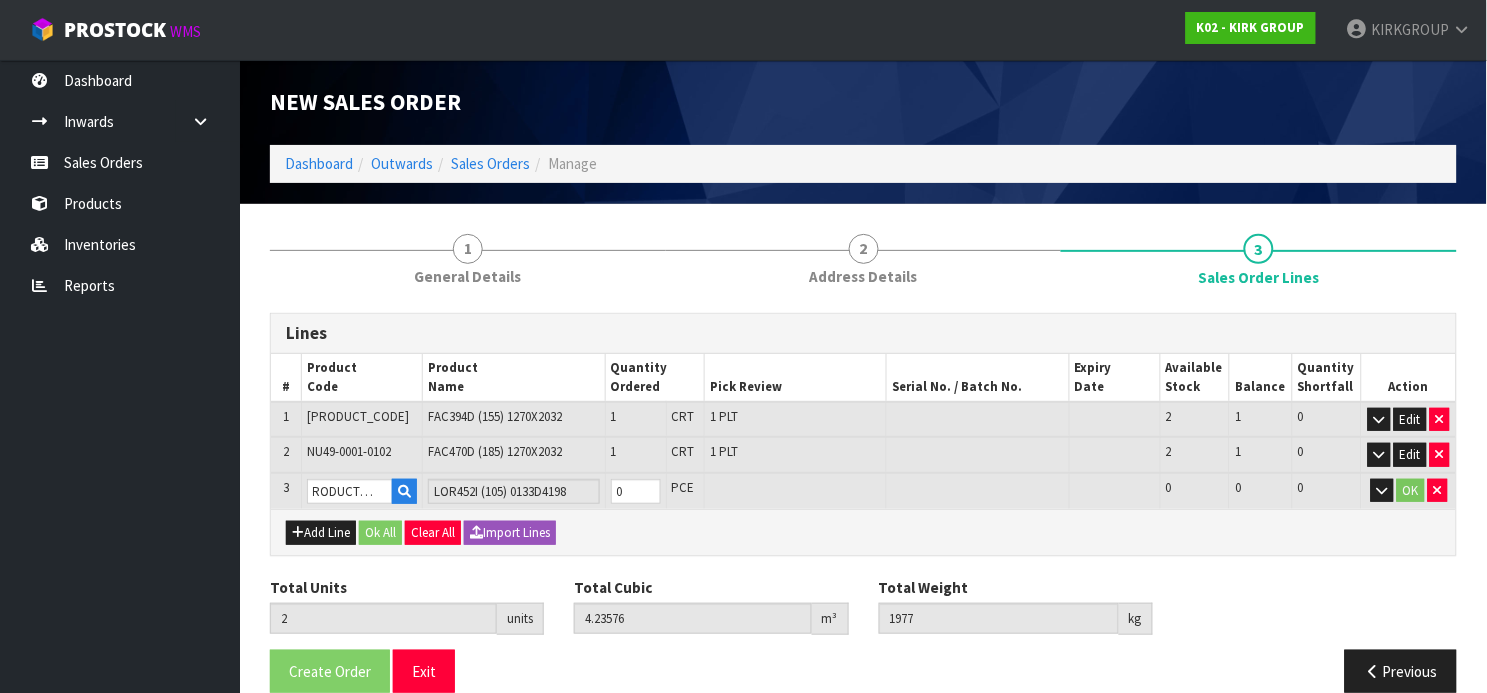 scroll, scrollTop: 0, scrollLeft: 0, axis: both 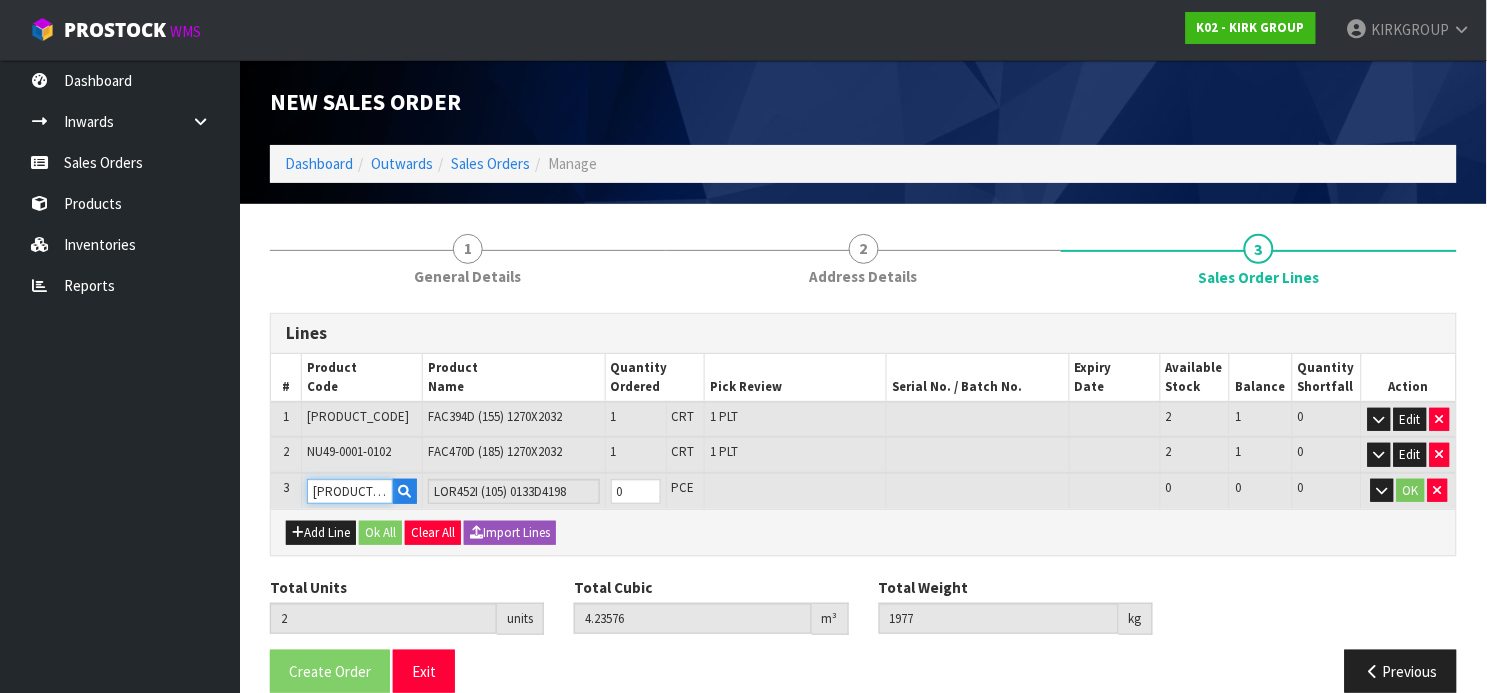 click on "[PRODUCT_CODE]" at bounding box center [350, 491] 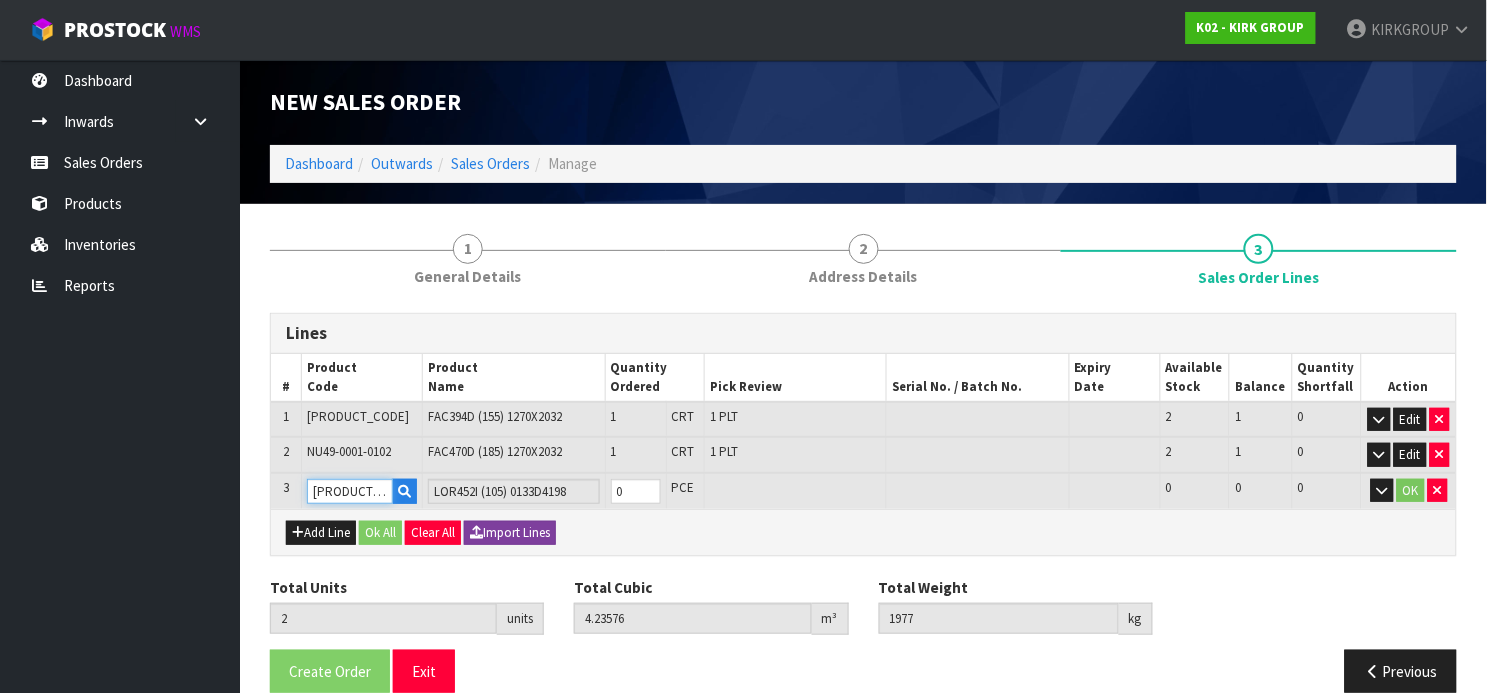 scroll, scrollTop: 0, scrollLeft: 14, axis: horizontal 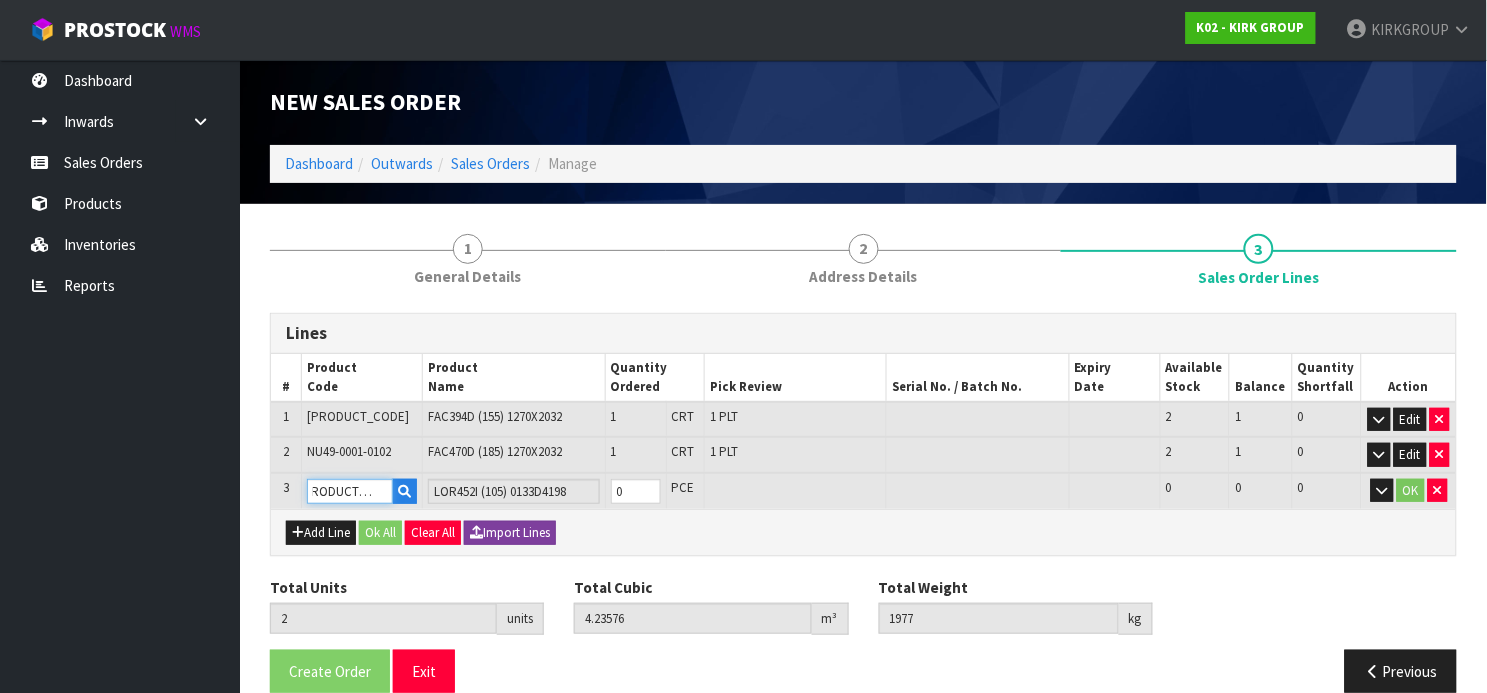 drag, startPoint x: 369, startPoint y: 486, endPoint x: 528, endPoint y: 521, distance: 162.80664 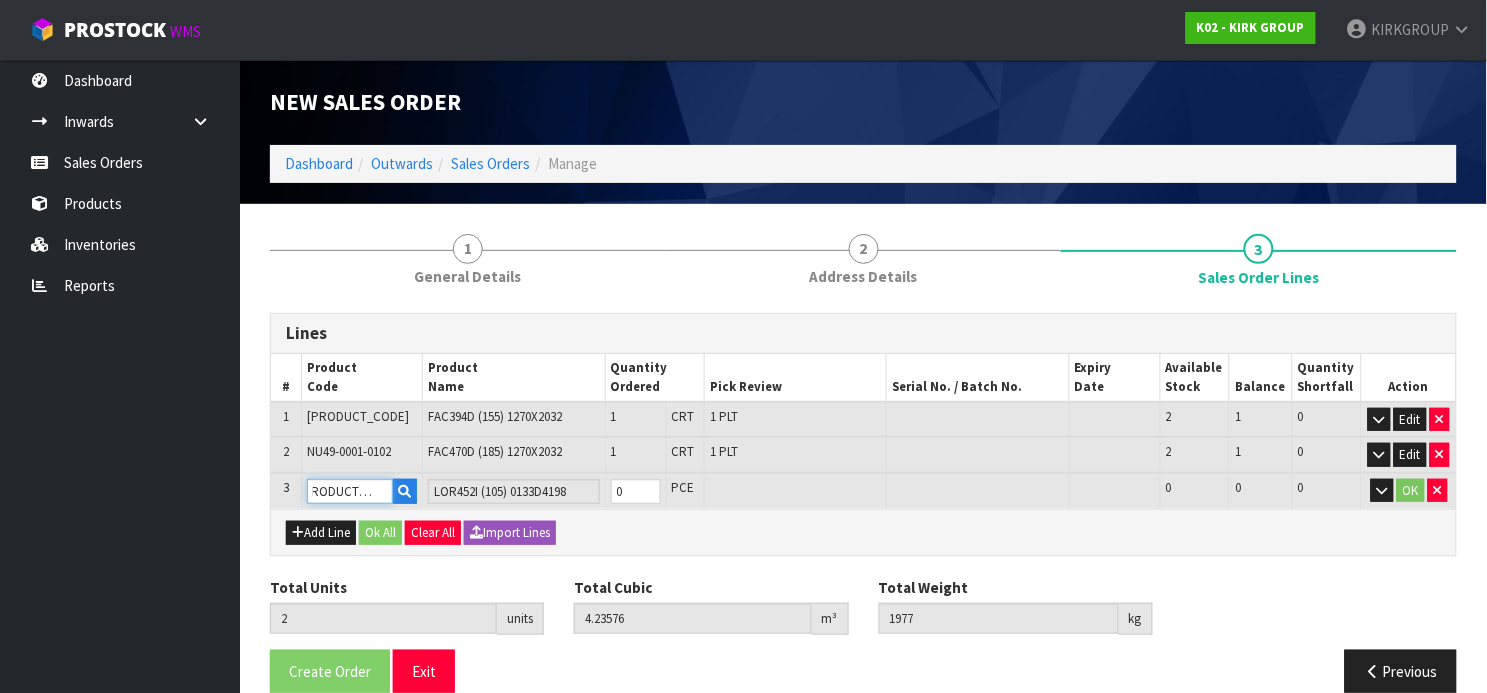 click on "[PRODUCT_CODE]" at bounding box center (350, 491) 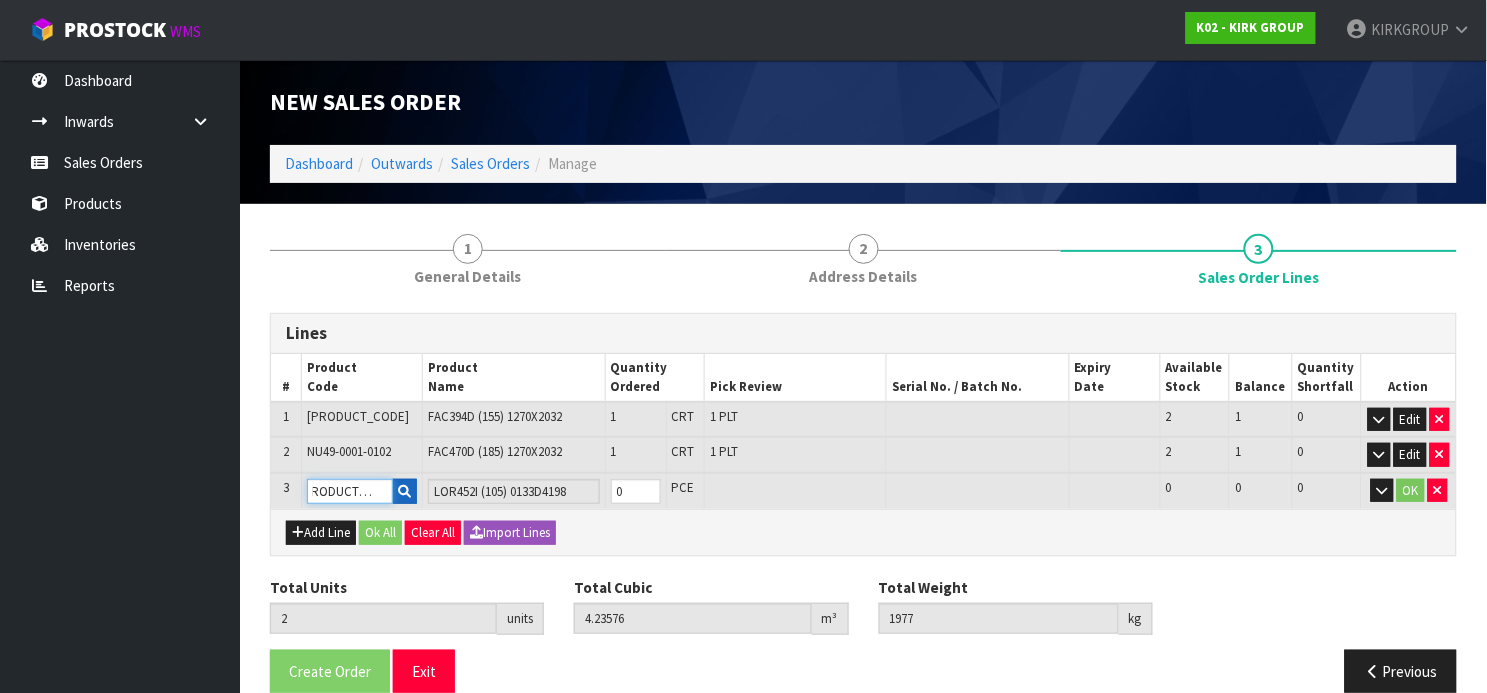 drag, startPoint x: 361, startPoint y: 487, endPoint x: 411, endPoint y: 498, distance: 51.1957 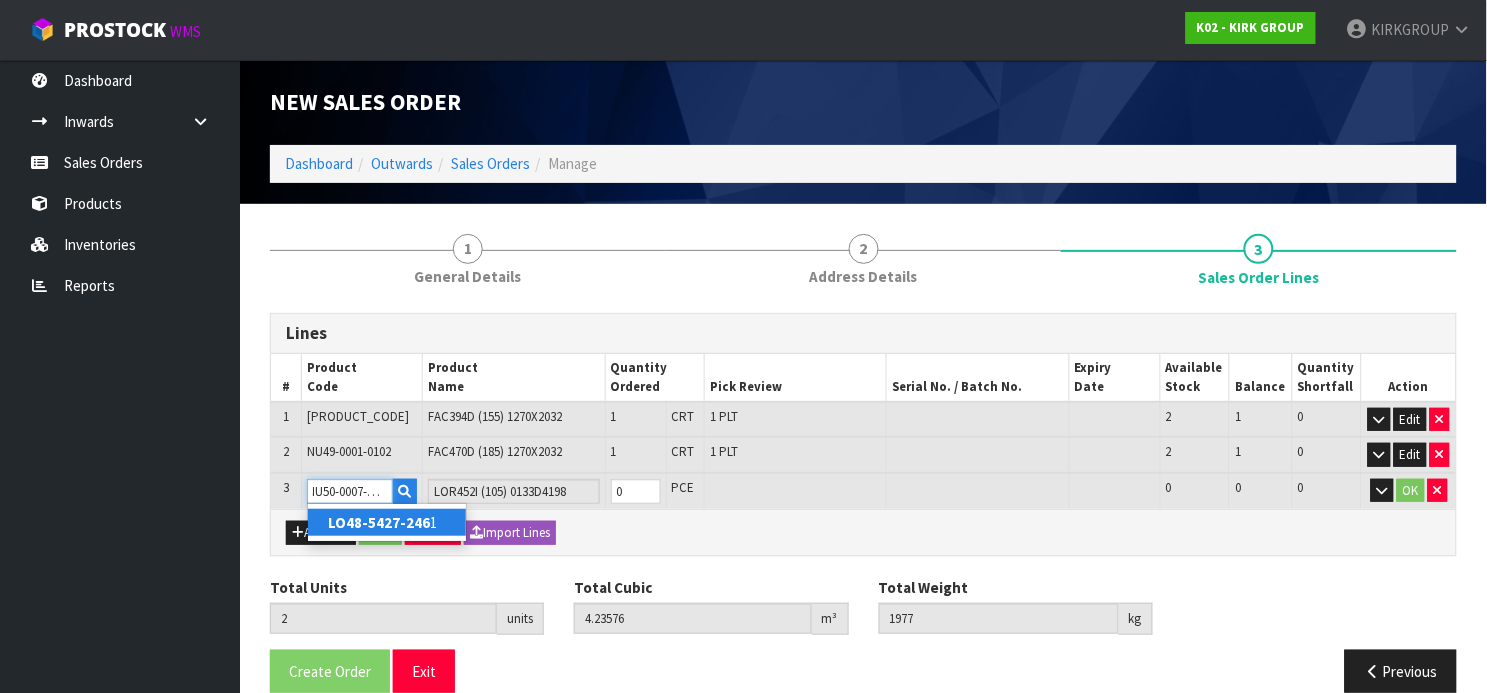scroll, scrollTop: 0, scrollLeft: 13, axis: horizontal 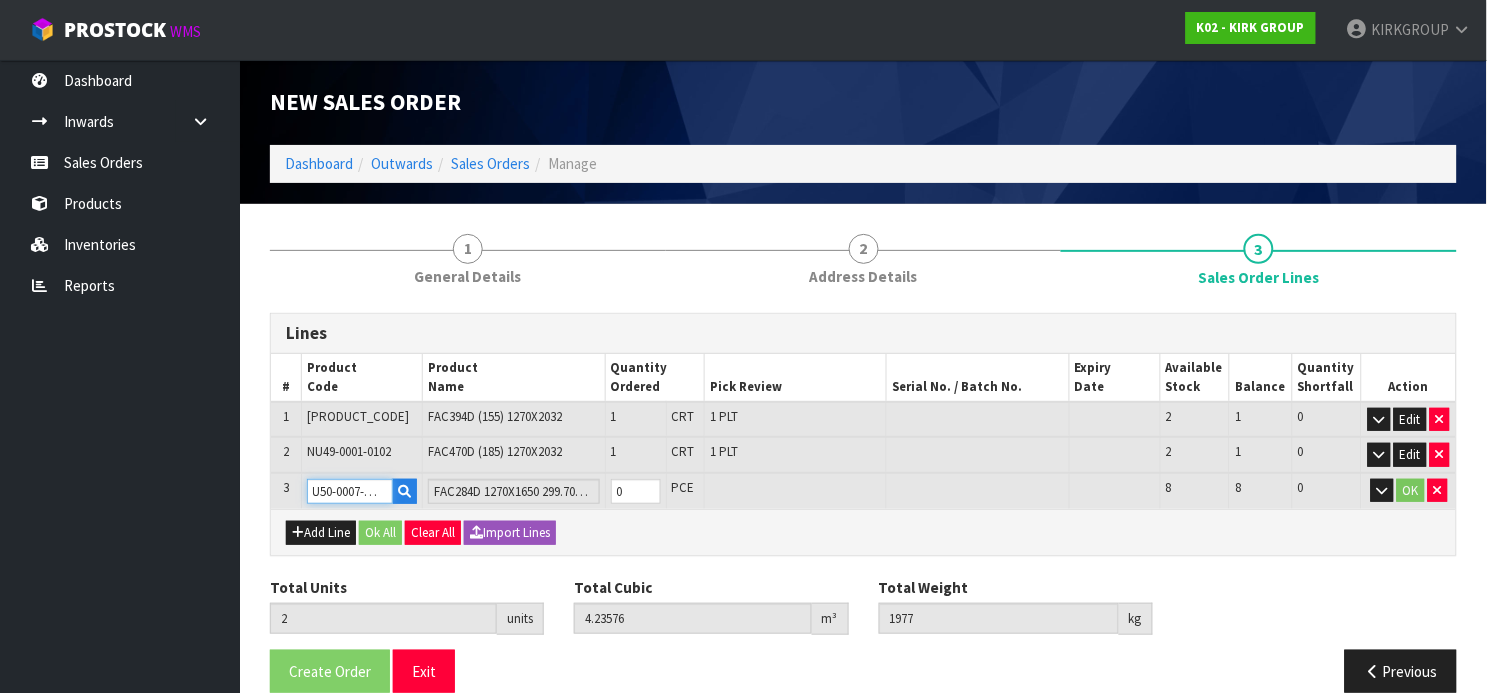 type on "NU50-0007-1101" 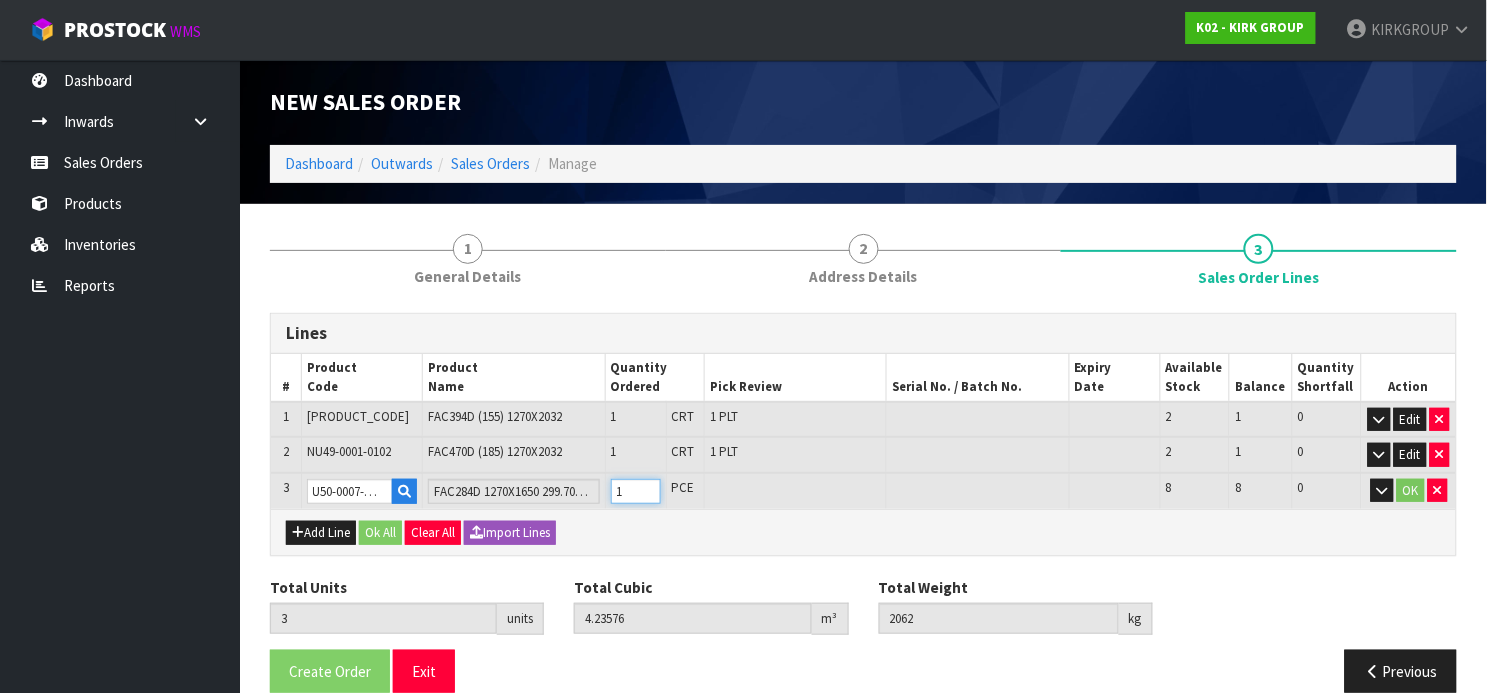 click on "1" at bounding box center [636, 491] 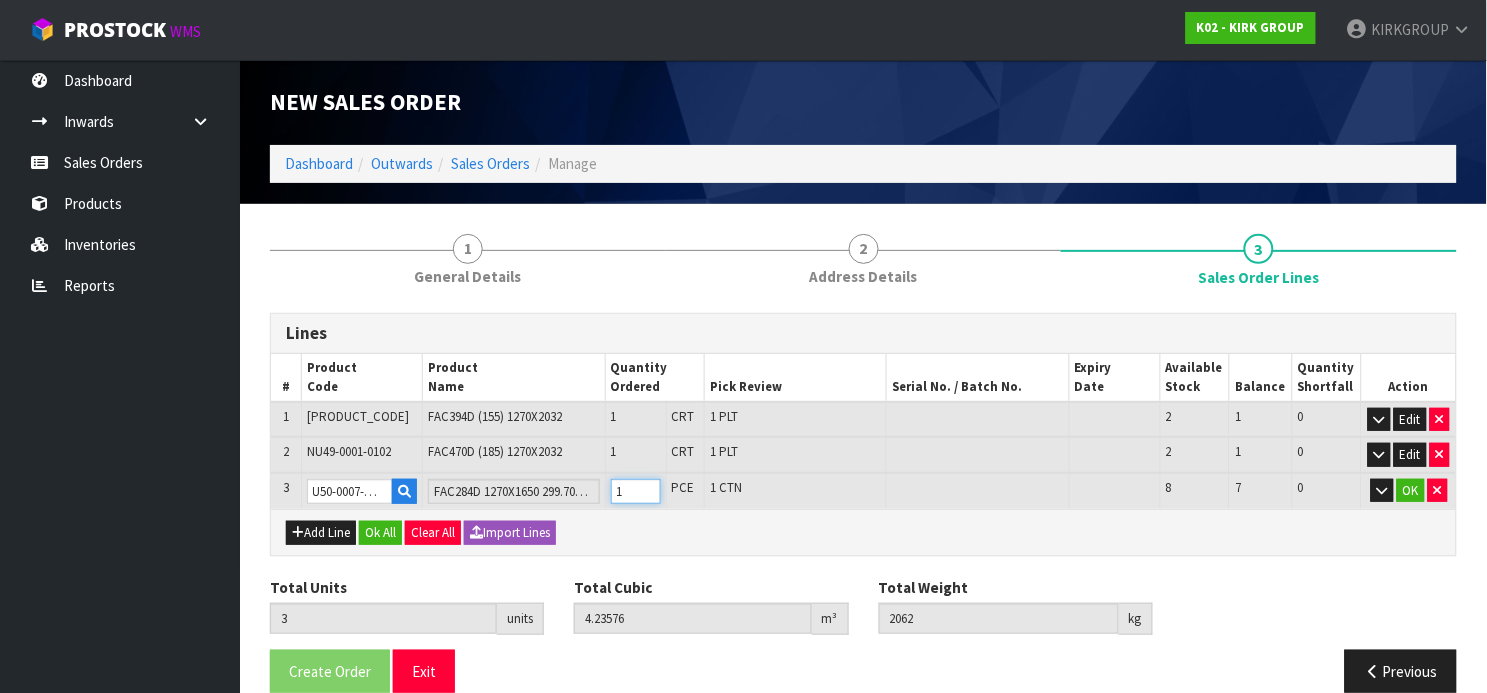 scroll, scrollTop: 0, scrollLeft: 0, axis: both 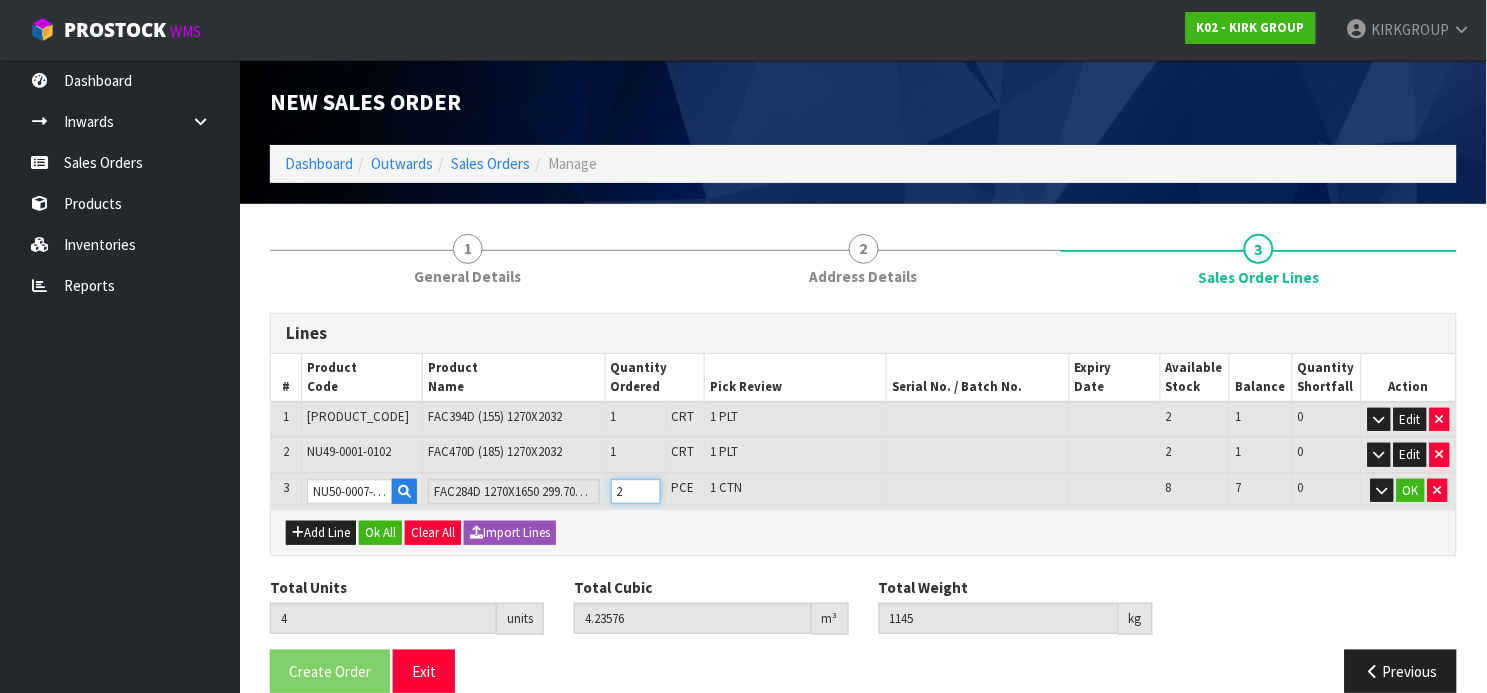 click on "2" at bounding box center (636, 491) 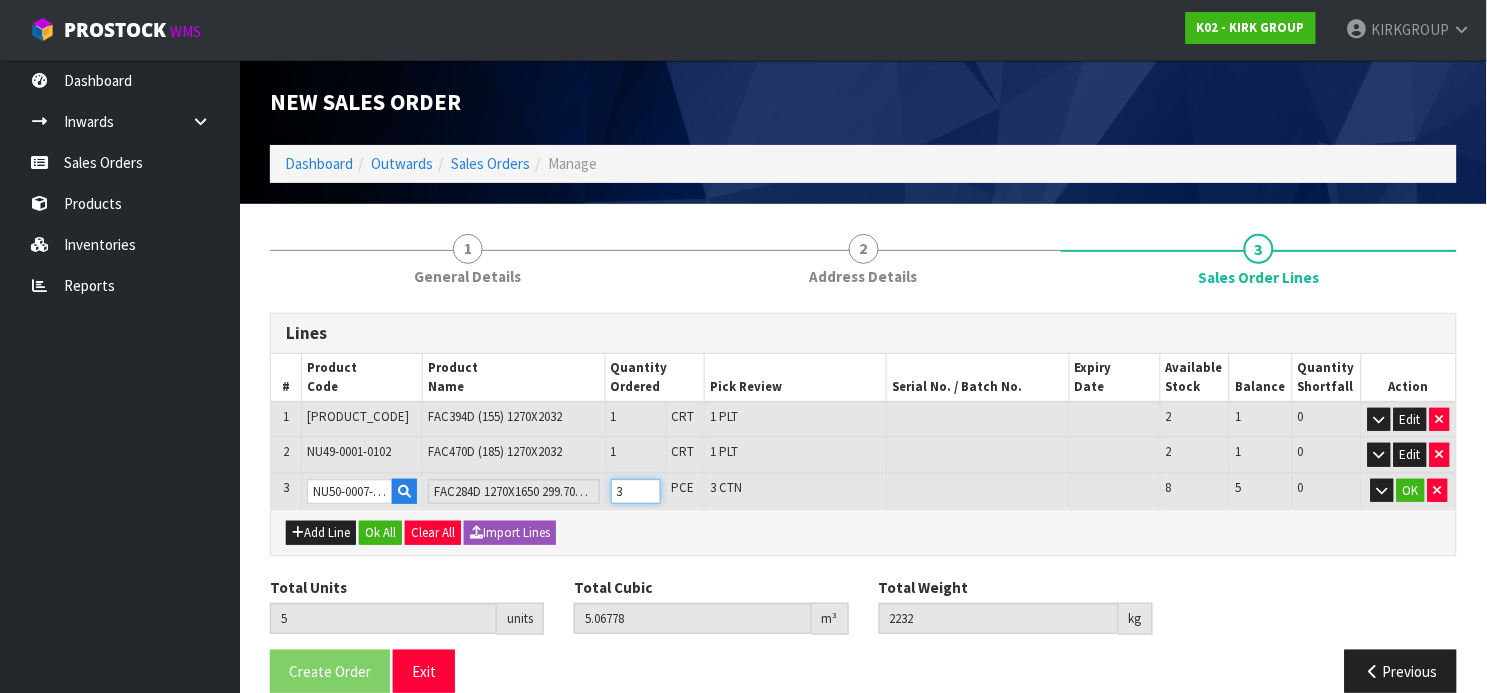 click on "3" at bounding box center (636, 491) 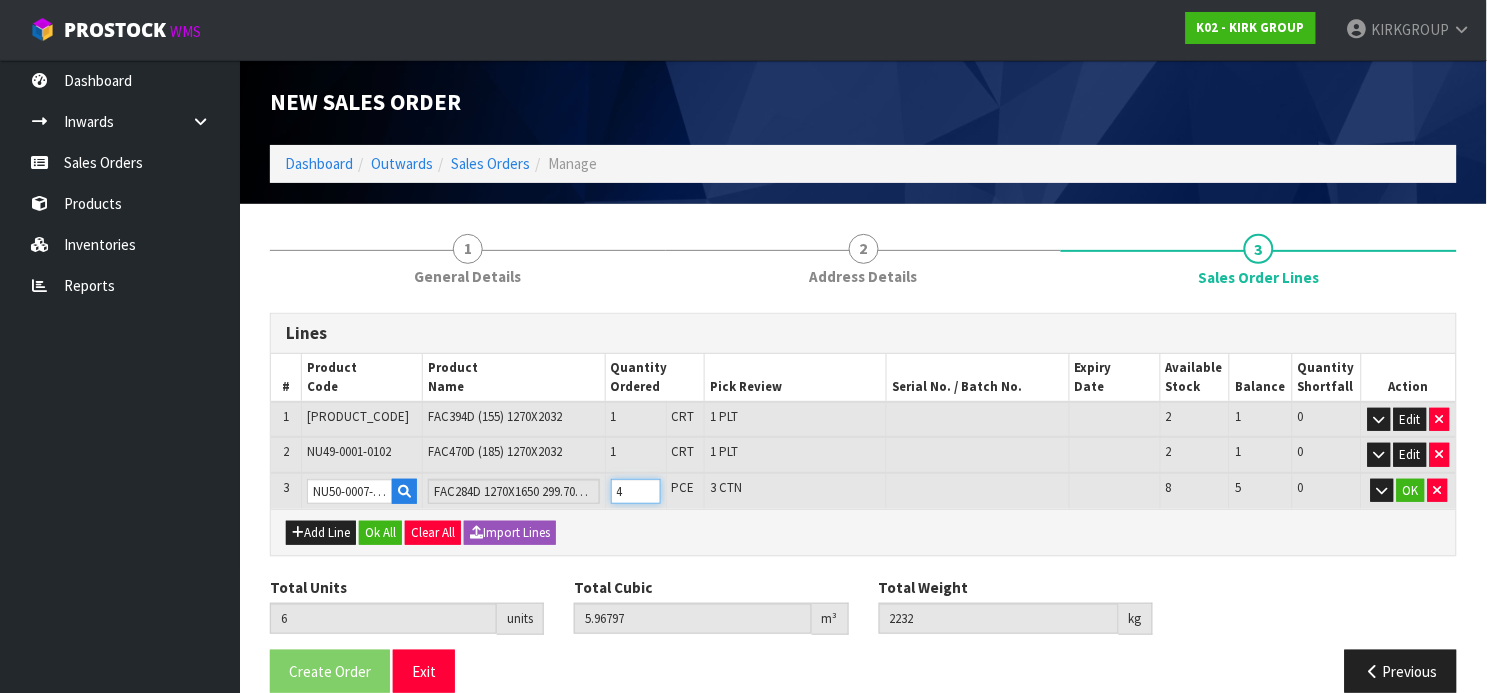 click on "4" at bounding box center (636, 491) 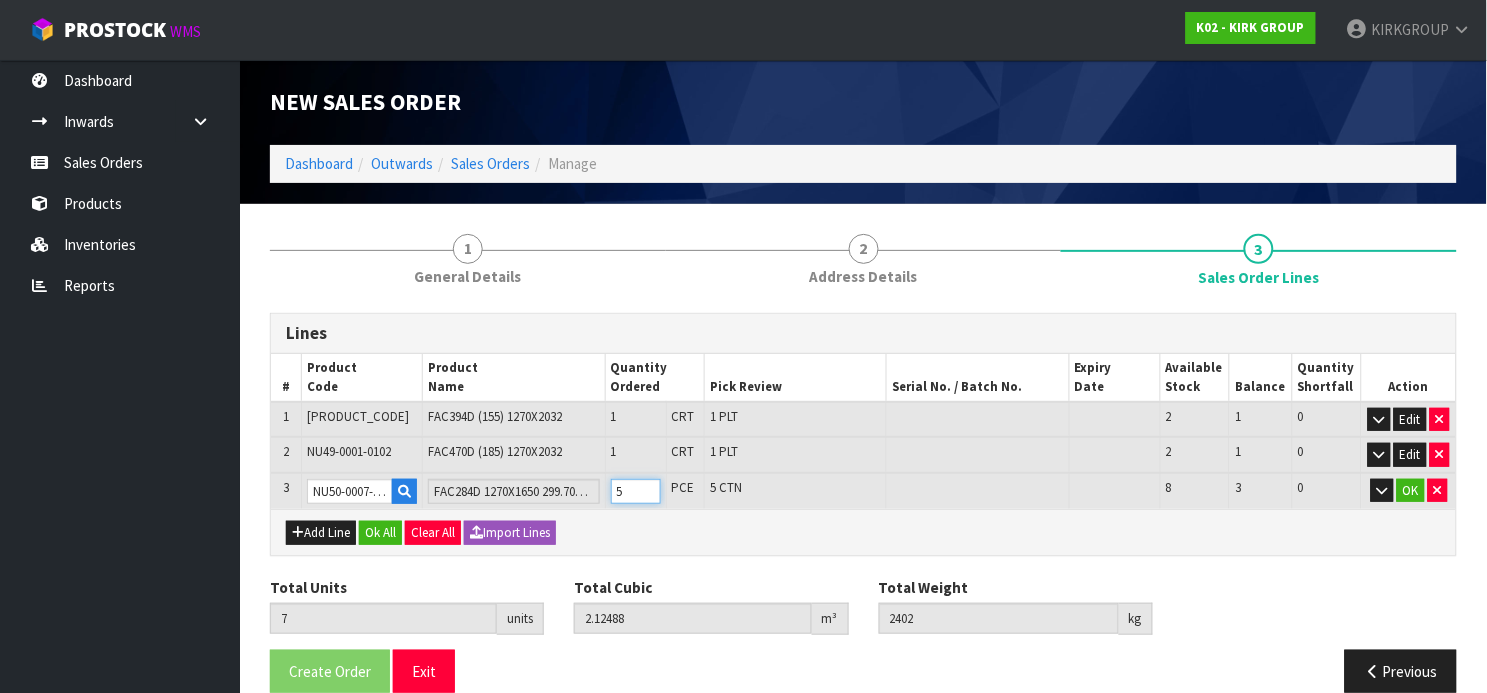 click on "5" at bounding box center (636, 491) 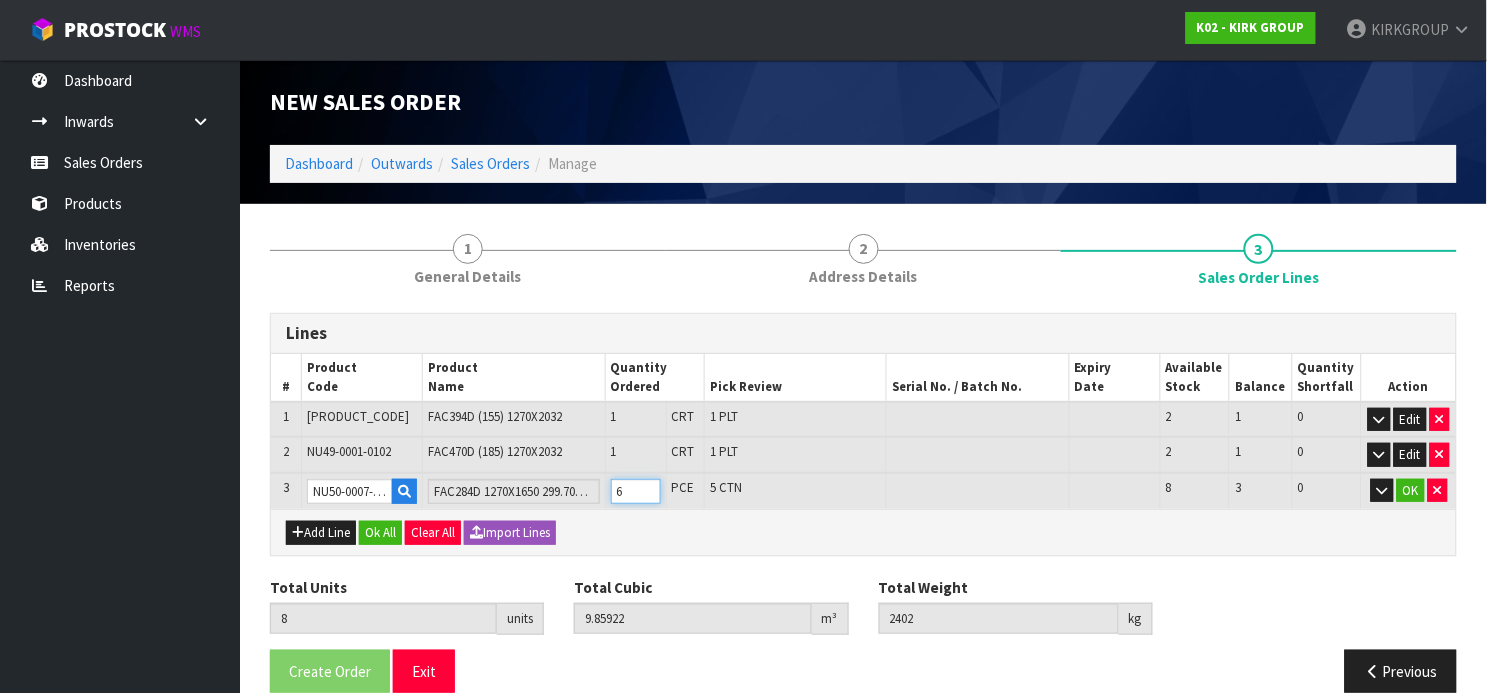 click on "6" at bounding box center [636, 491] 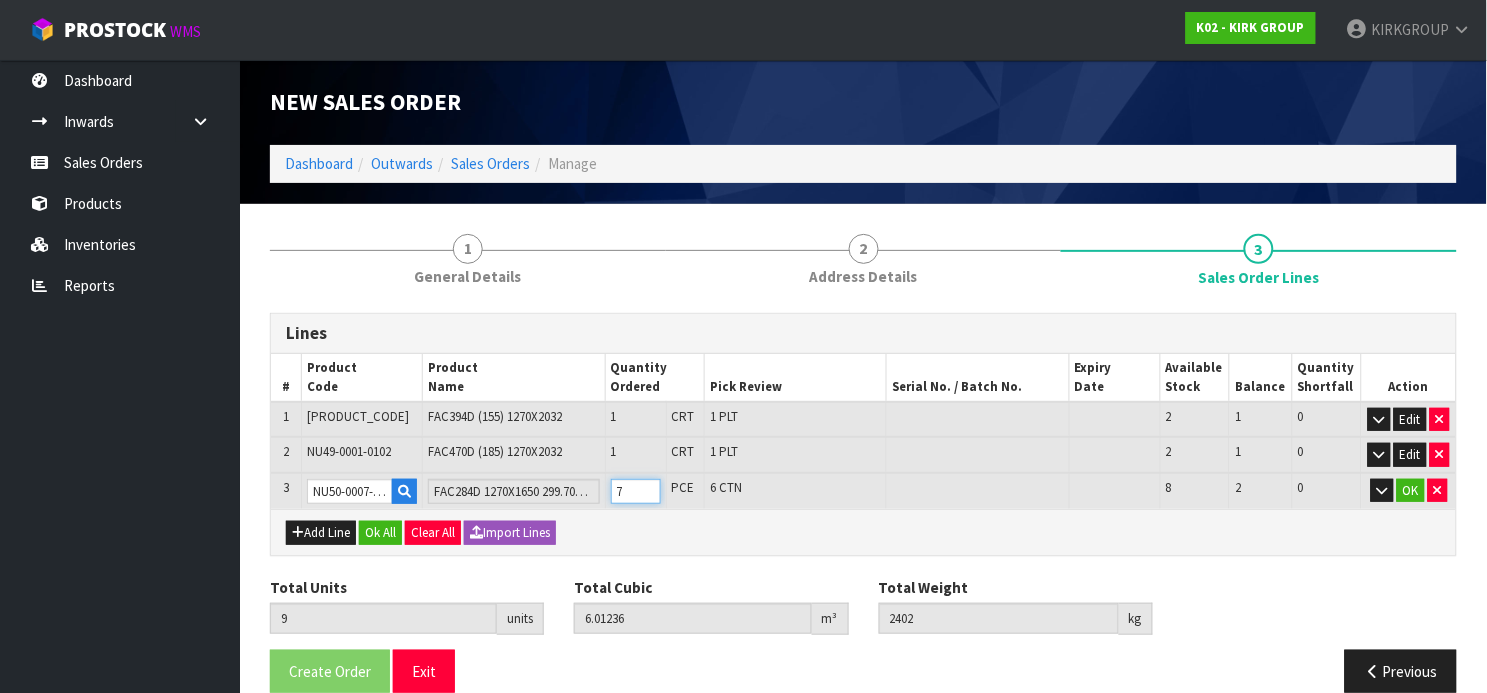 click on "7" at bounding box center (636, 491) 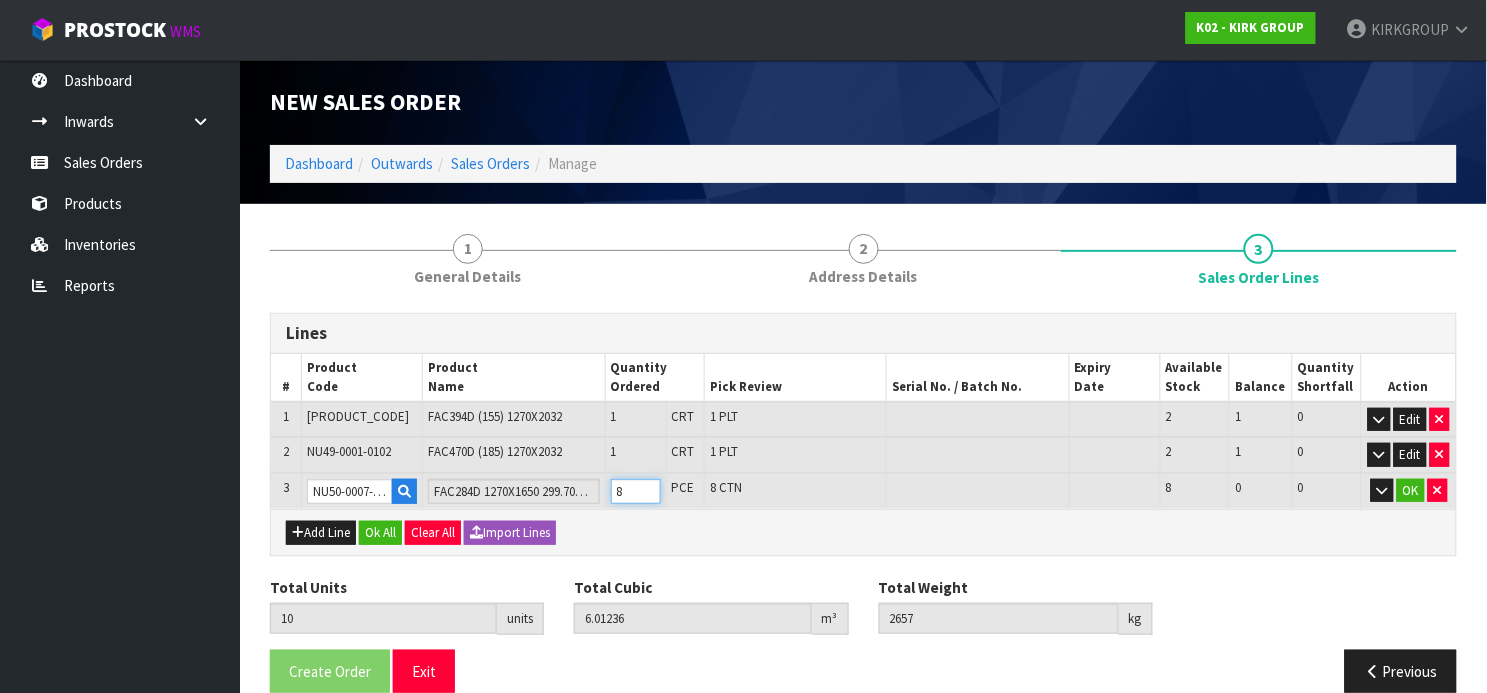 click on "8" at bounding box center [636, 491] 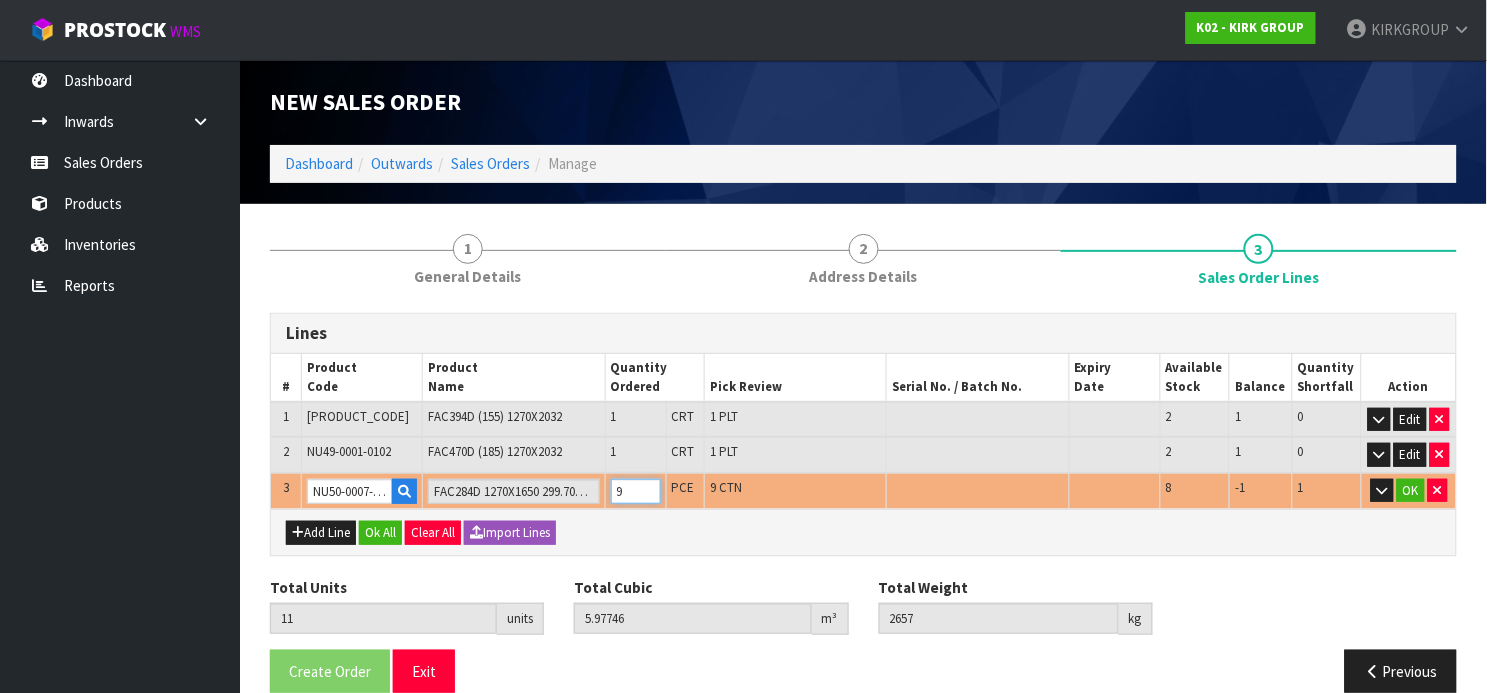 click on "9" at bounding box center (636, 491) 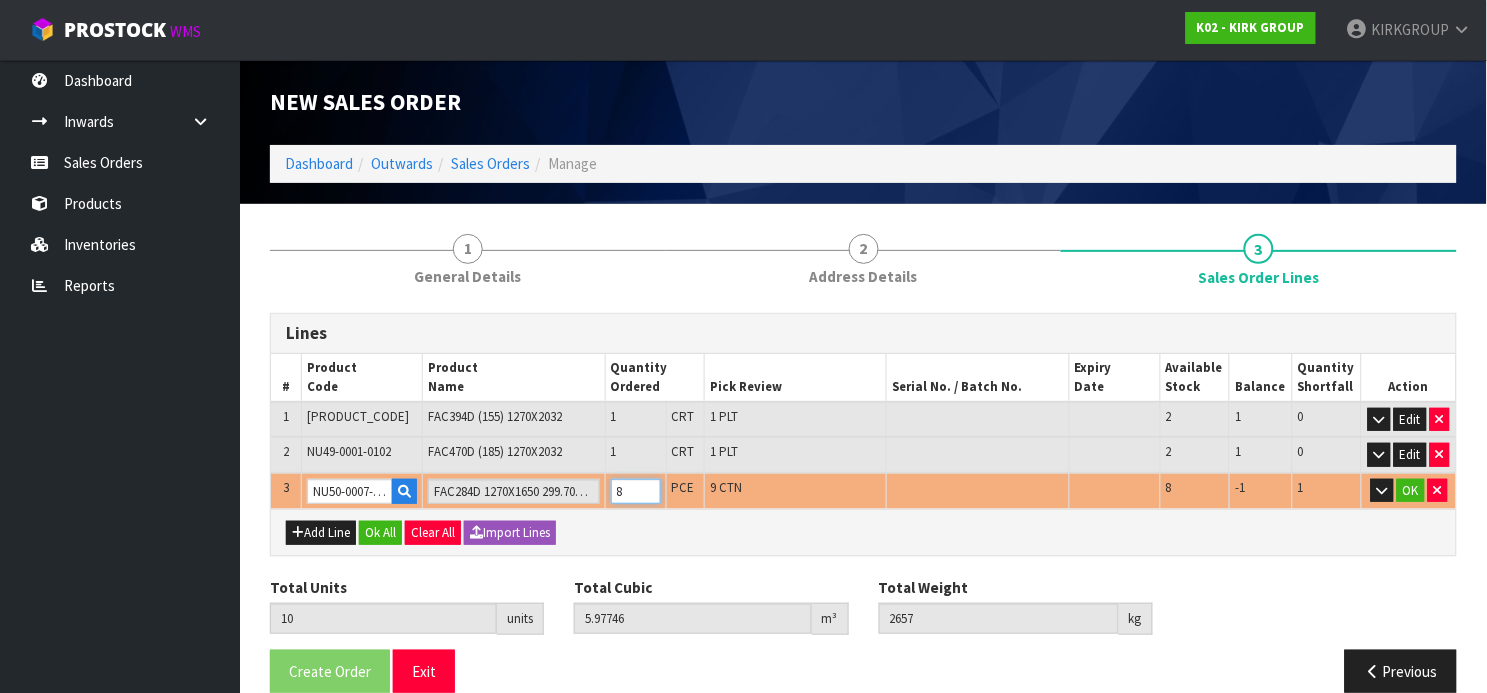type on "8" 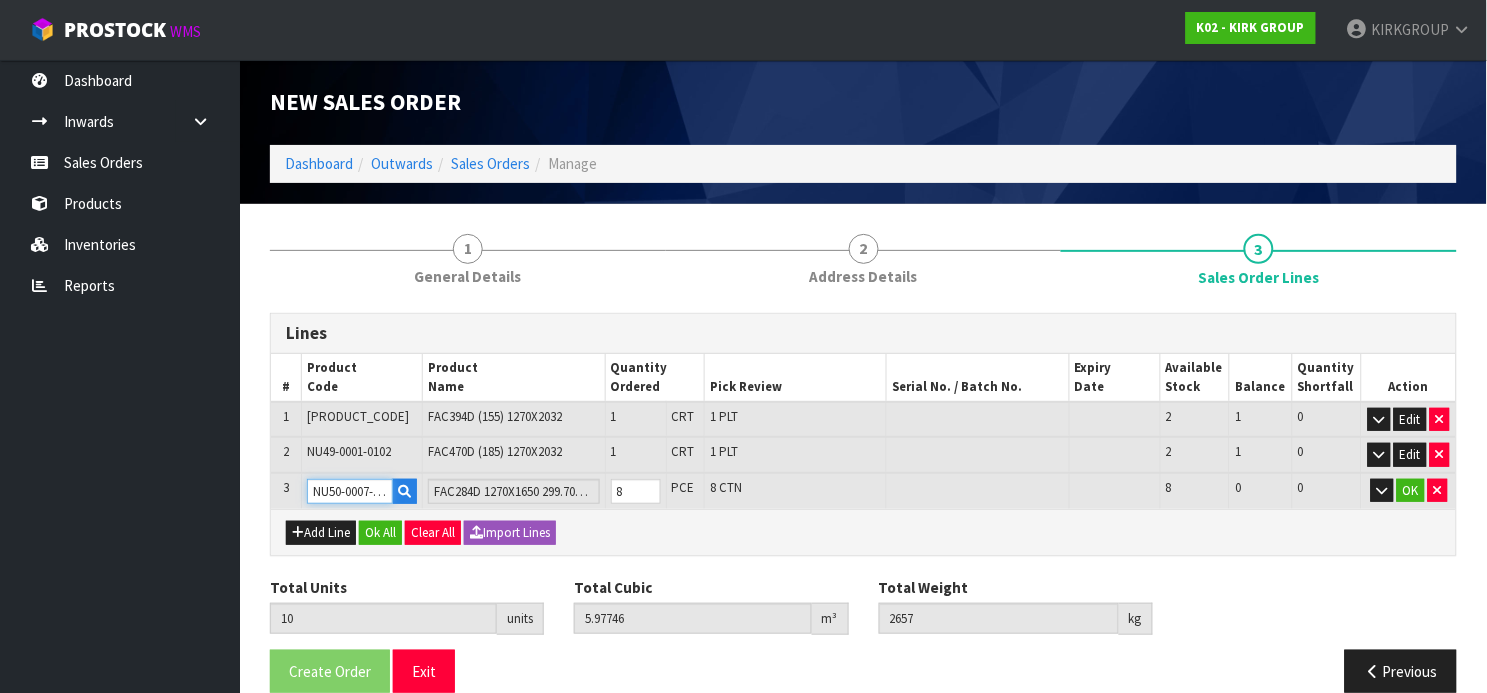 click on "NU50-0007-1101" at bounding box center (350, 491) 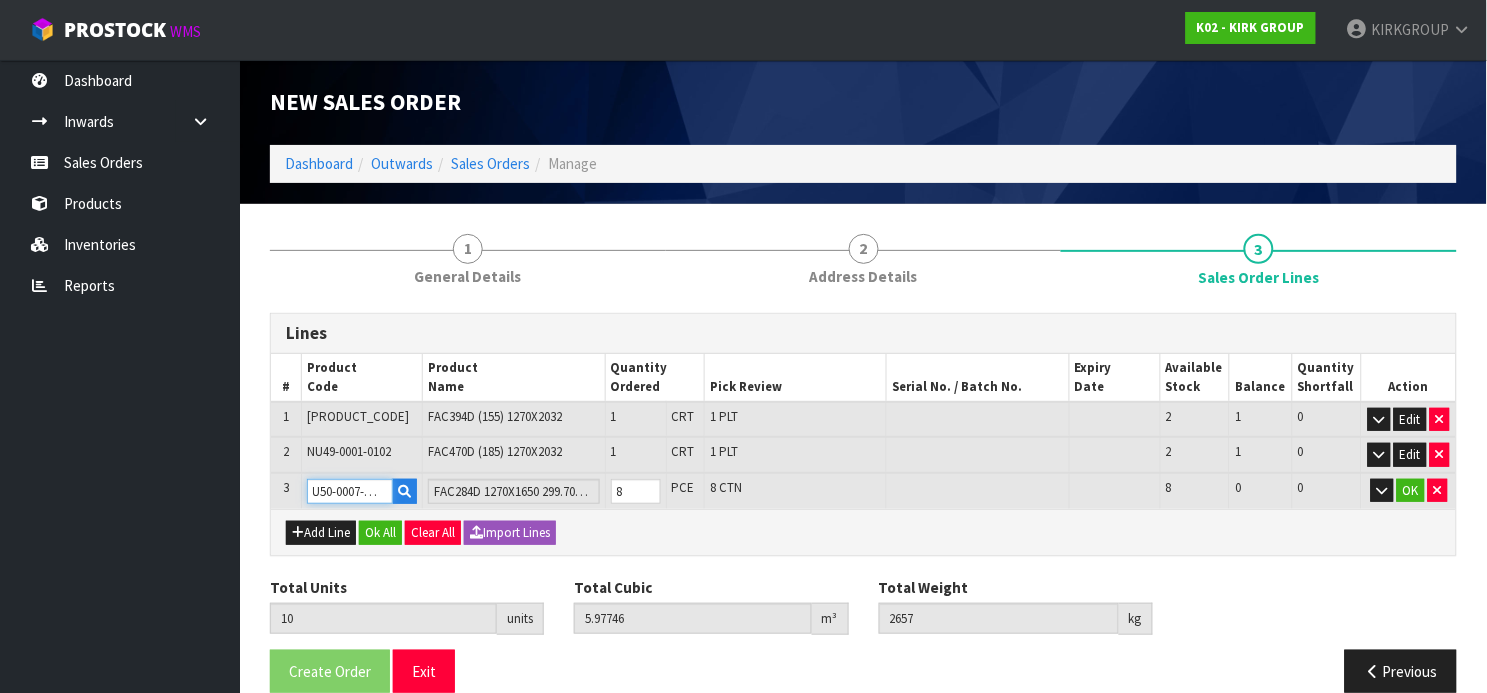click on "9
LO86-7952-5968
IPS268D 8902S5643 719.453 (0)
2
AME
3 CON
1
2
9
AD" at bounding box center (863, 420) 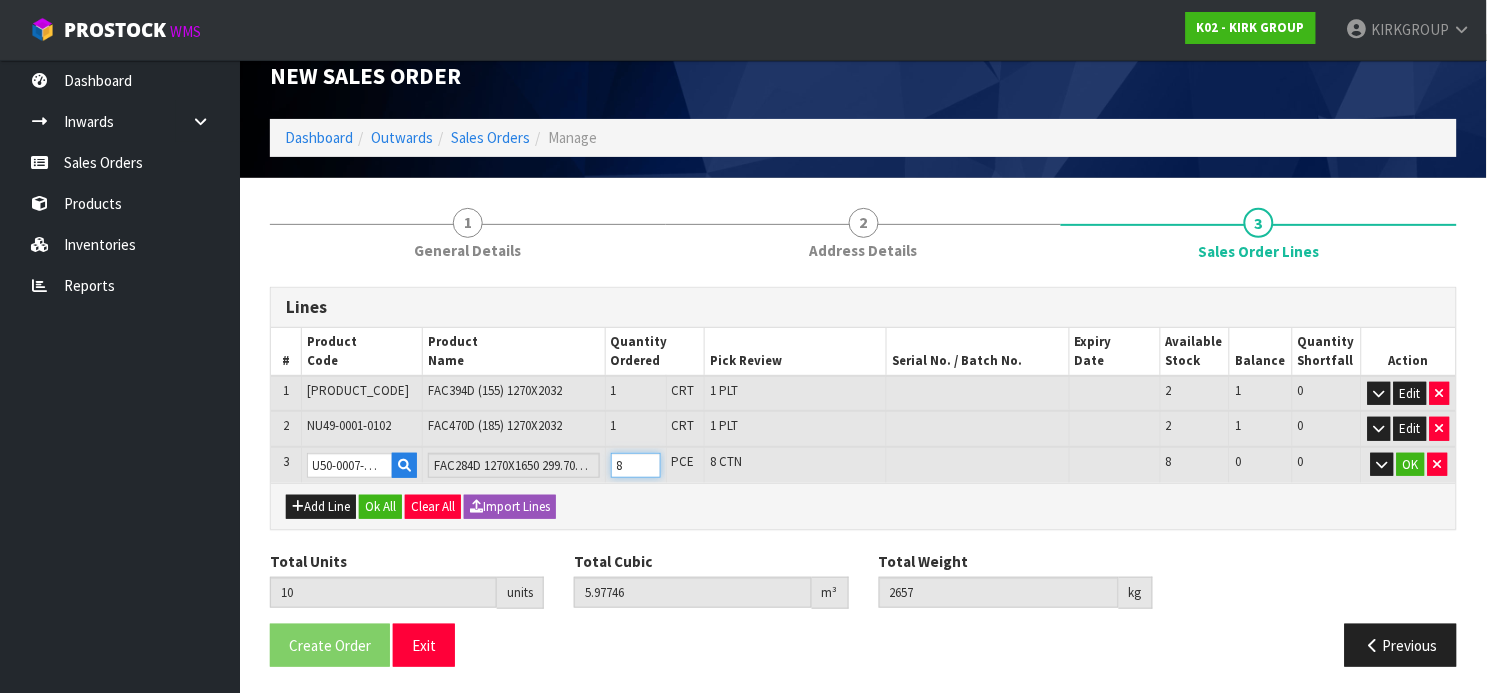 click on "8" at bounding box center (636, 465) 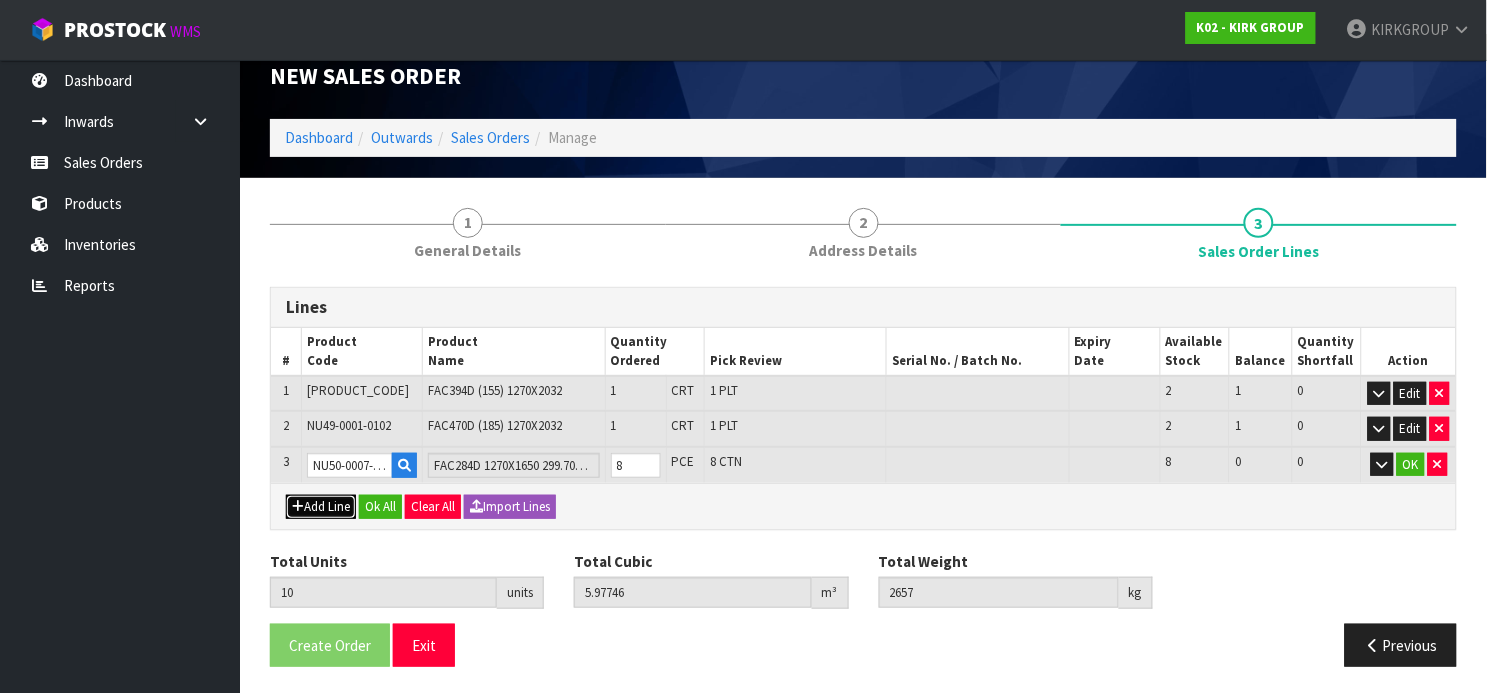 click on "Add Line" at bounding box center [321, 507] 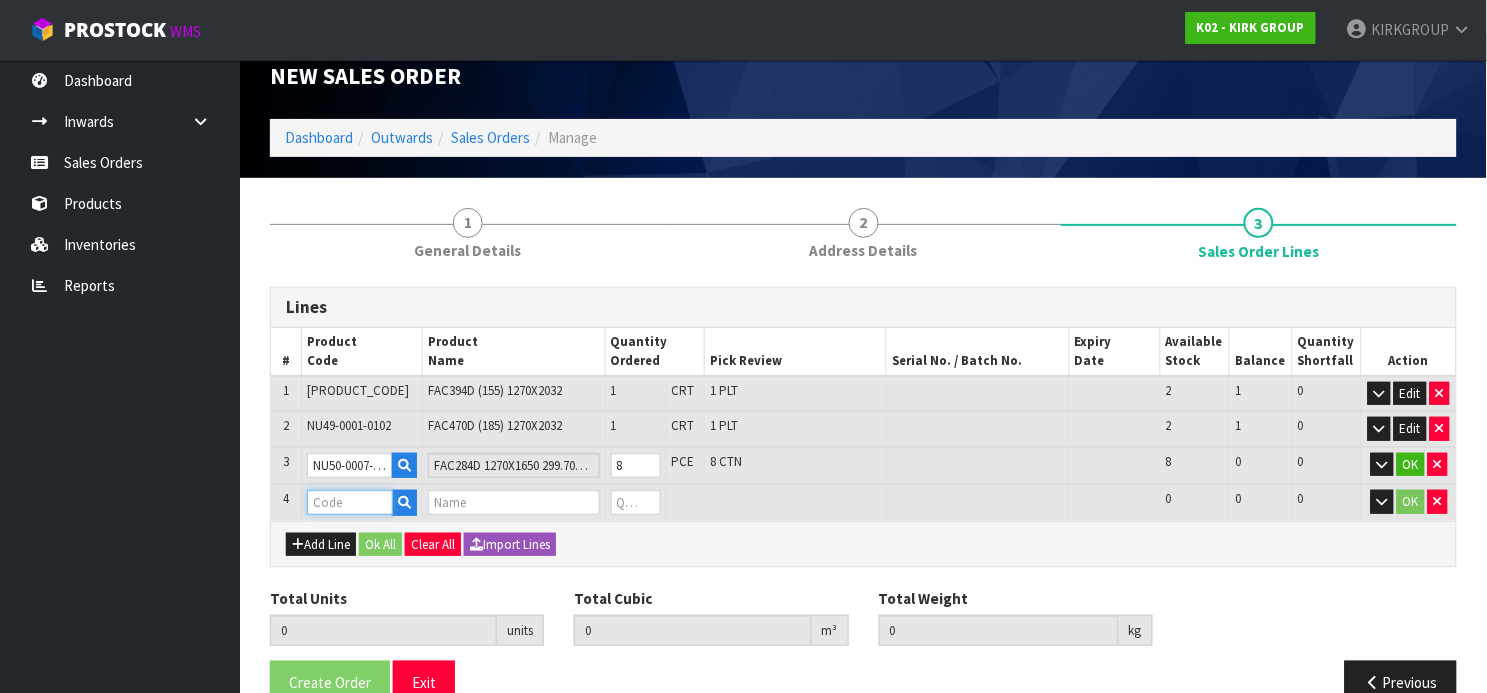 click at bounding box center (350, 502) 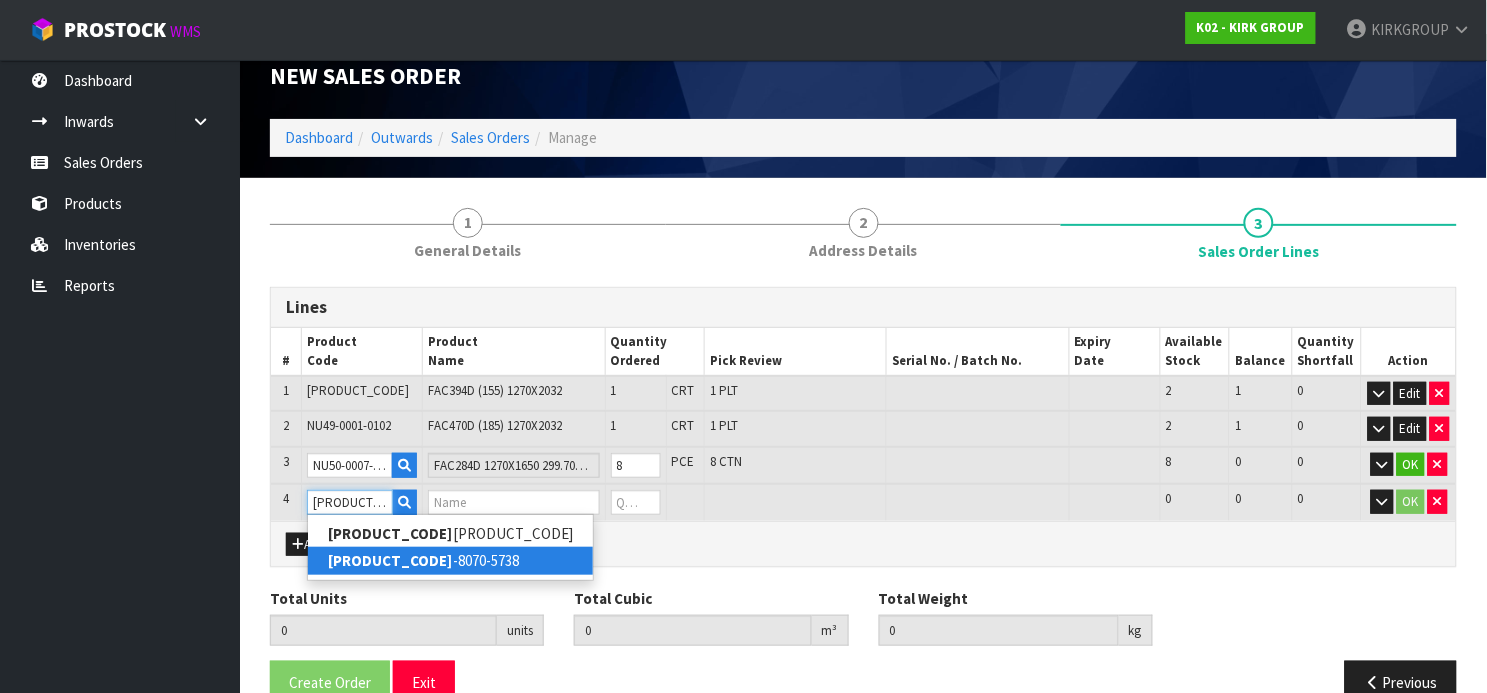 type on "[PRODUCT_CODE]" 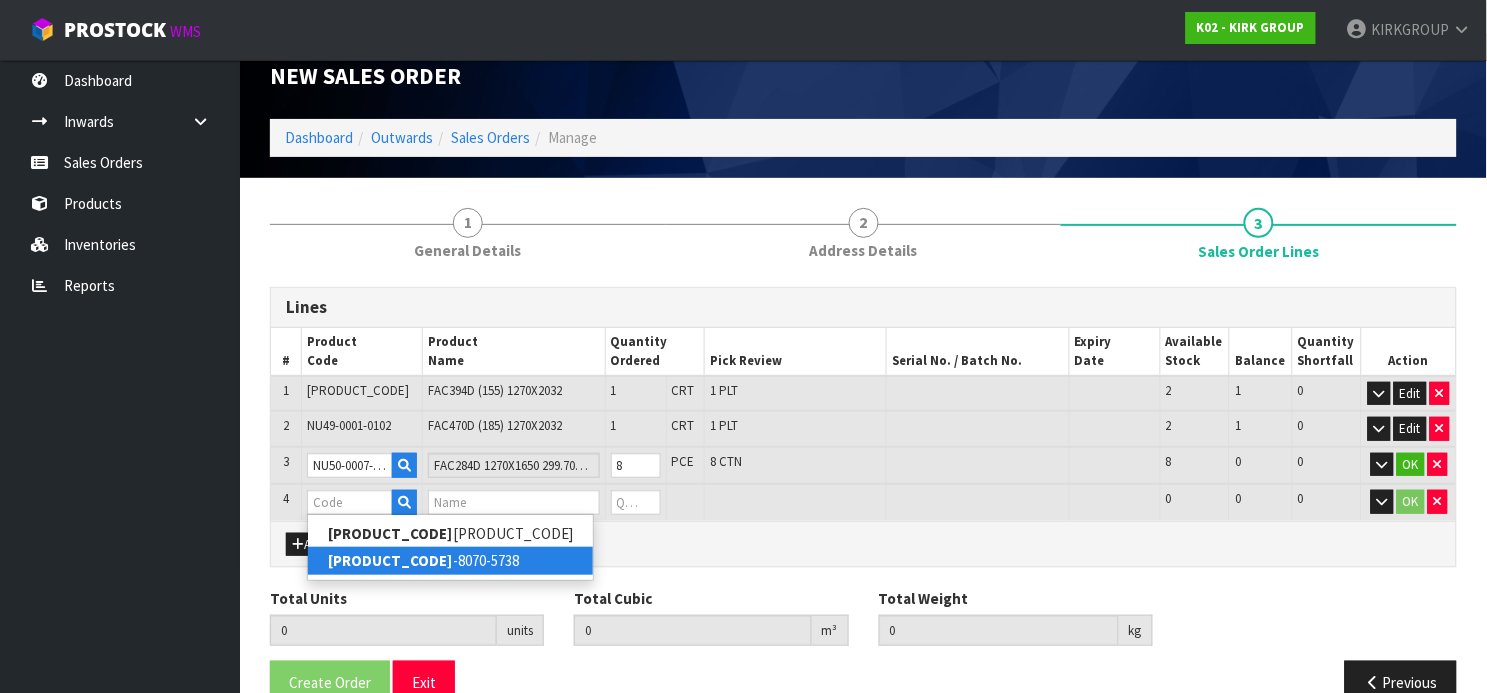 click on "[PRODUCT_CODE]" at bounding box center [390, 560] 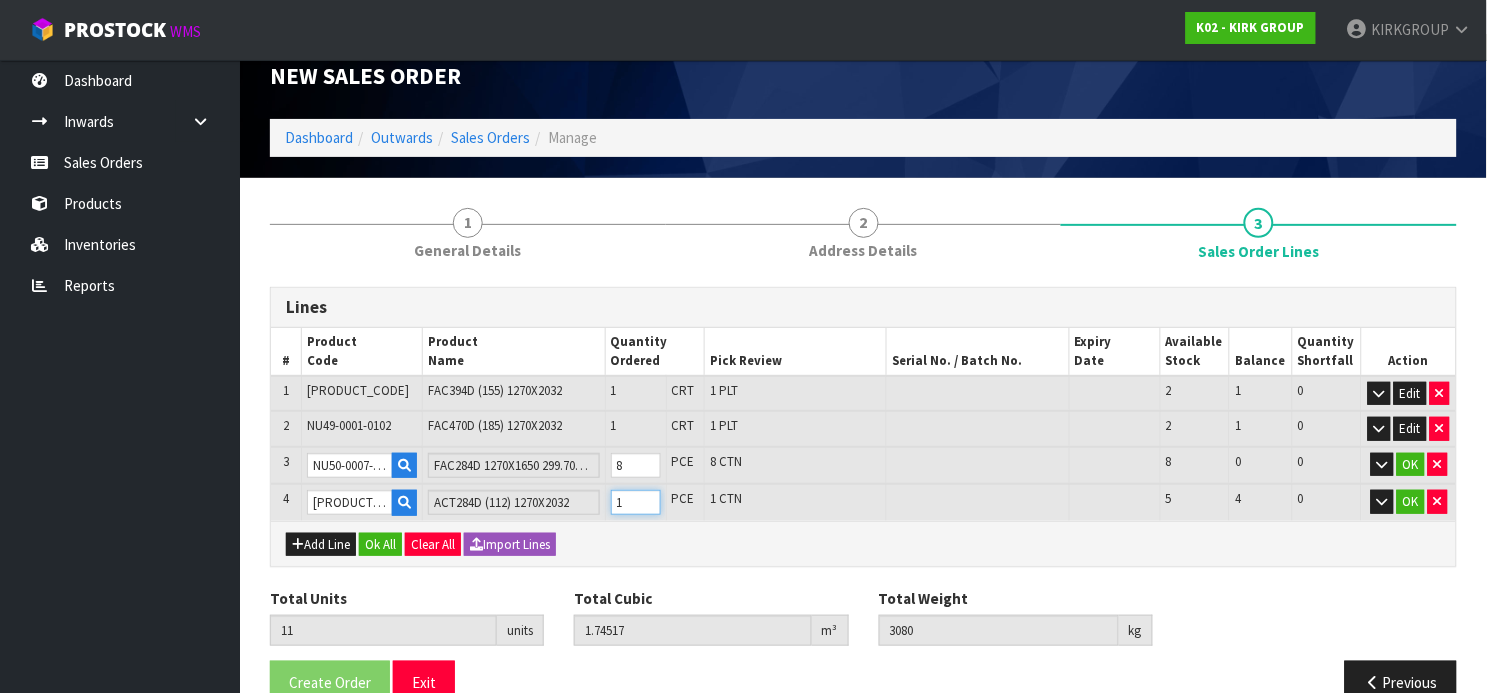 click on "1" at bounding box center (636, 502) 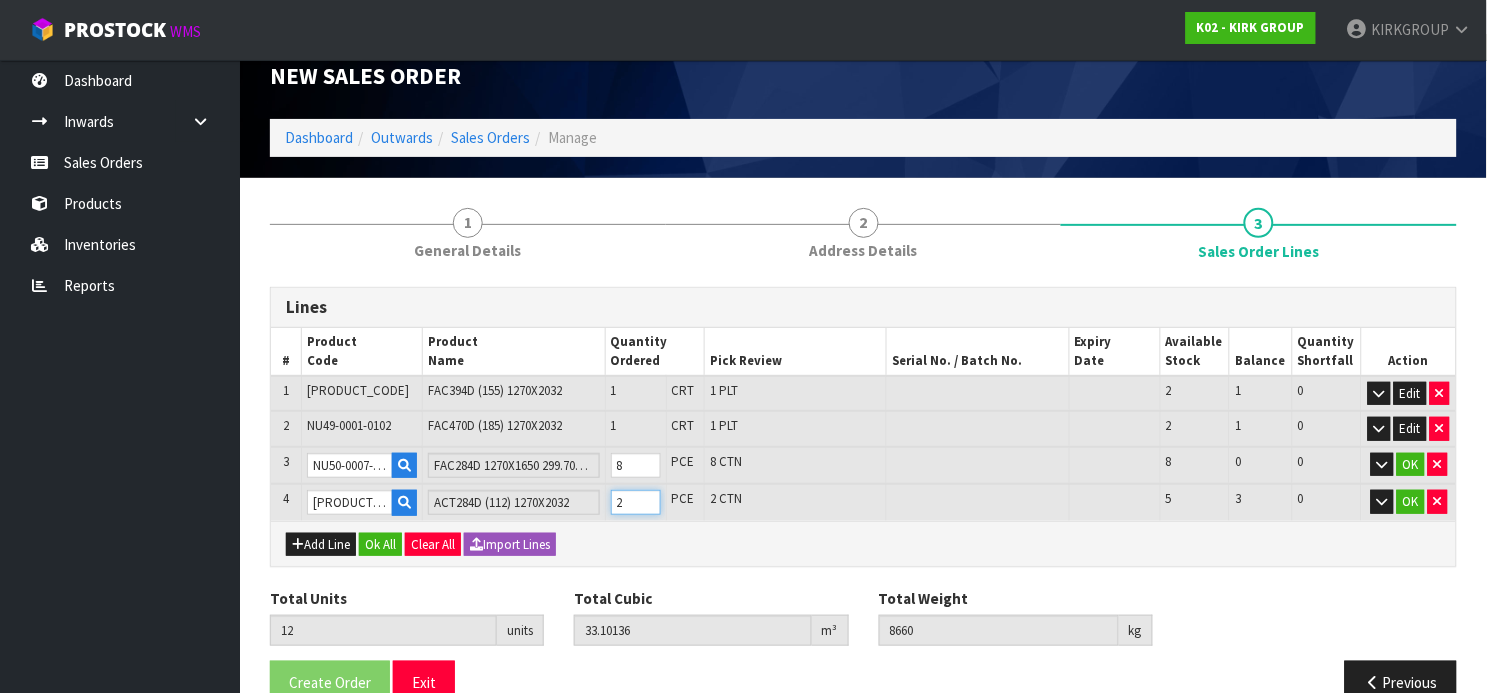type on "2" 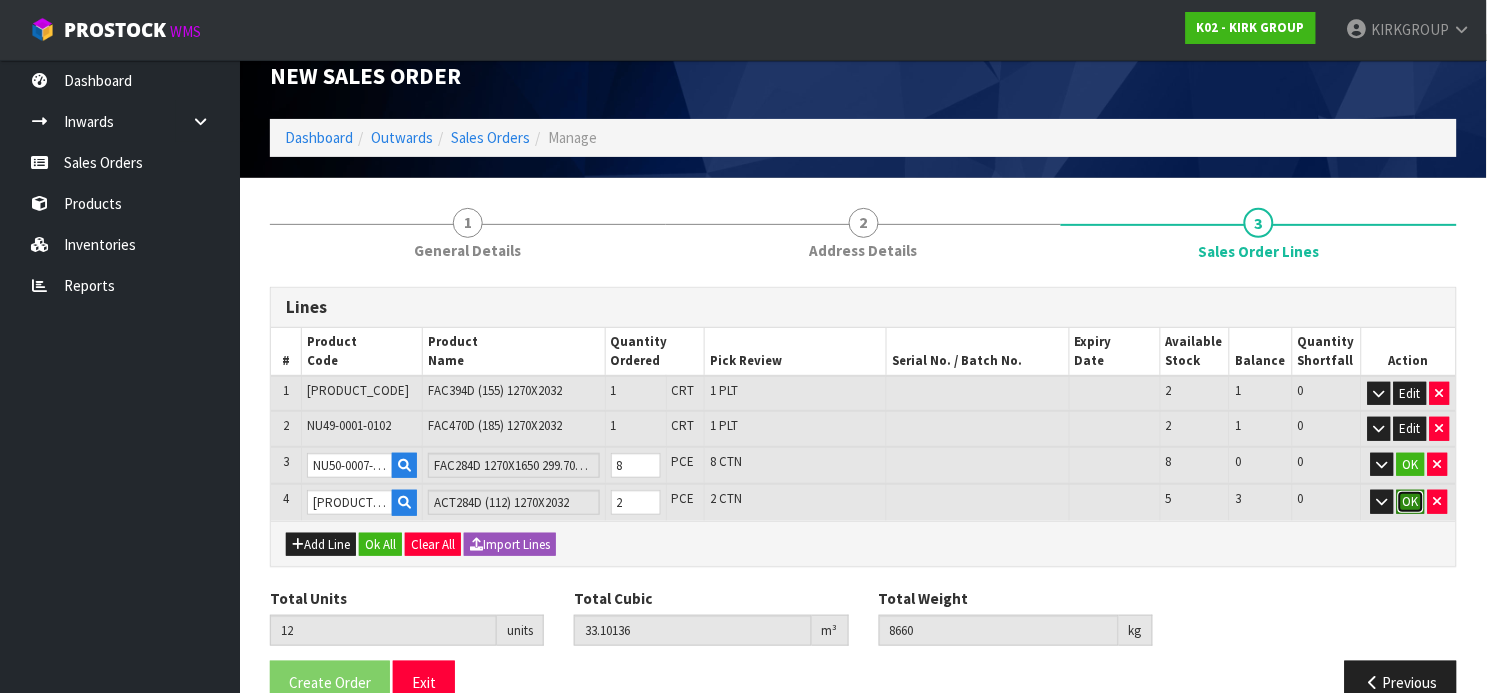 click on "OK" at bounding box center (1411, 465) 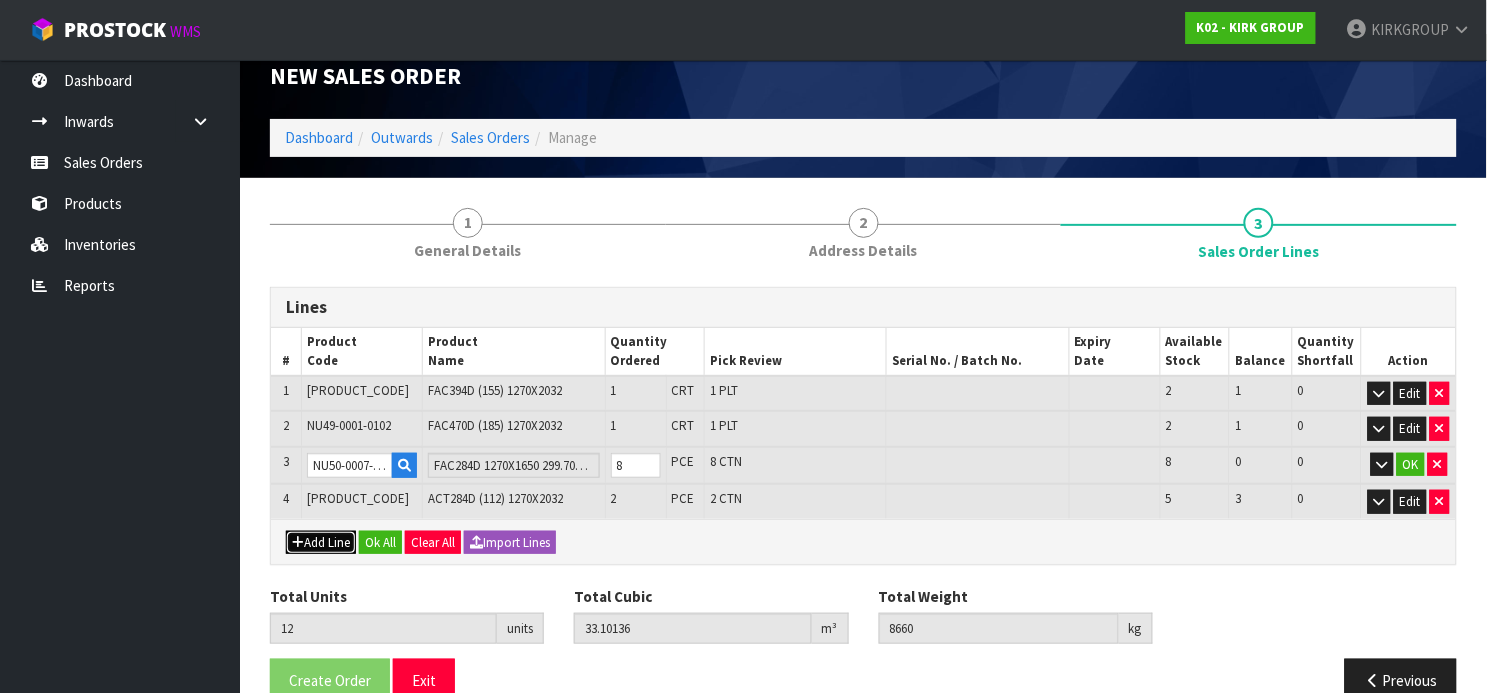 click on "Add Line" at bounding box center (321, 543) 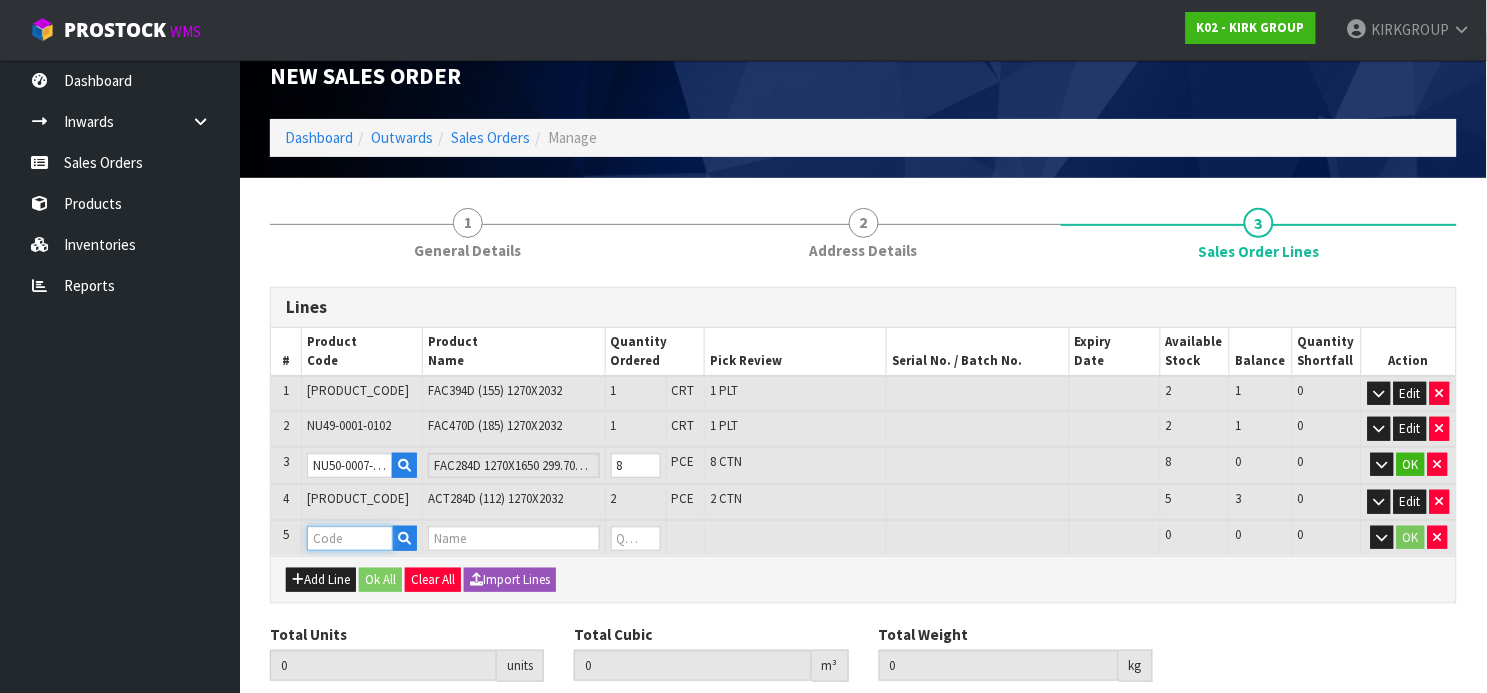 click at bounding box center (350, 538) 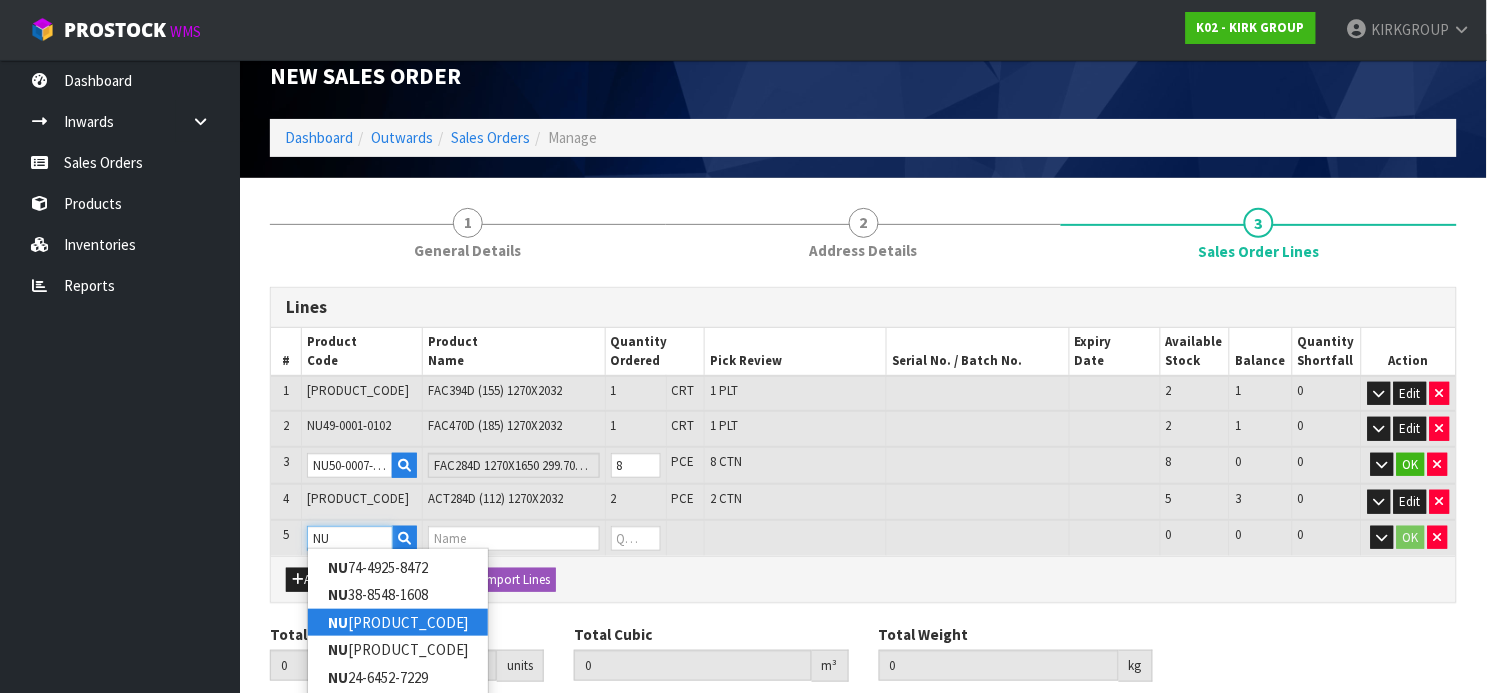 type on "NU" 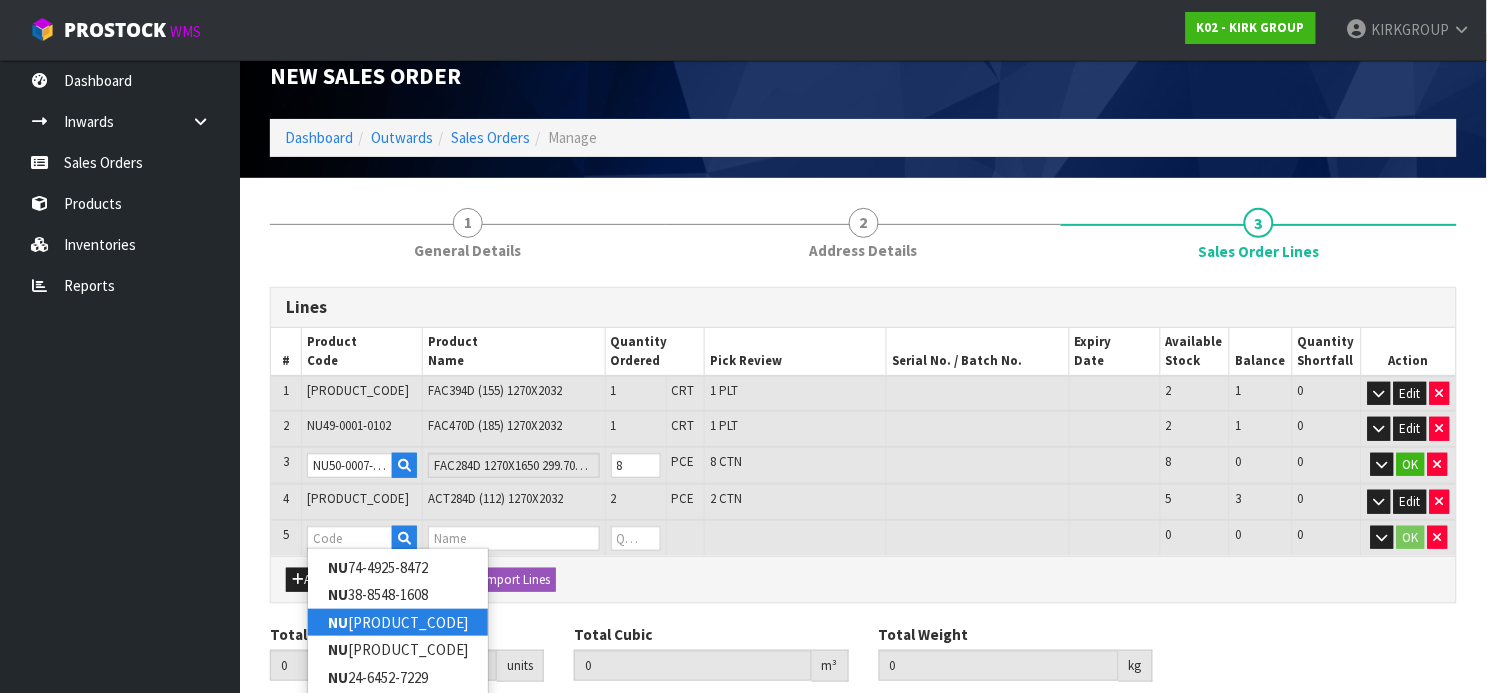 click on "LO 19-2596-5876" at bounding box center [398, 622] 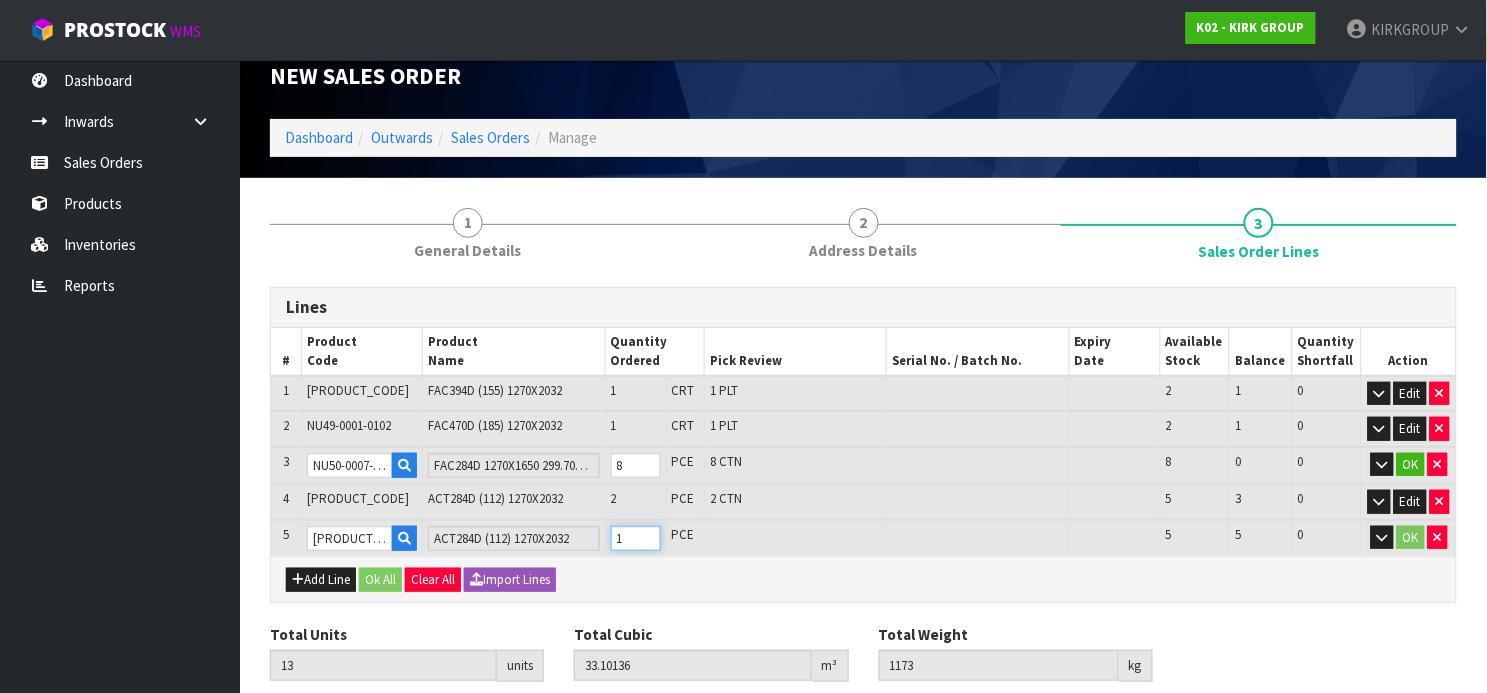 click on "1" at bounding box center (636, 538) 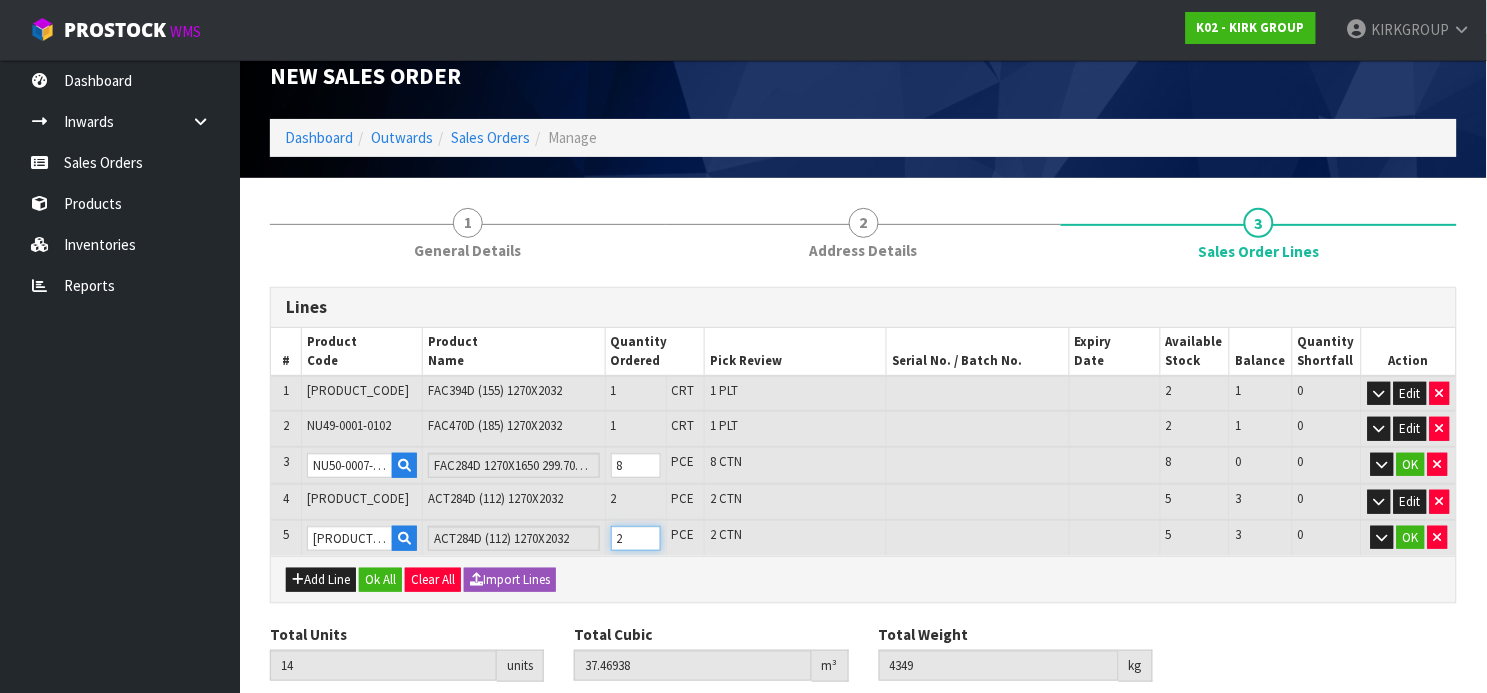 type on "2" 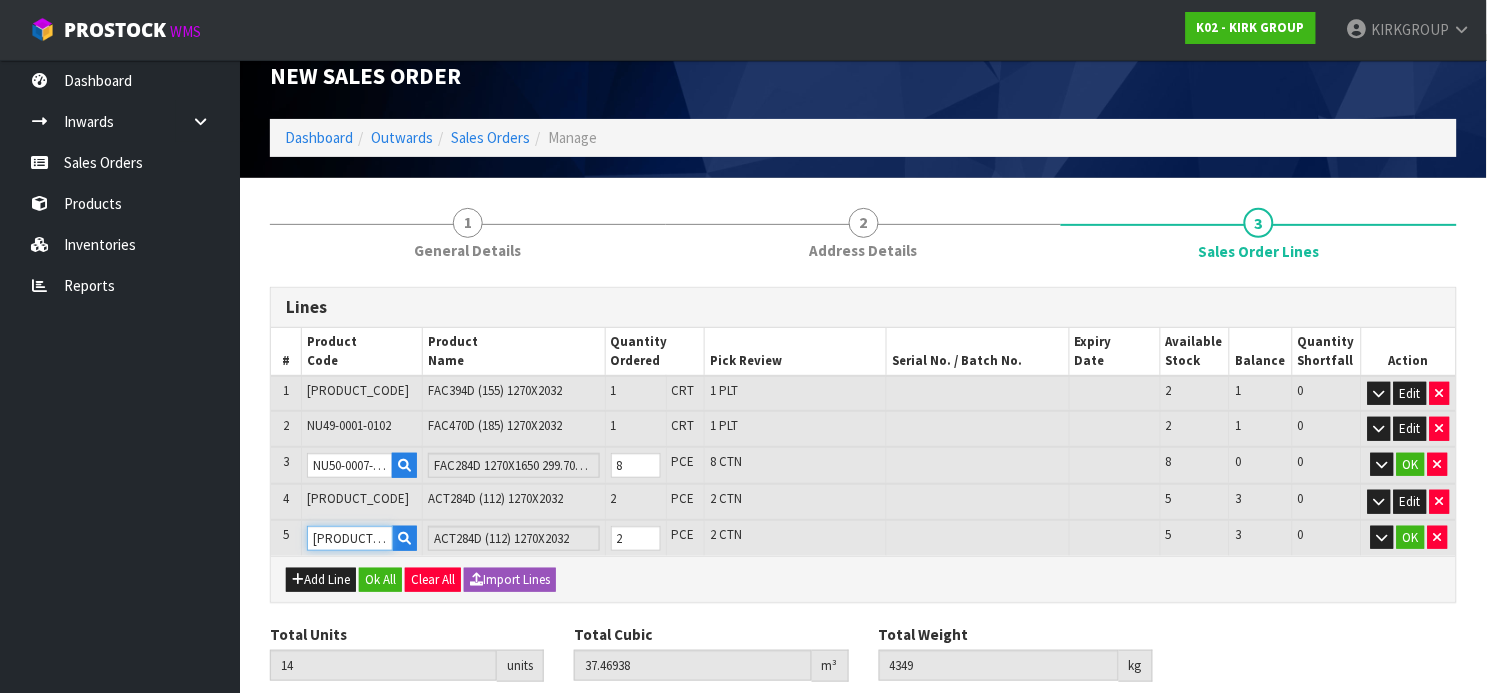 click on "[PRODUCT_CODE]" at bounding box center [350, 538] 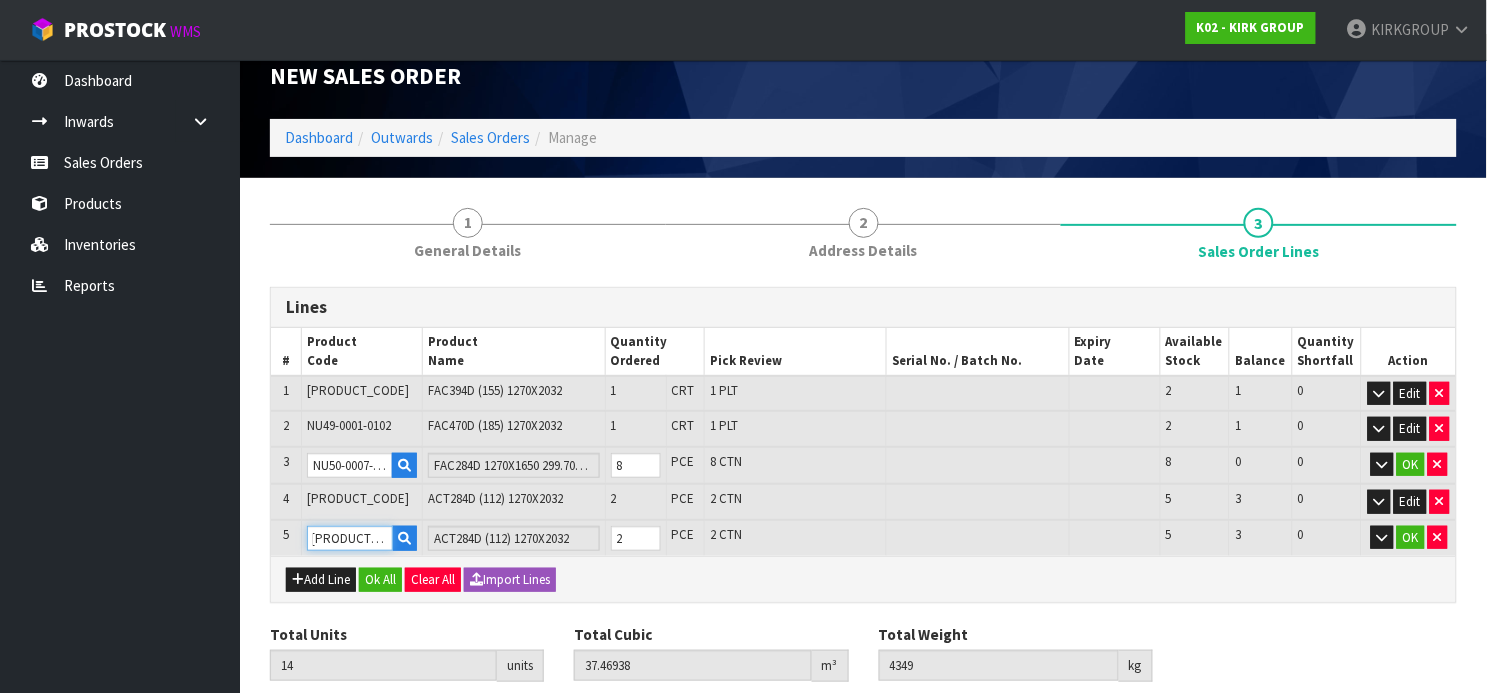 scroll, scrollTop: 0, scrollLeft: 13, axis: horizontal 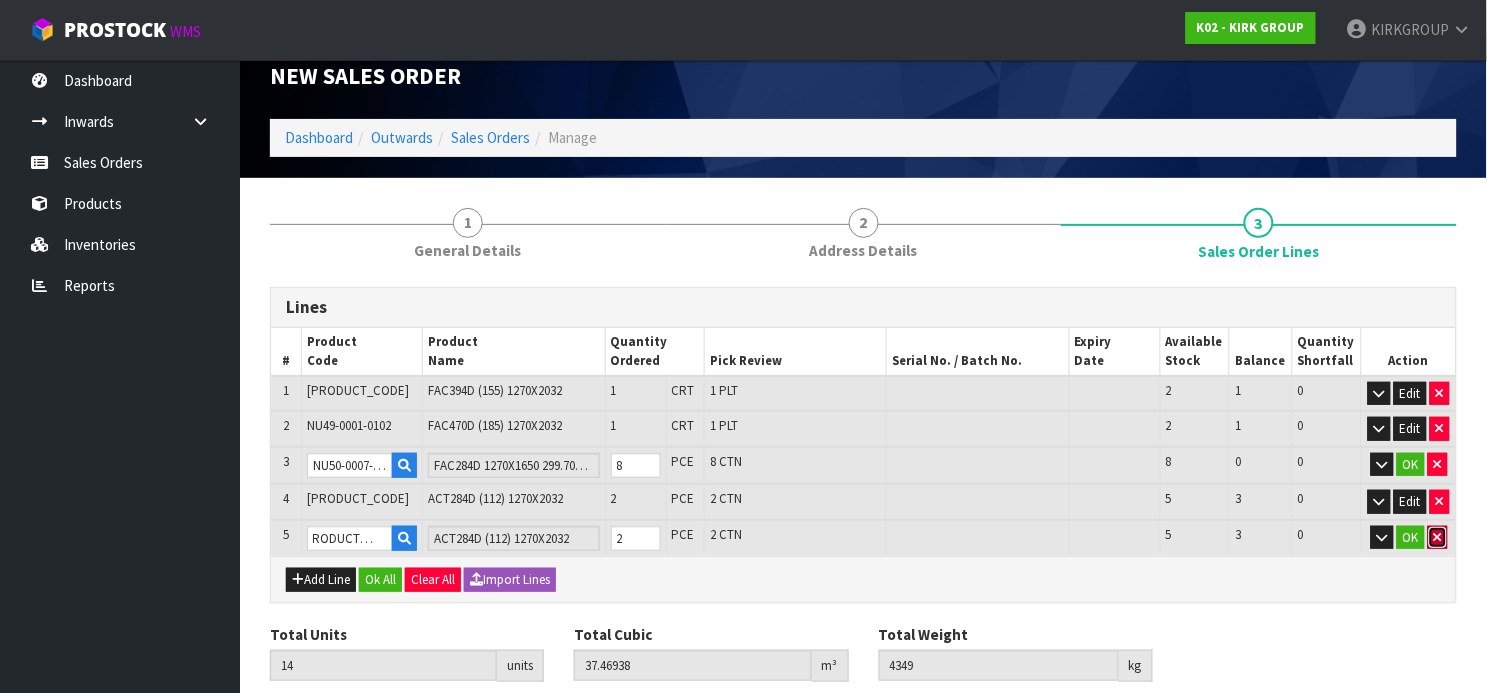 click at bounding box center (1440, 393) 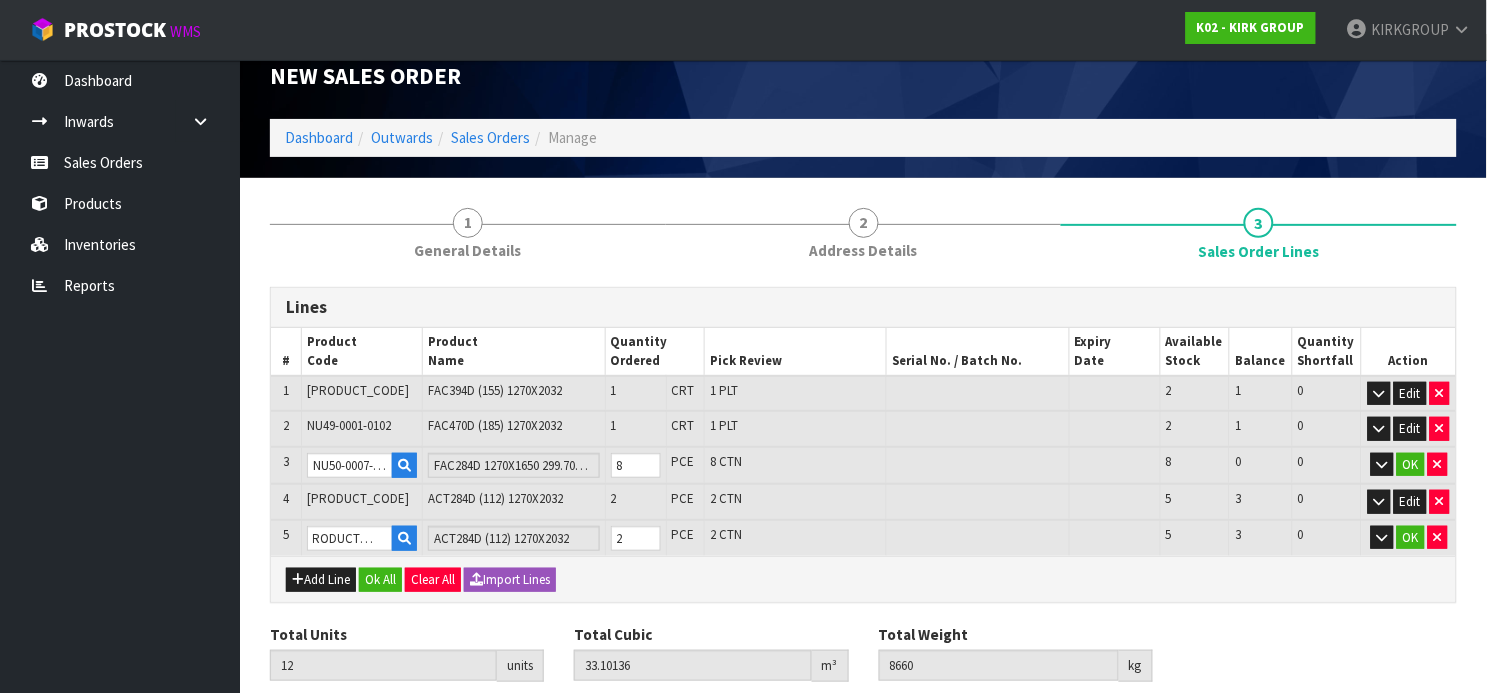scroll, scrollTop: 0, scrollLeft: 0, axis: both 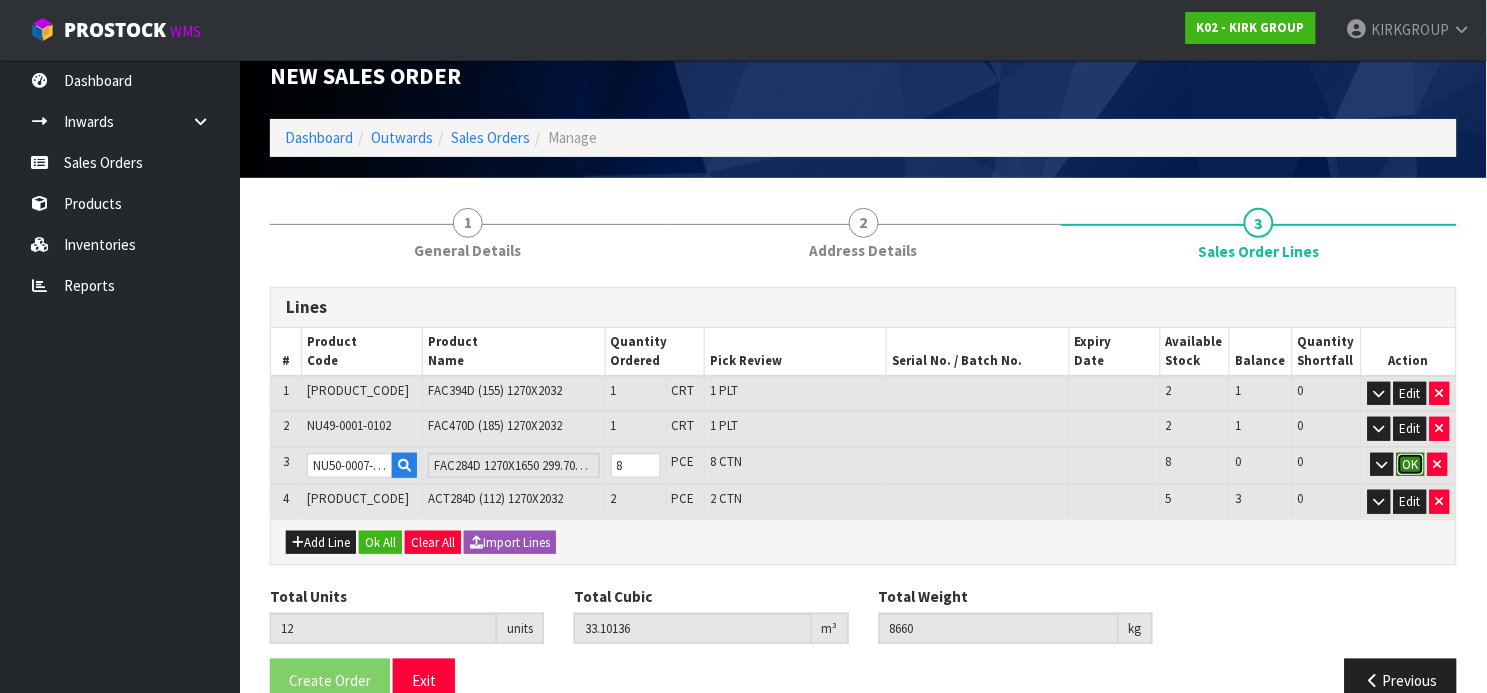click on "OK" at bounding box center (1411, 465) 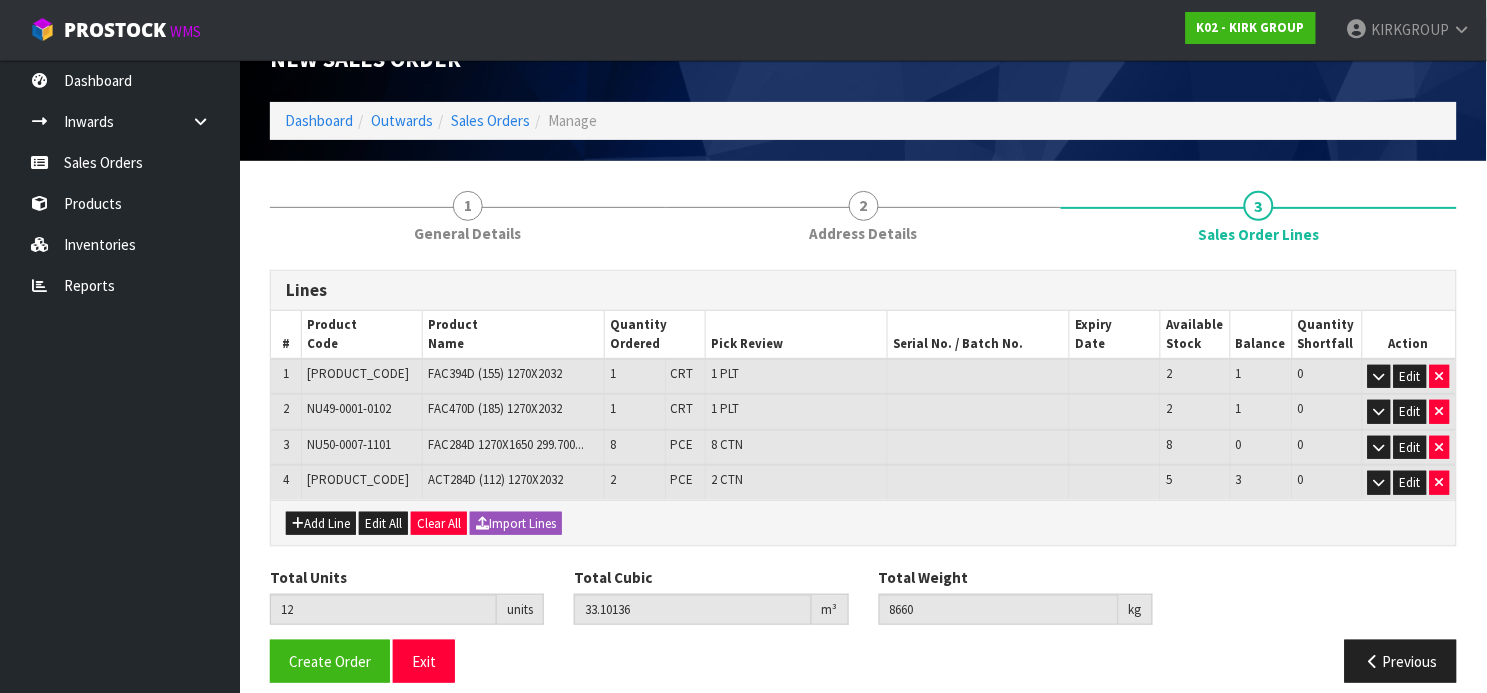 scroll, scrollTop: 59, scrollLeft: 0, axis: vertical 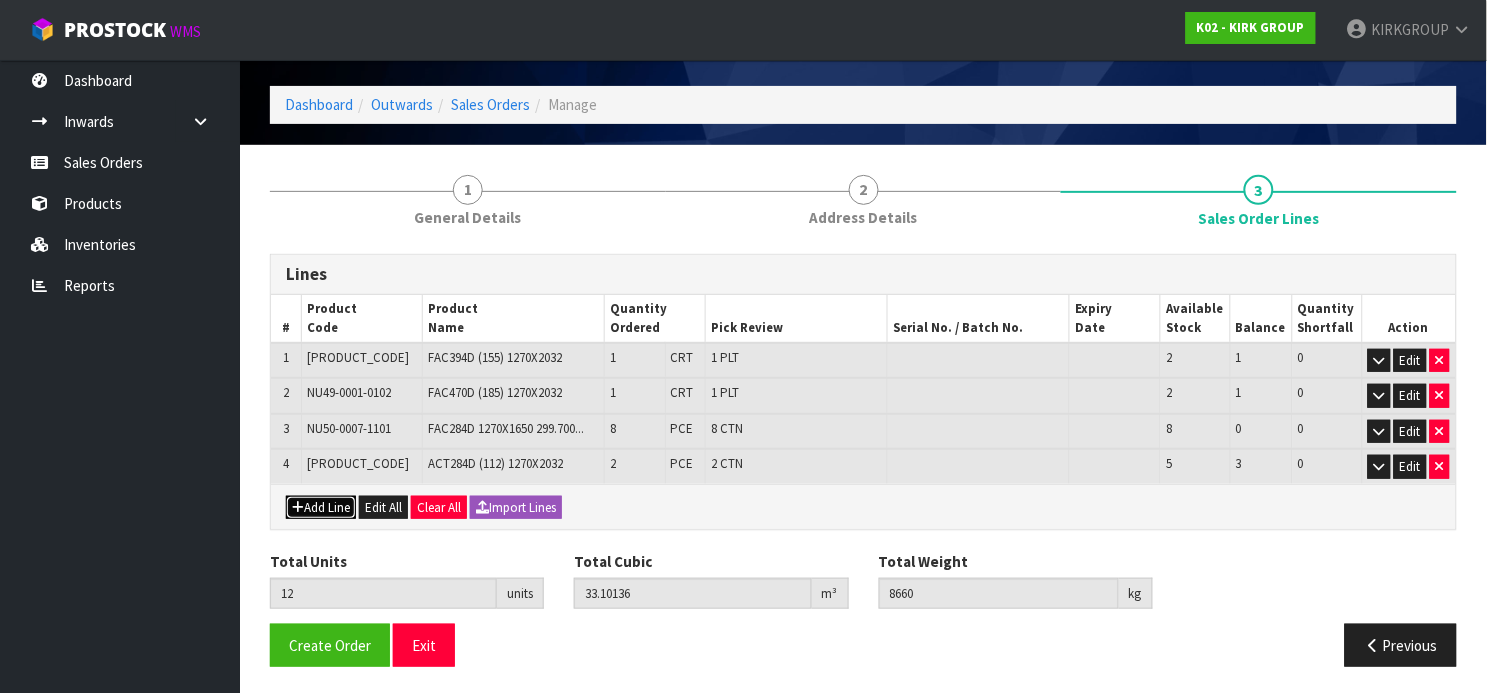 click on "Add Line" at bounding box center [321, 508] 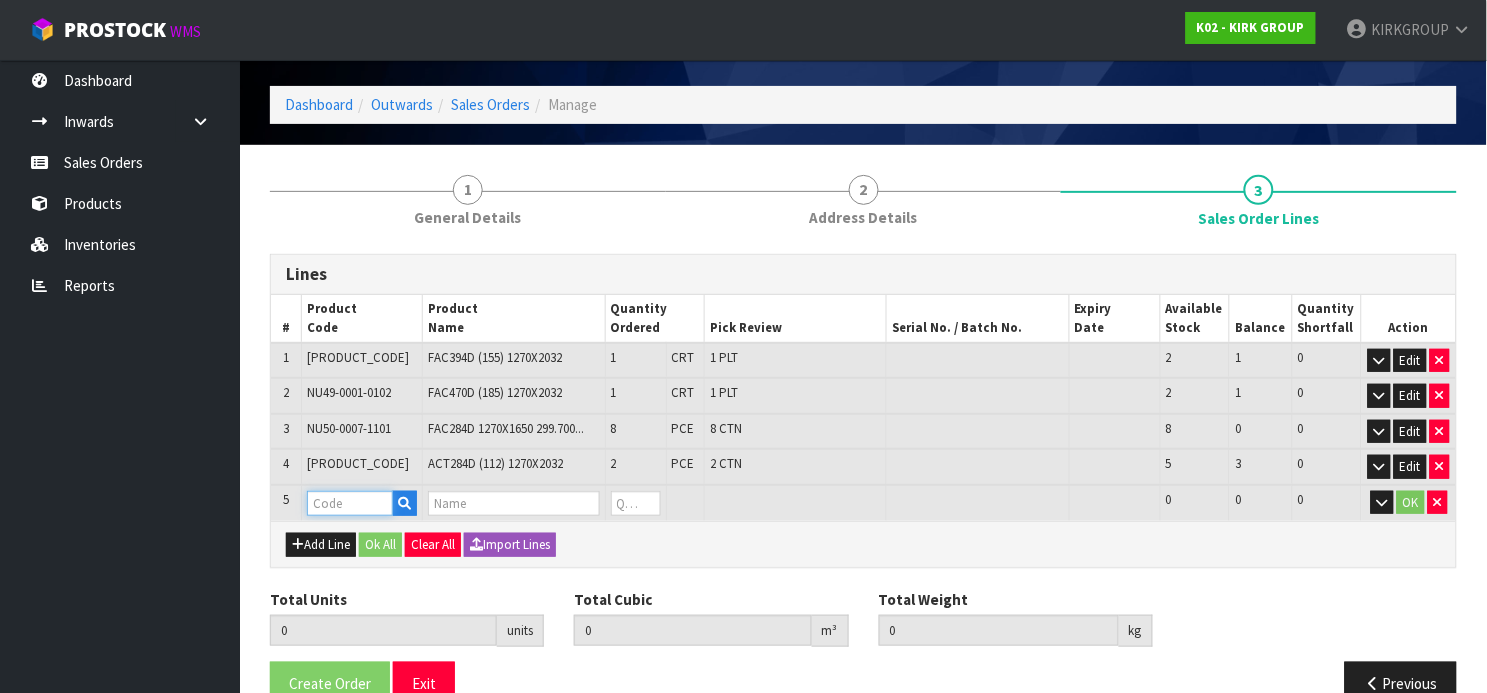 click at bounding box center (350, 503) 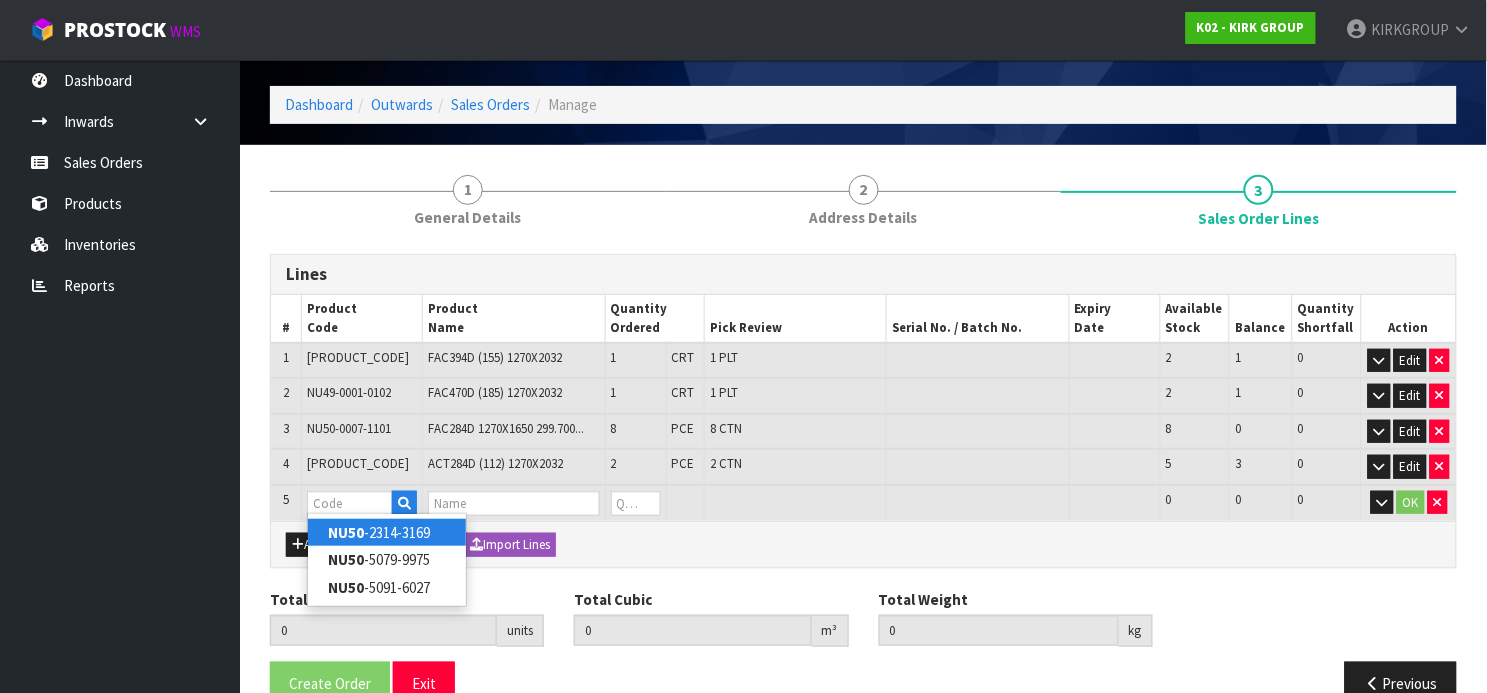 click on "LO99 -2087-0753" at bounding box center (387, 532) 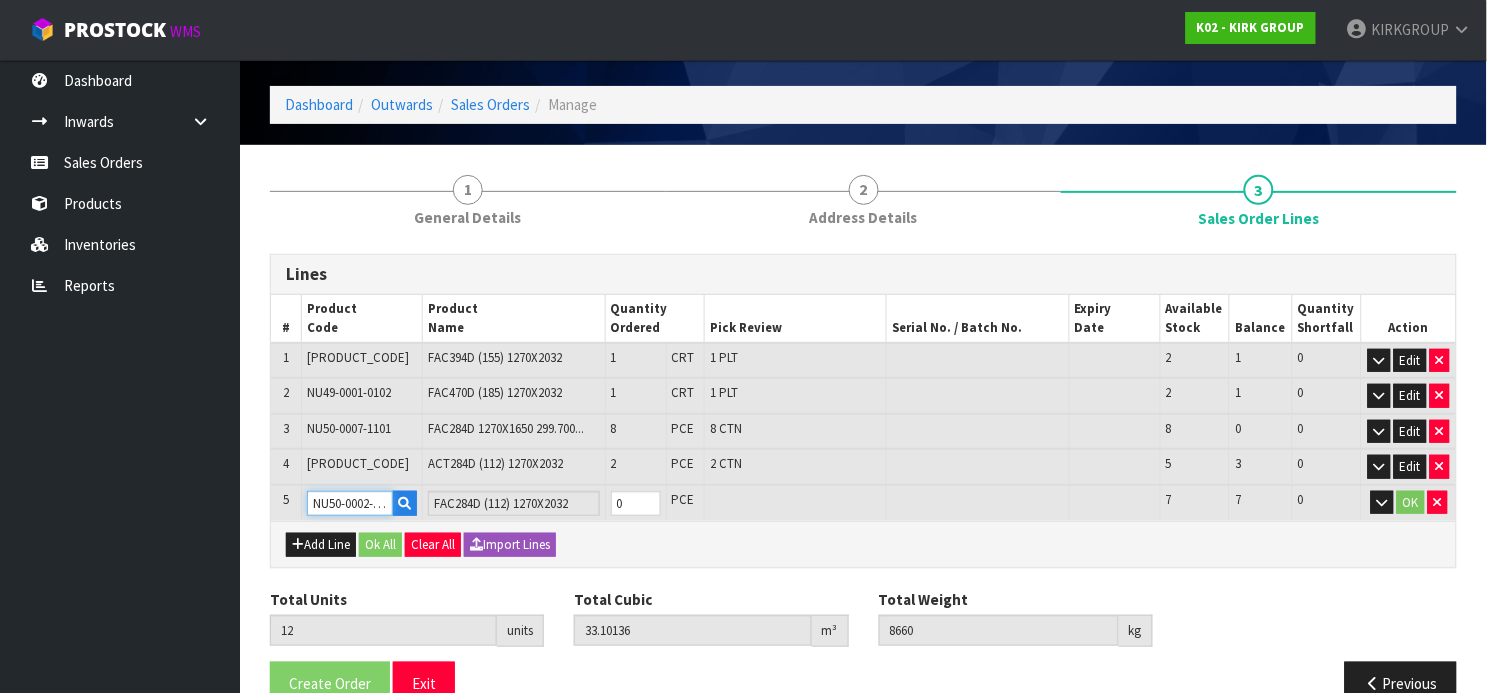 scroll, scrollTop: 0, scrollLeft: 14, axis: horizontal 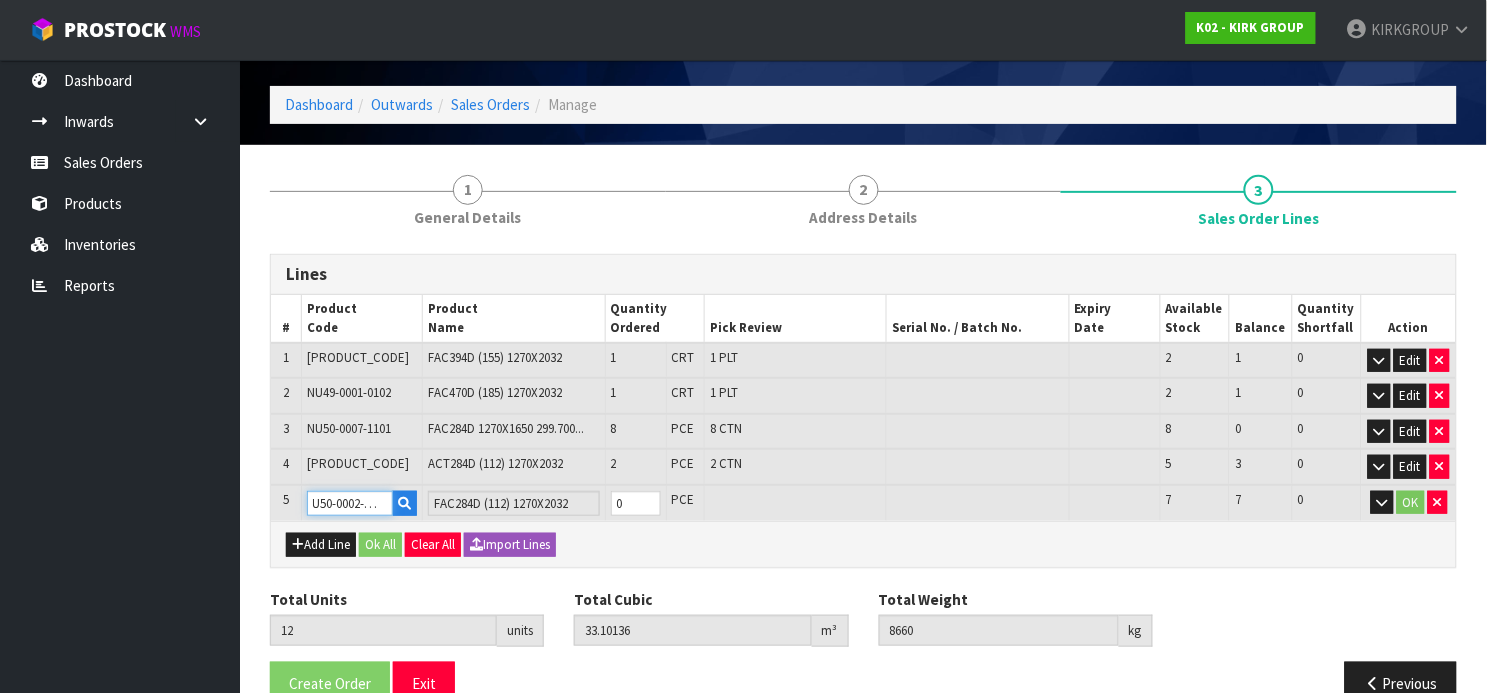 drag, startPoint x: 363, startPoint y: 500, endPoint x: 699, endPoint y: 615, distance: 355.1352 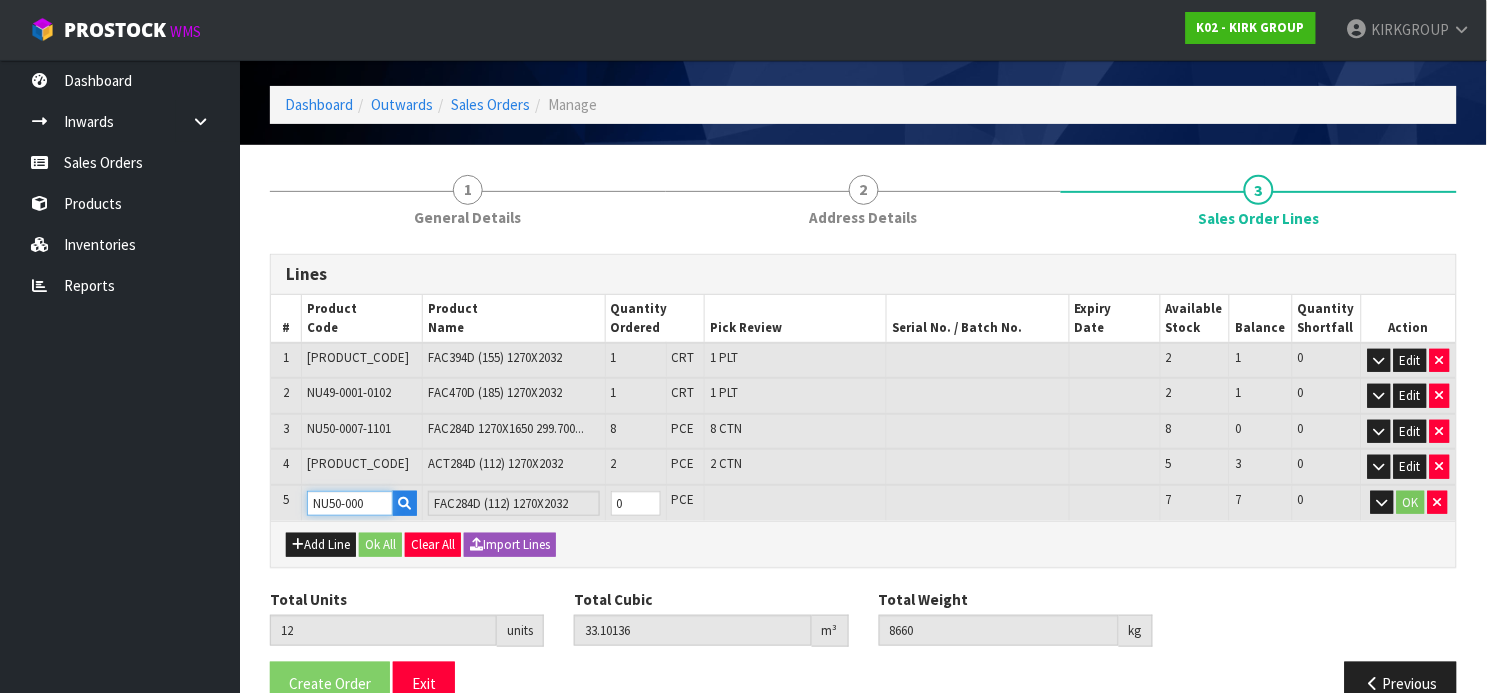scroll, scrollTop: 0, scrollLeft: 0, axis: both 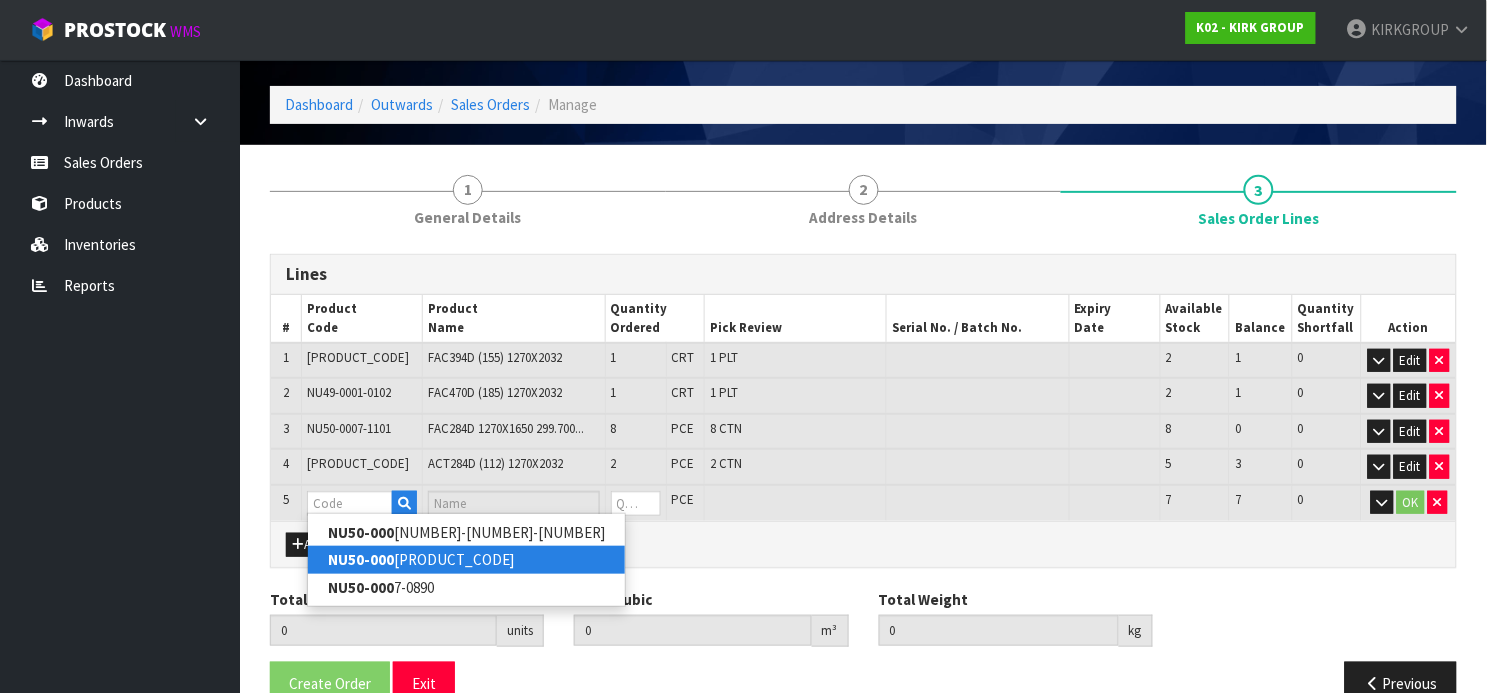 click on "[PRODUCT_CODE]" at bounding box center [466, 559] 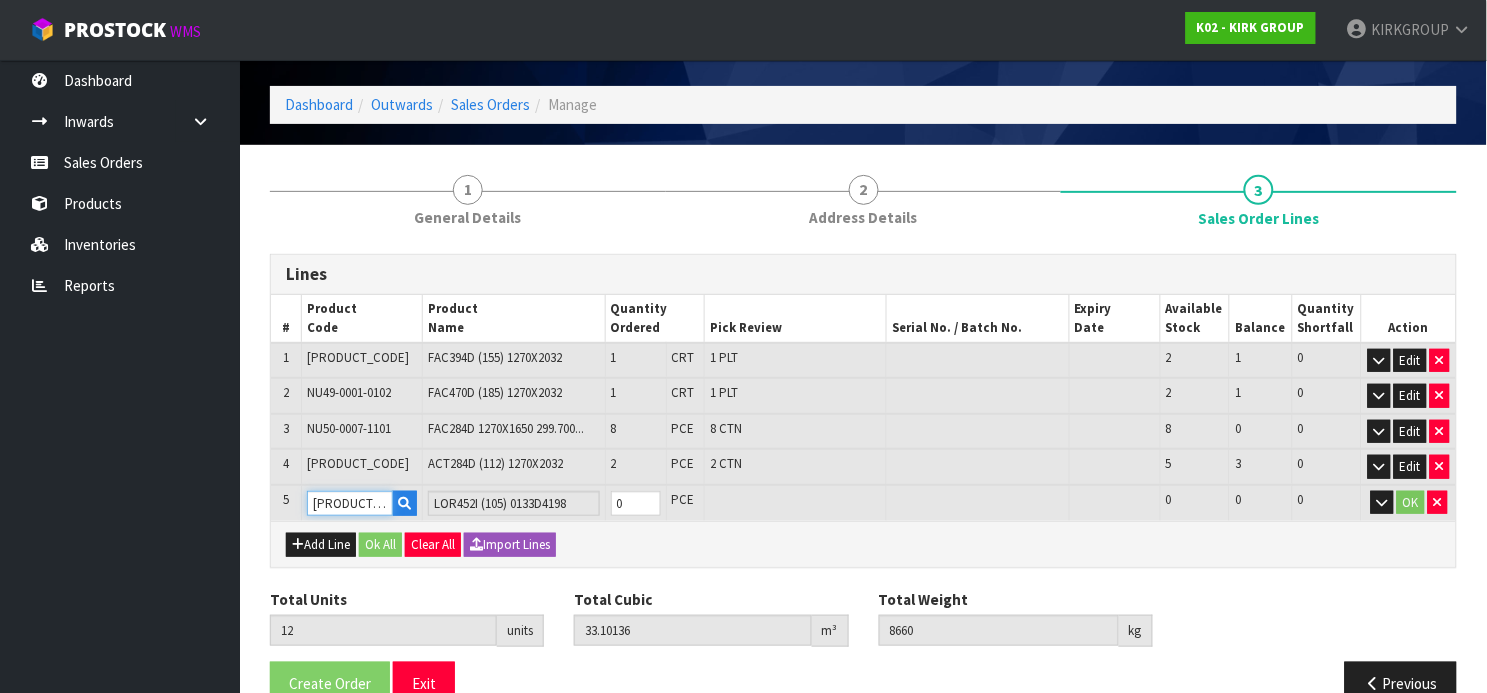 scroll, scrollTop: 0, scrollLeft: 14, axis: horizontal 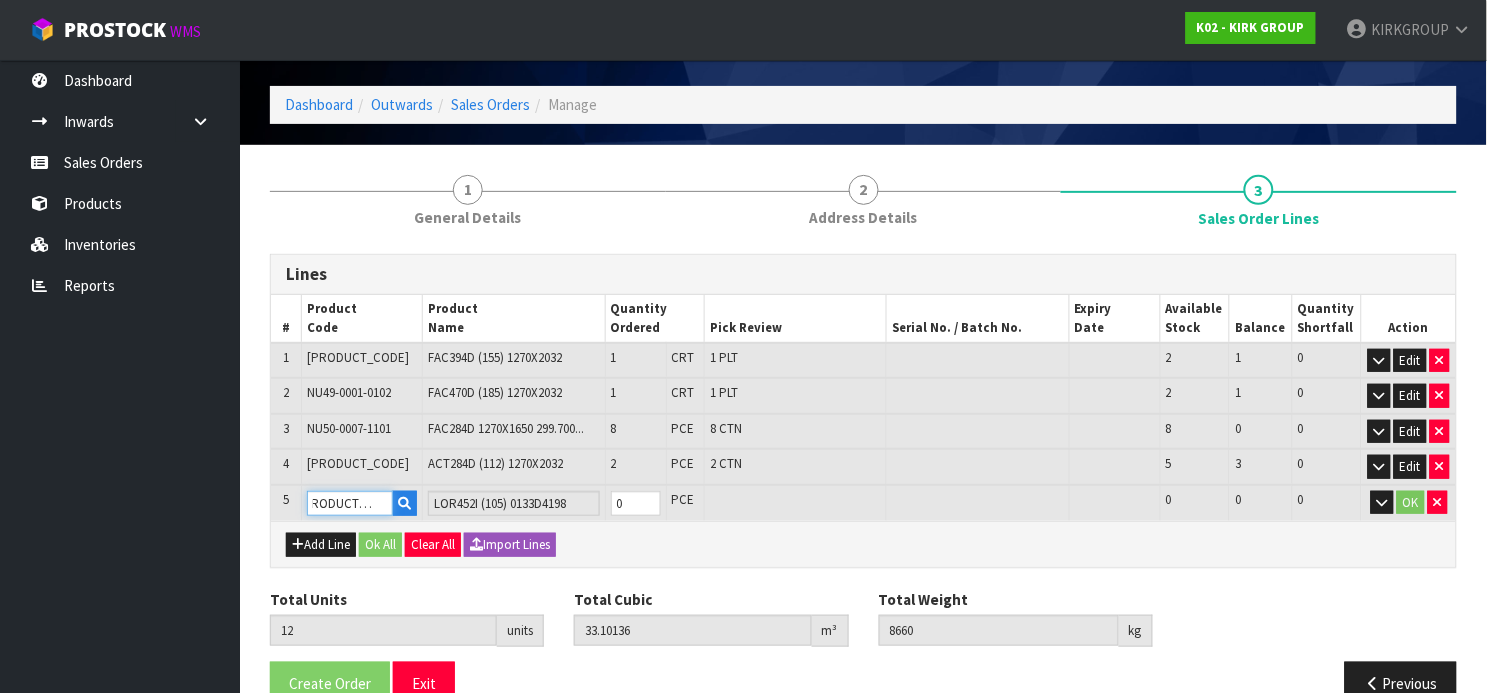 drag, startPoint x: 368, startPoint y: 499, endPoint x: 669, endPoint y: 582, distance: 312.2339 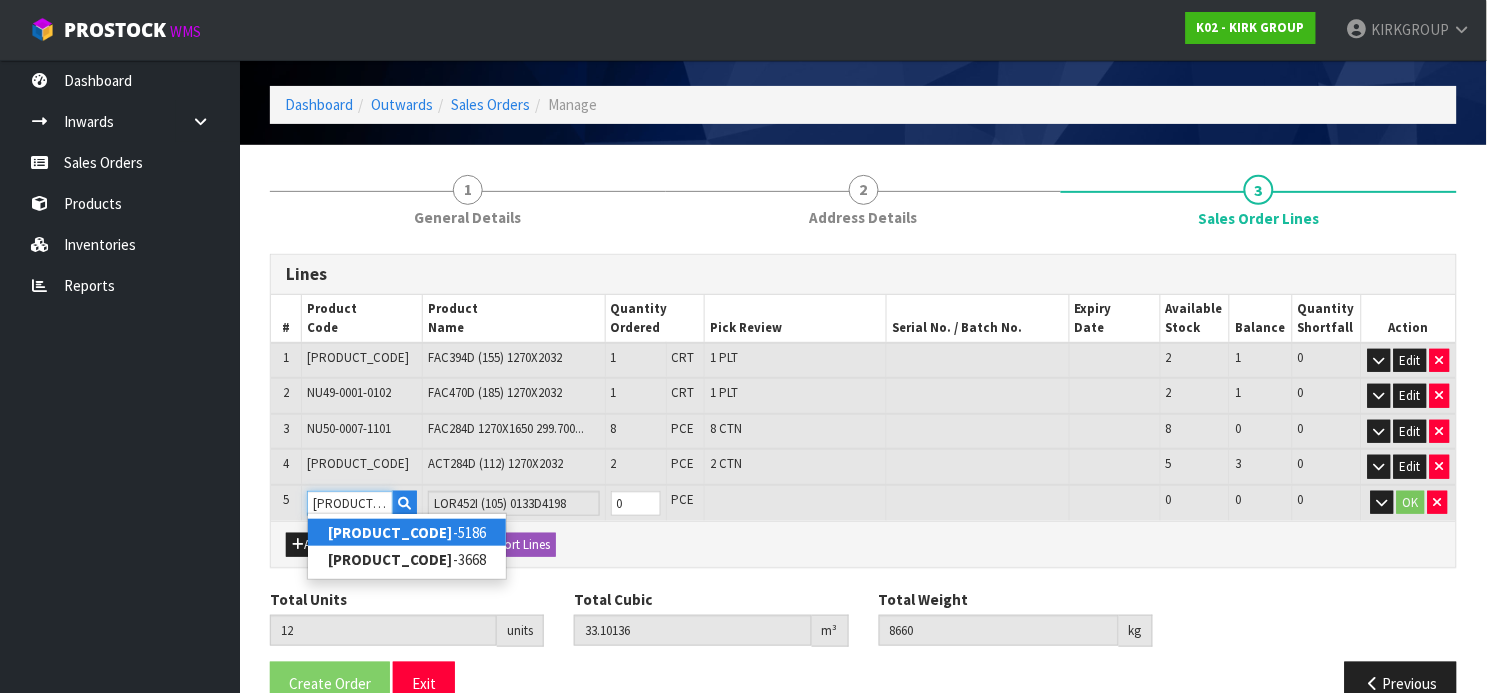 type on "[PRODUCT_CODE]" 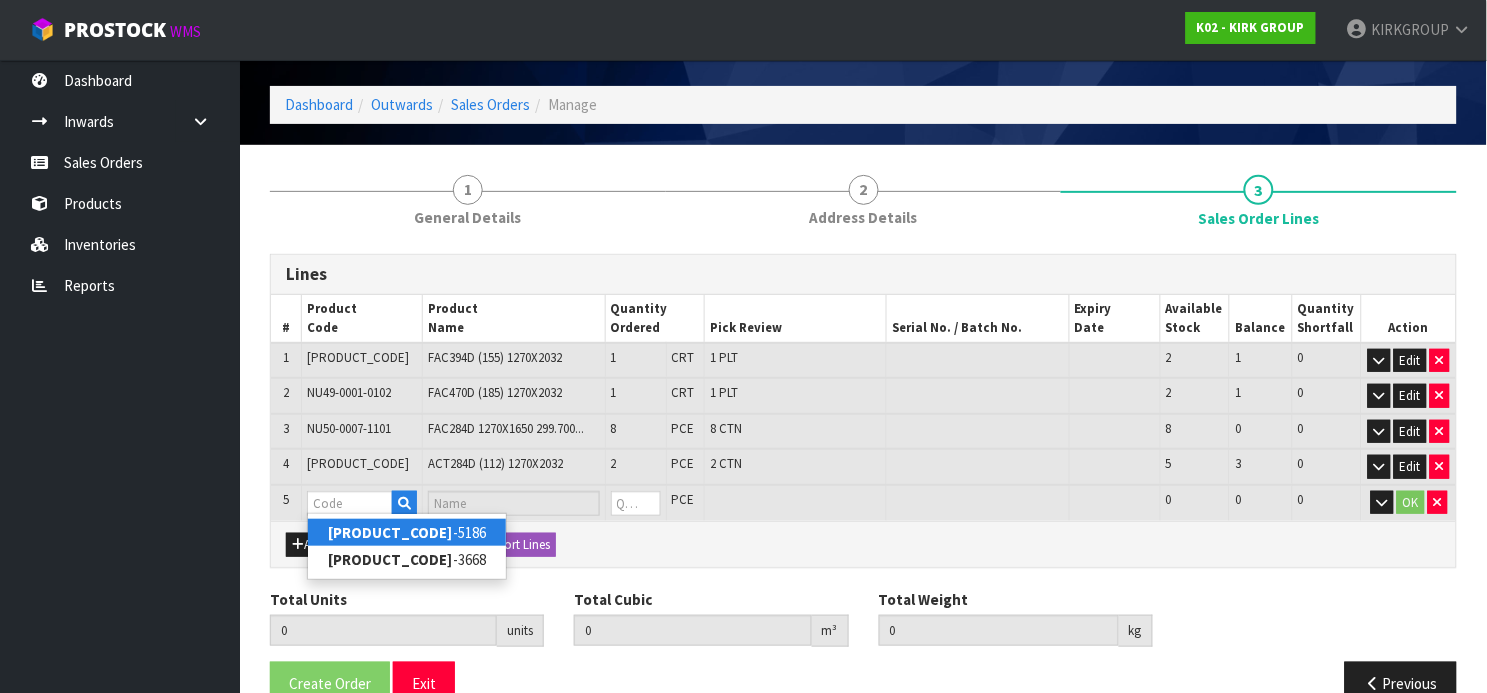 click on "[PRODUCT_CODE]" at bounding box center (407, 532) 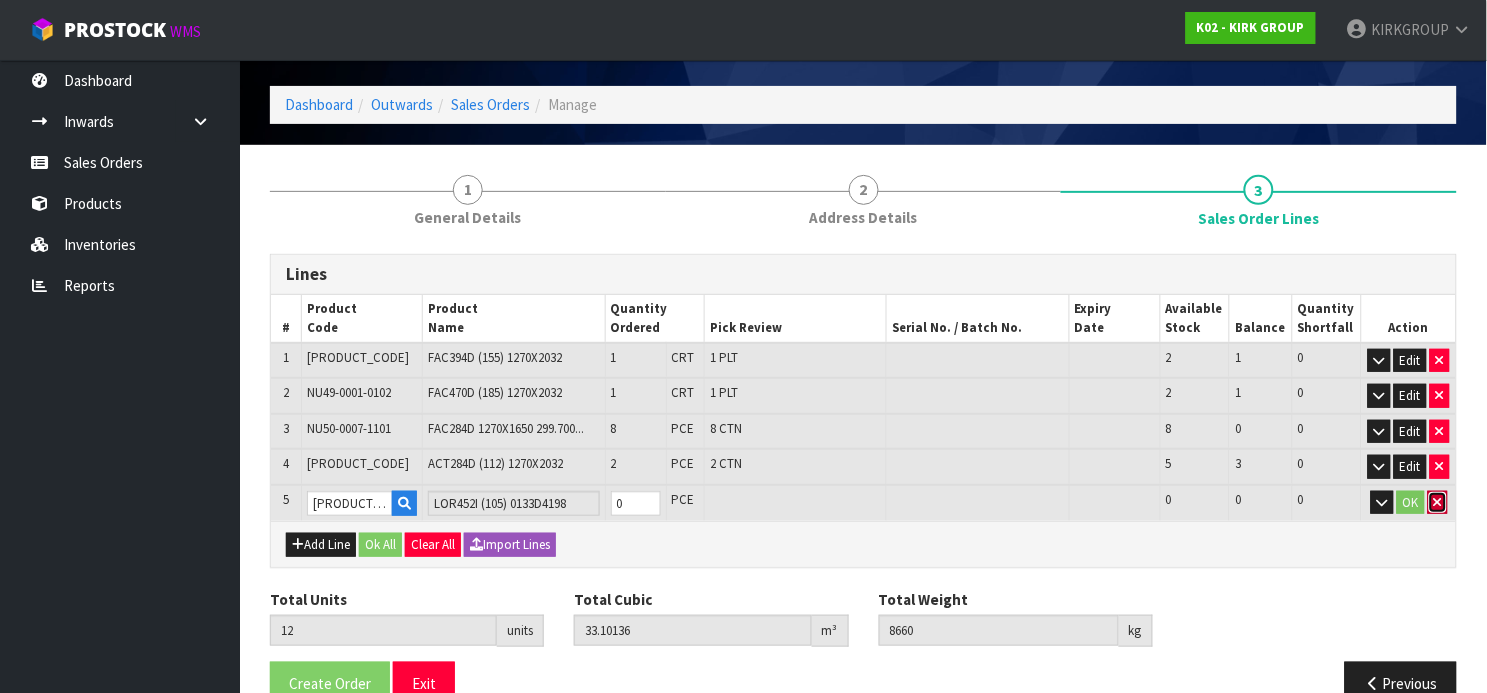 click at bounding box center [1440, 360] 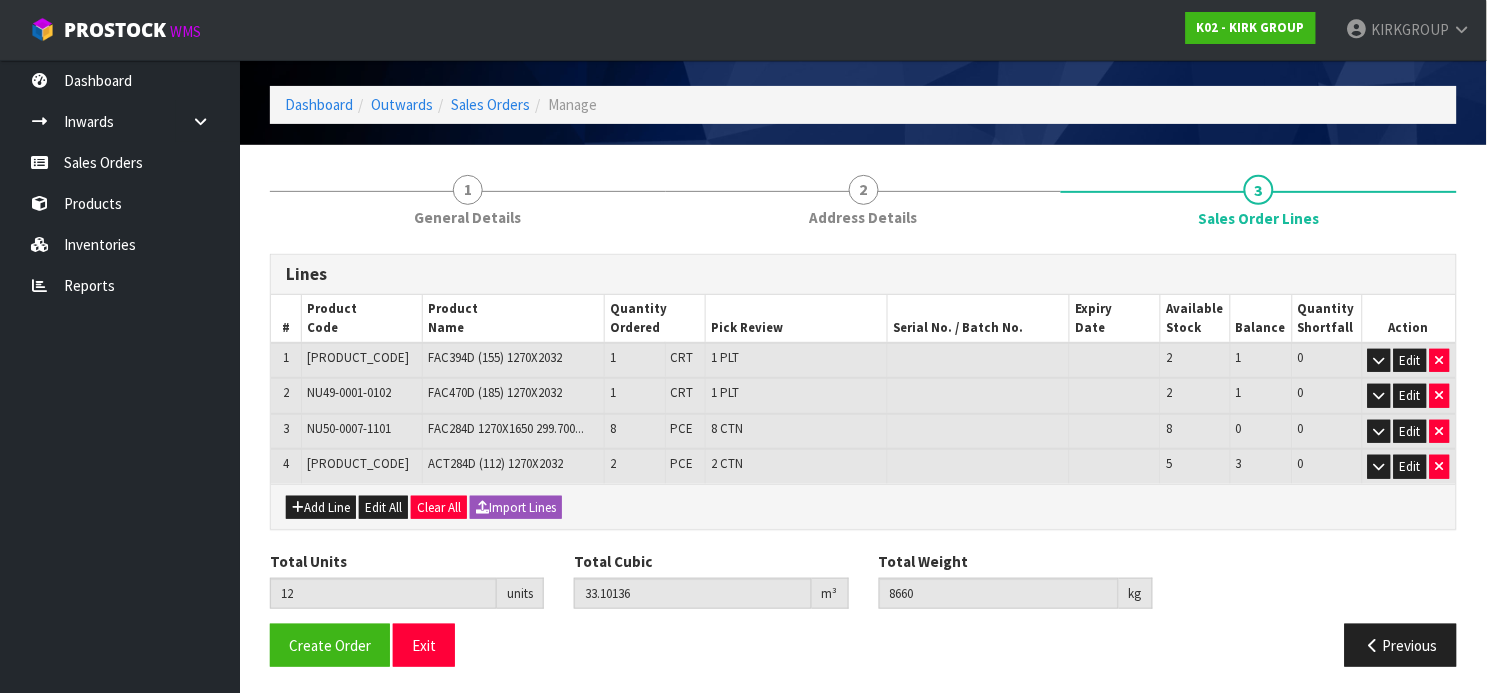 click on "8" at bounding box center [635, 361] 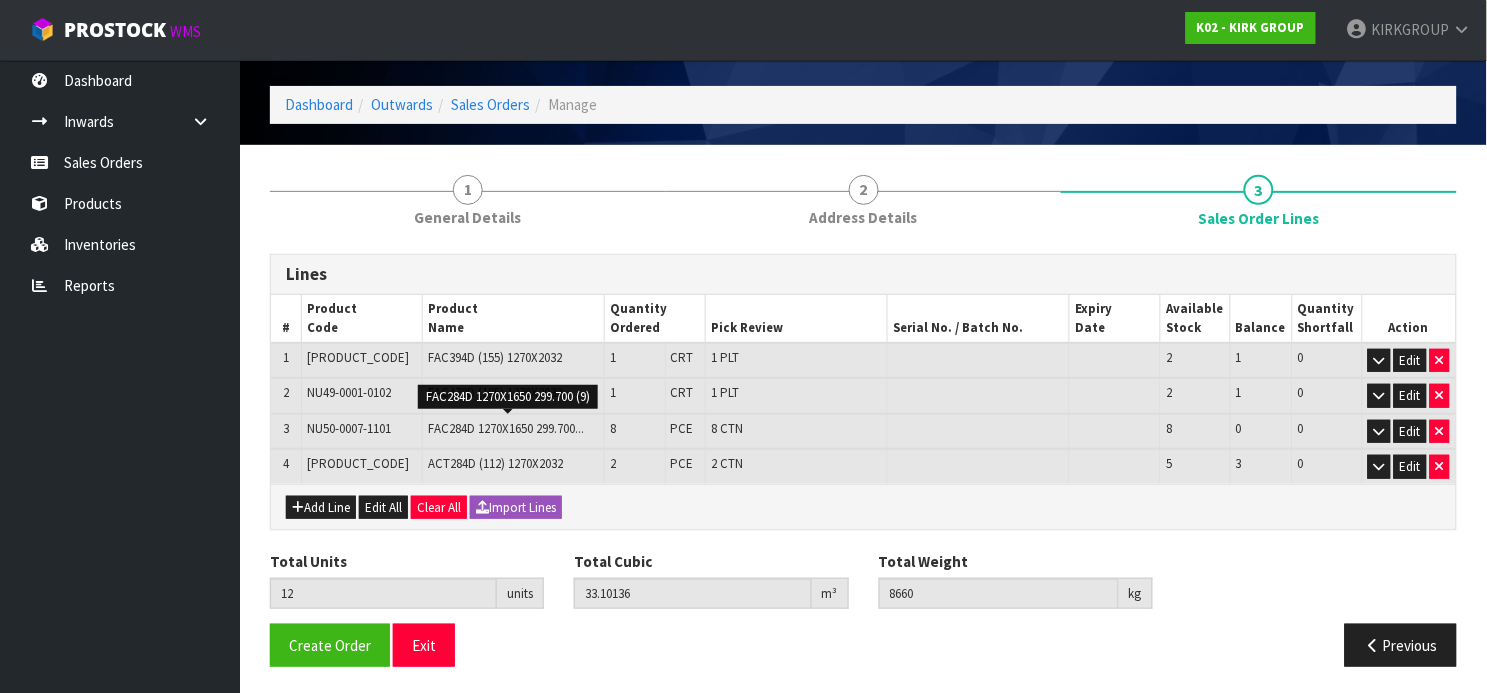 click on "FAC284D 1270X1650 299.700..." at bounding box center [286, 357] 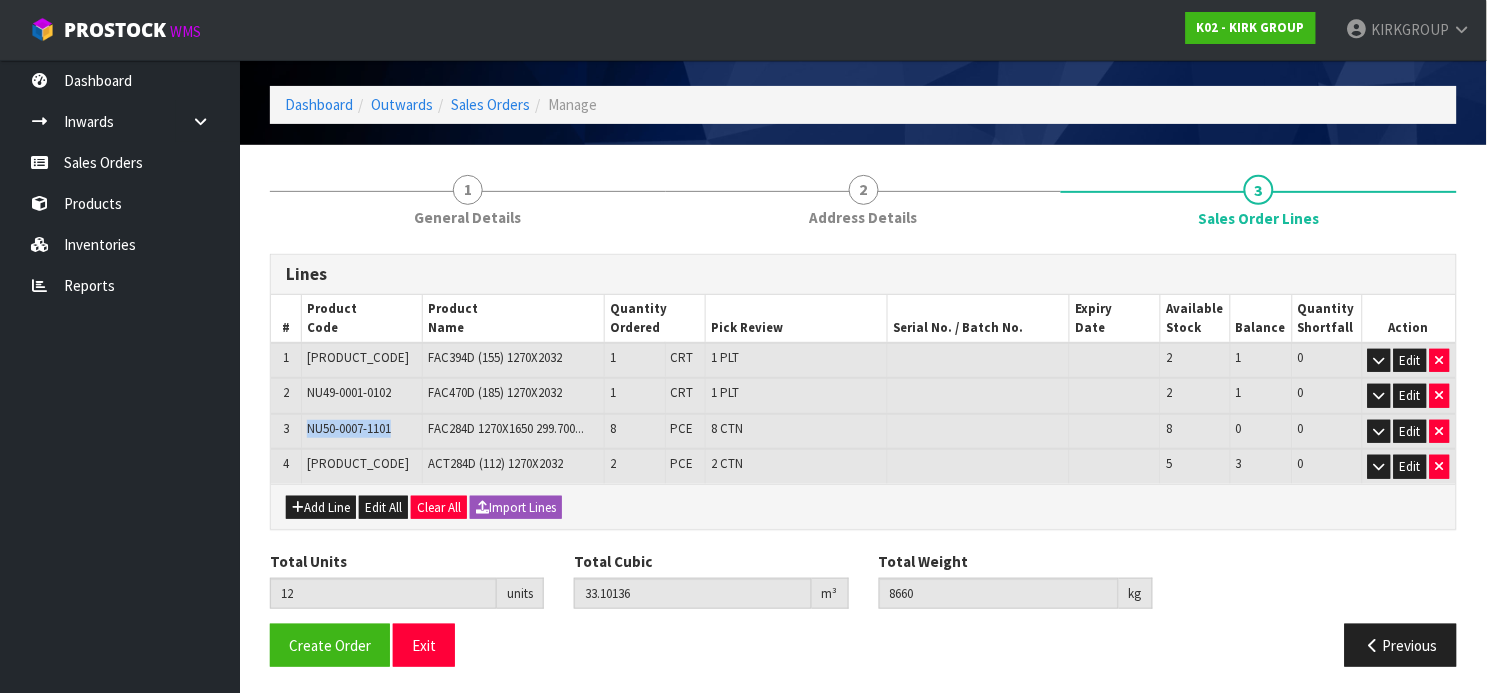 drag, startPoint x: 309, startPoint y: 422, endPoint x: 405, endPoint y: 420, distance: 96.02083 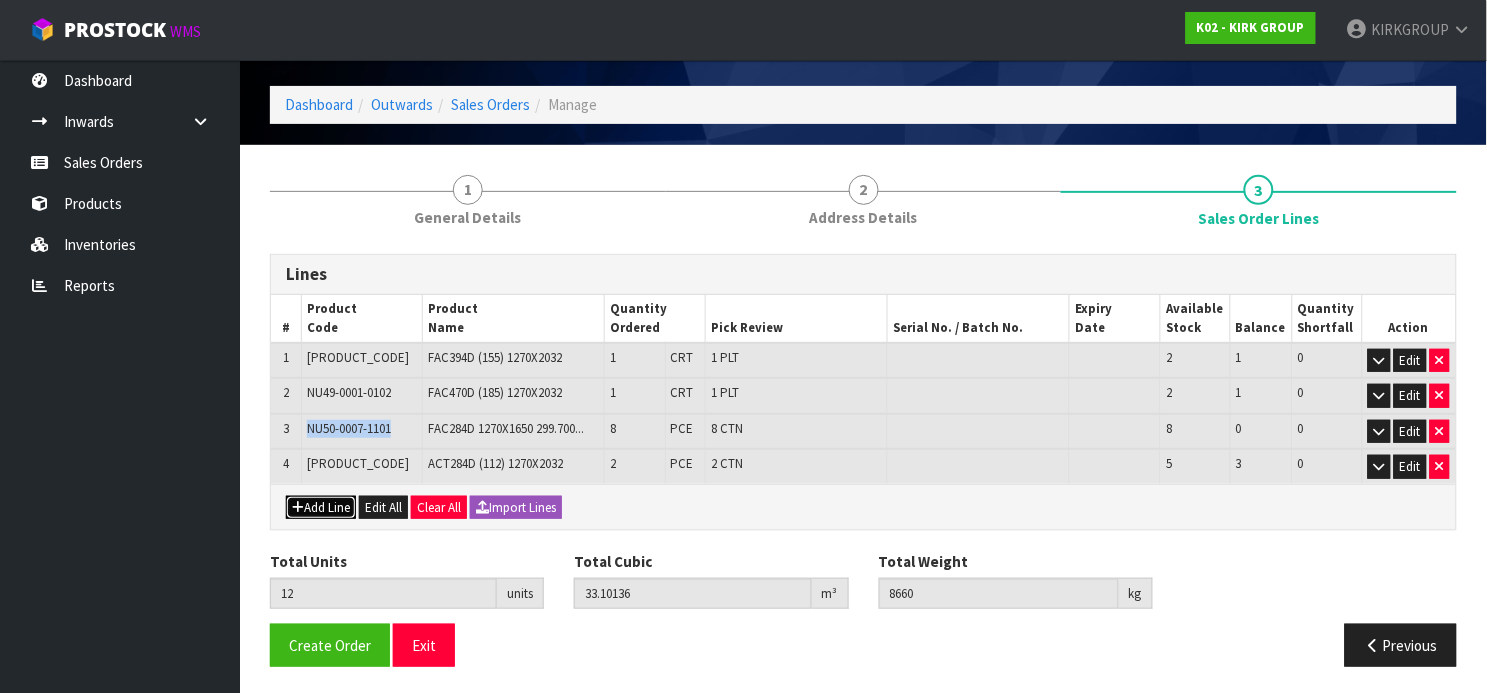 click on "Add Line" at bounding box center [321, 508] 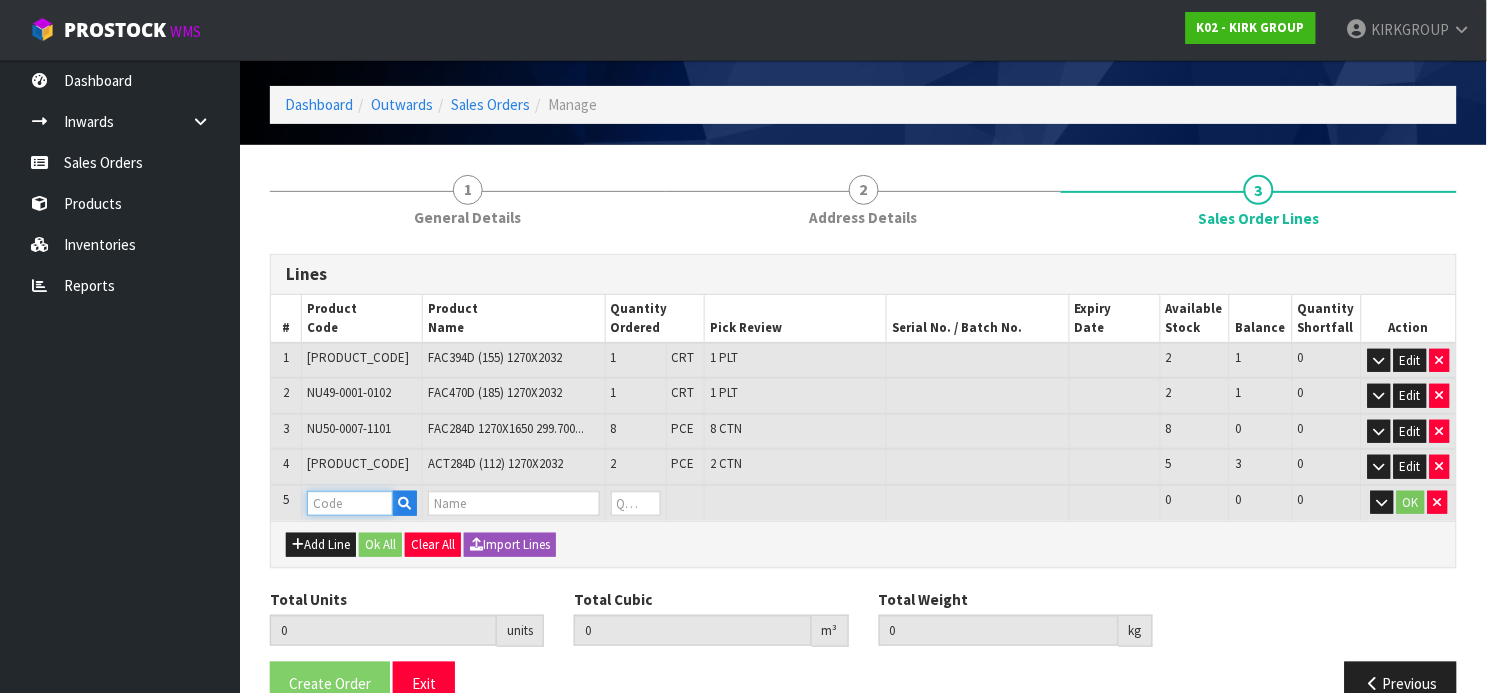 click at bounding box center [350, 503] 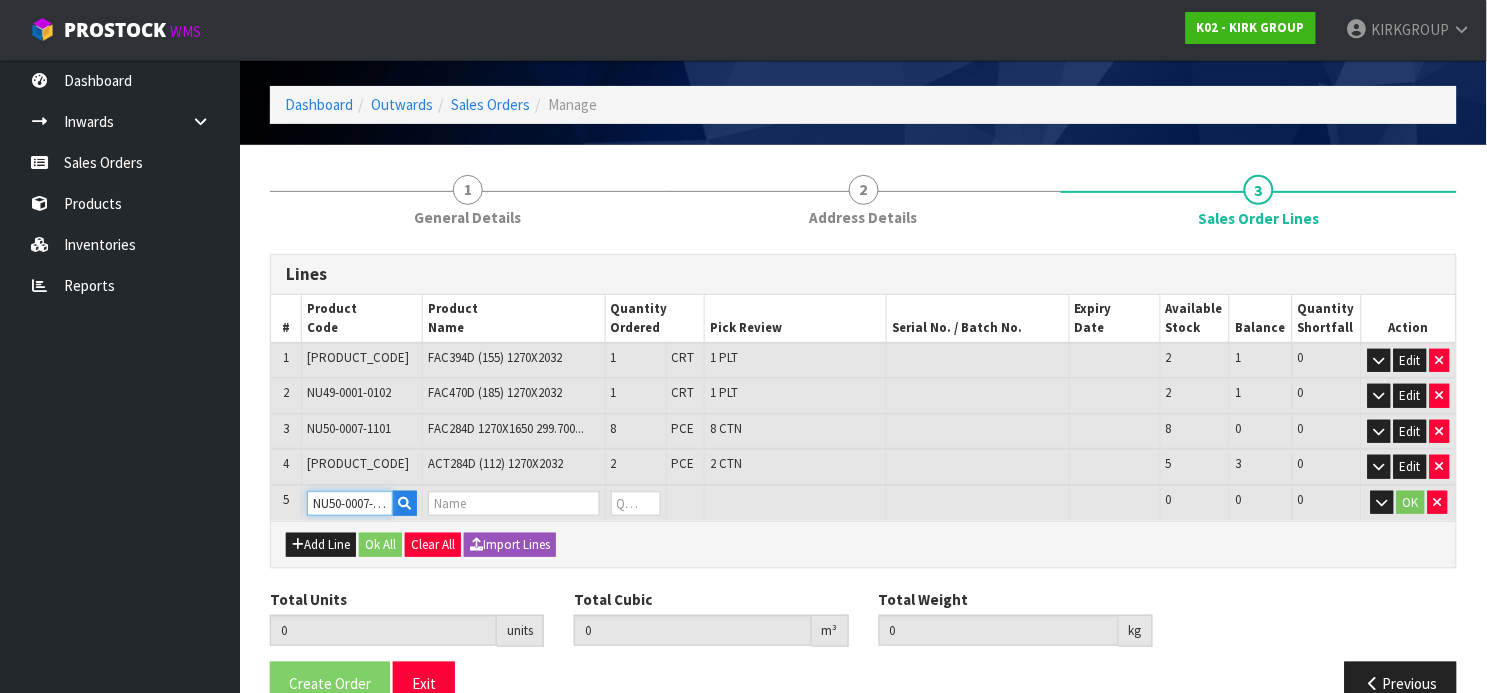 scroll, scrollTop: 0, scrollLeft: 13, axis: horizontal 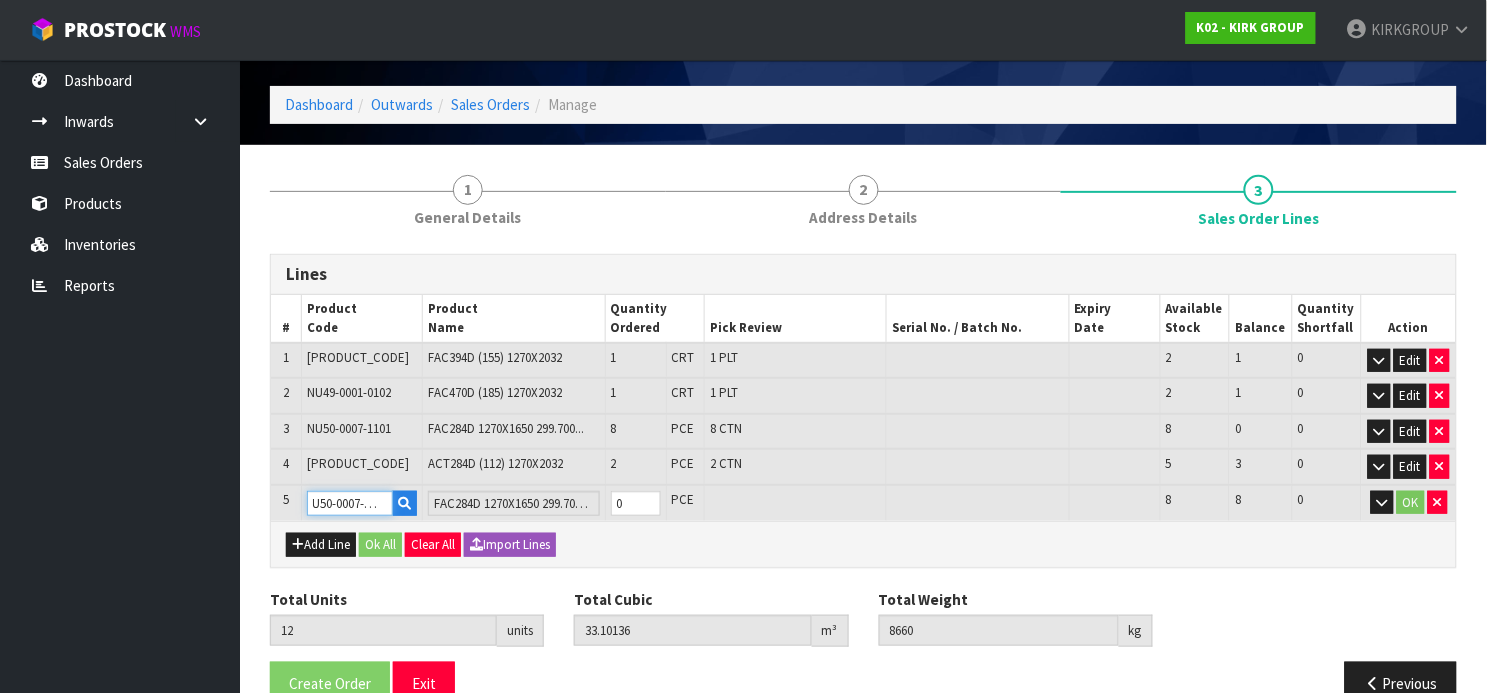 type on "NU50-0007-1101" 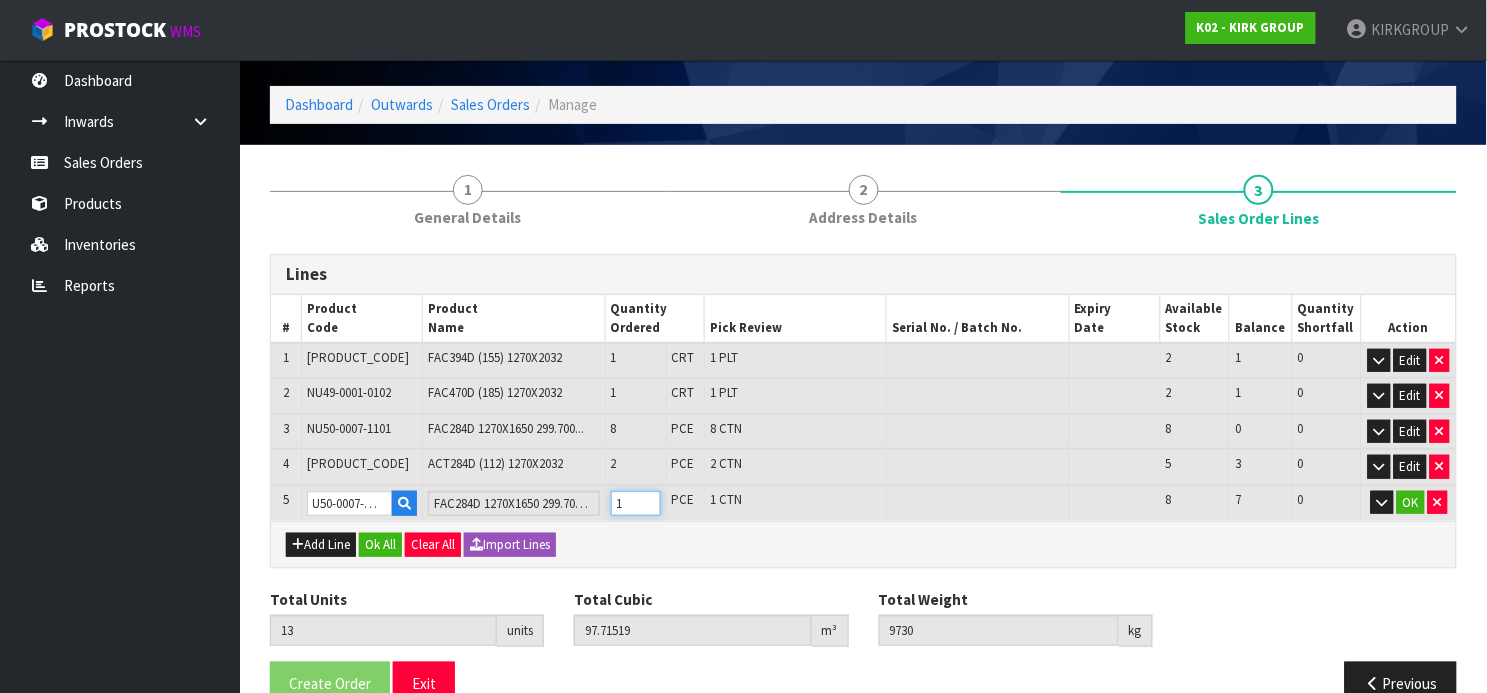 type on "1" 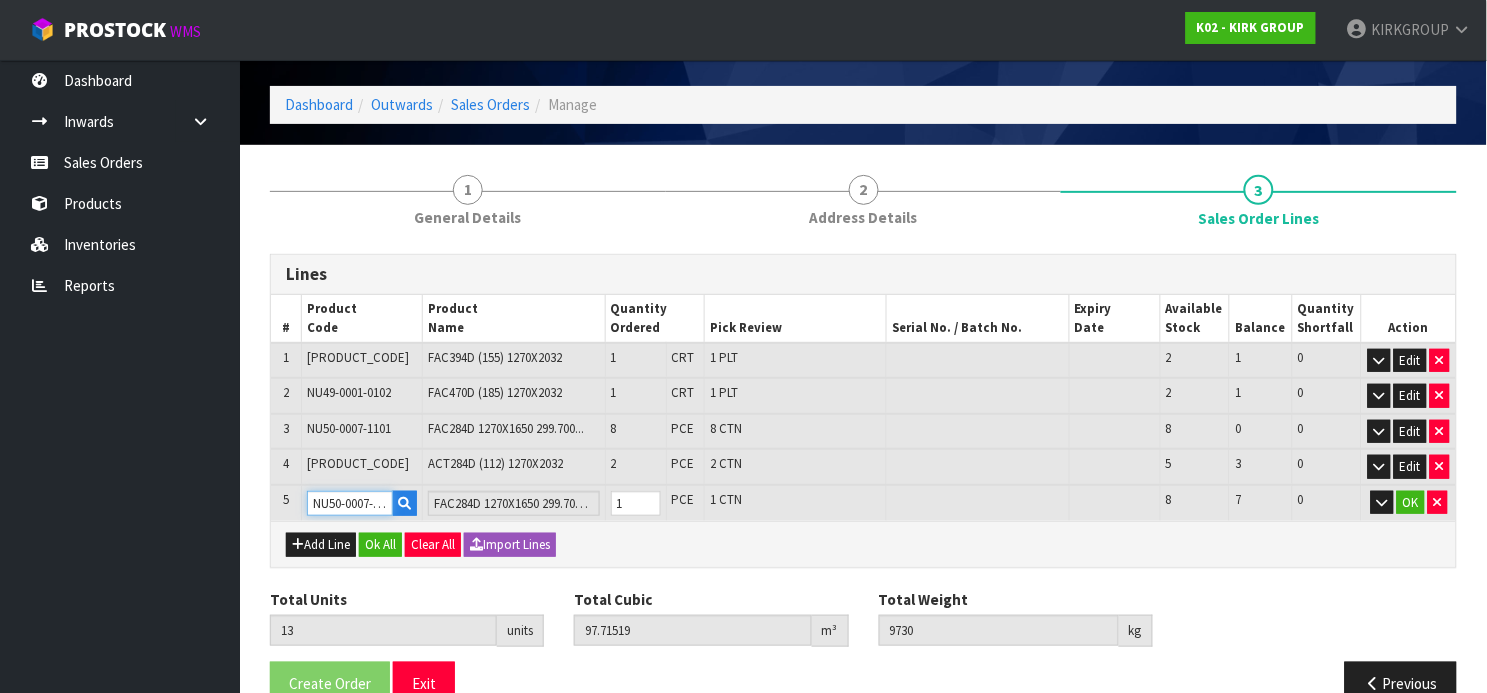 click on "NU50-0007-1101" at bounding box center (350, 503) 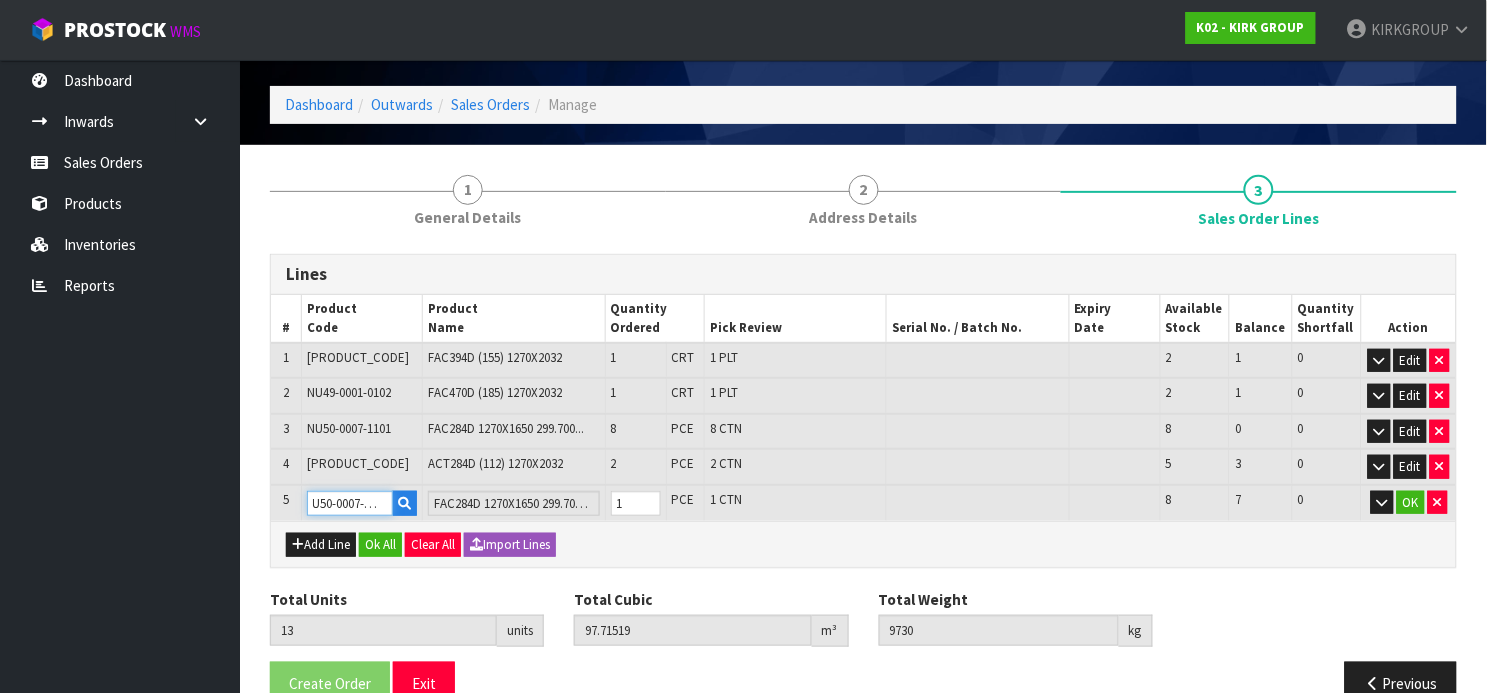 drag, startPoint x: 379, startPoint y: 499, endPoint x: 492, endPoint y: 518, distance: 114.58621 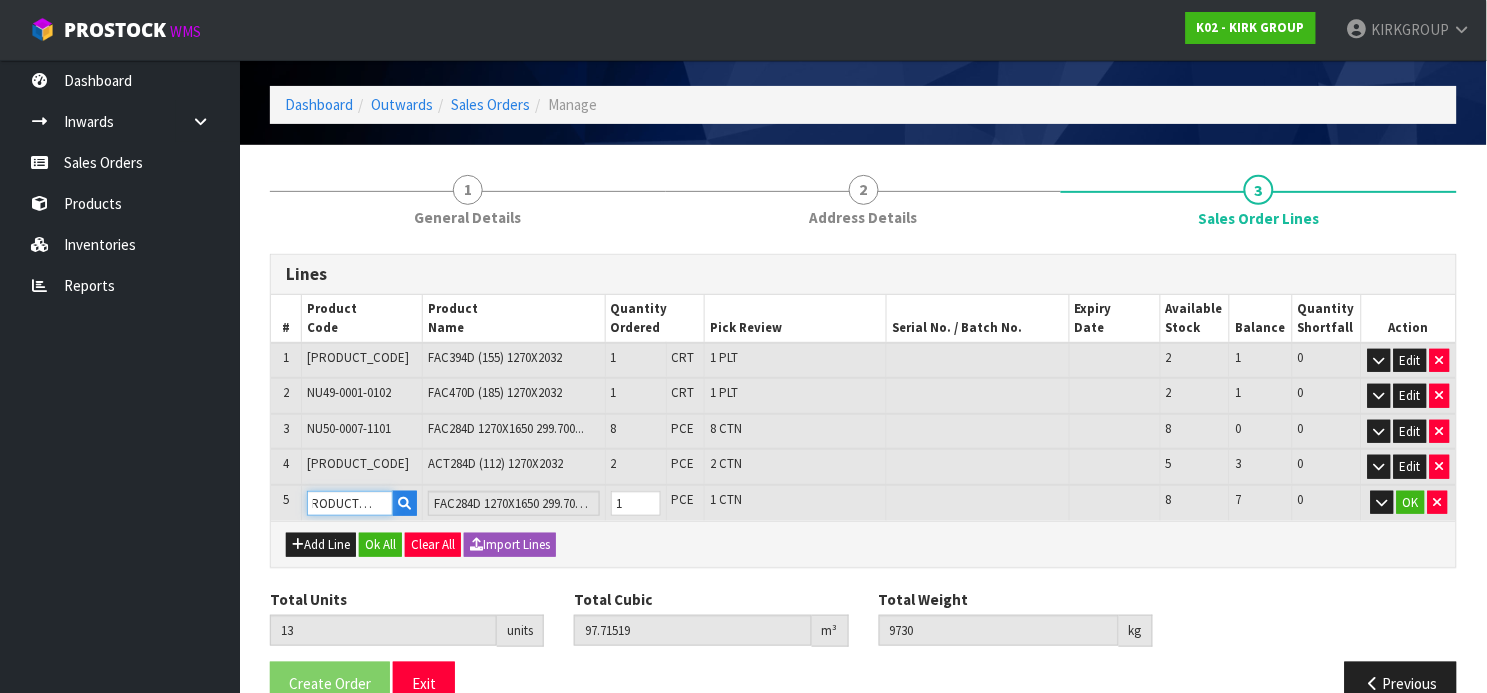 scroll, scrollTop: 0, scrollLeft: 0, axis: both 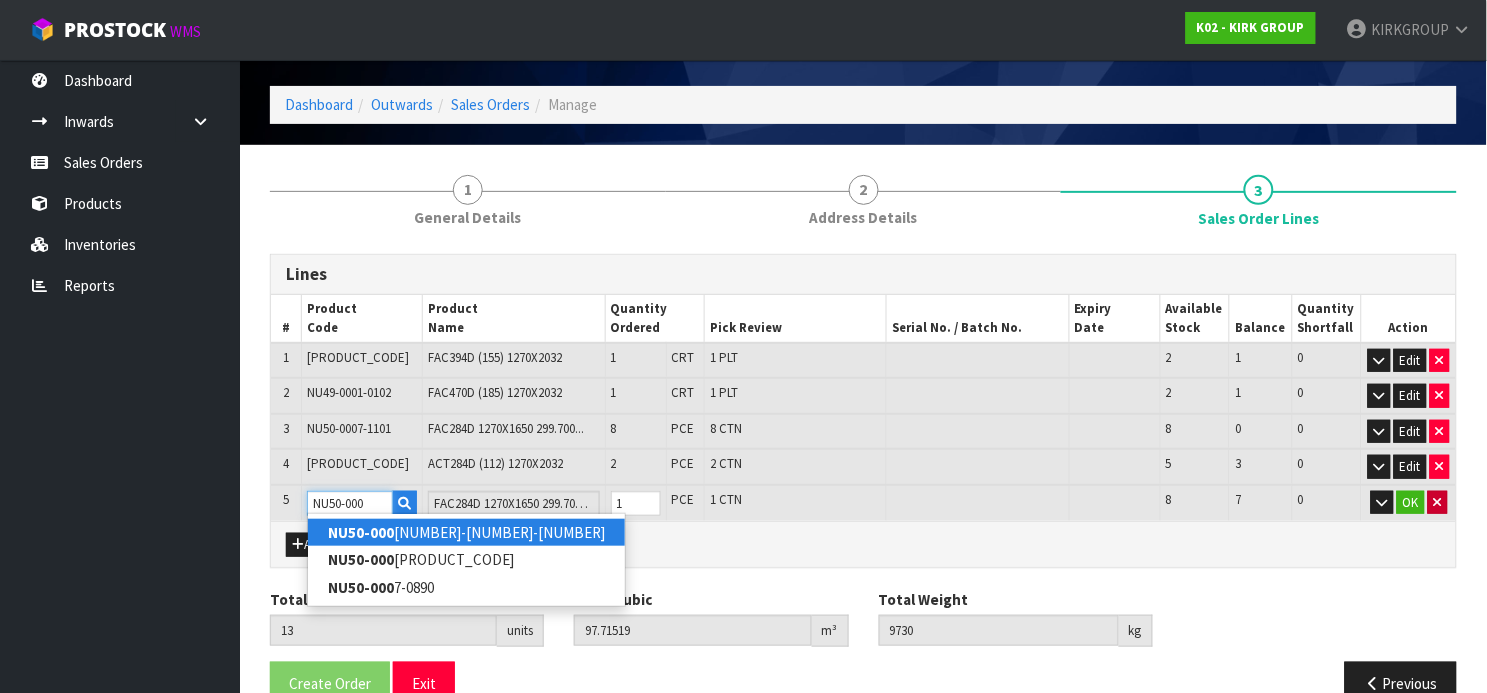 type on "NU50-000" 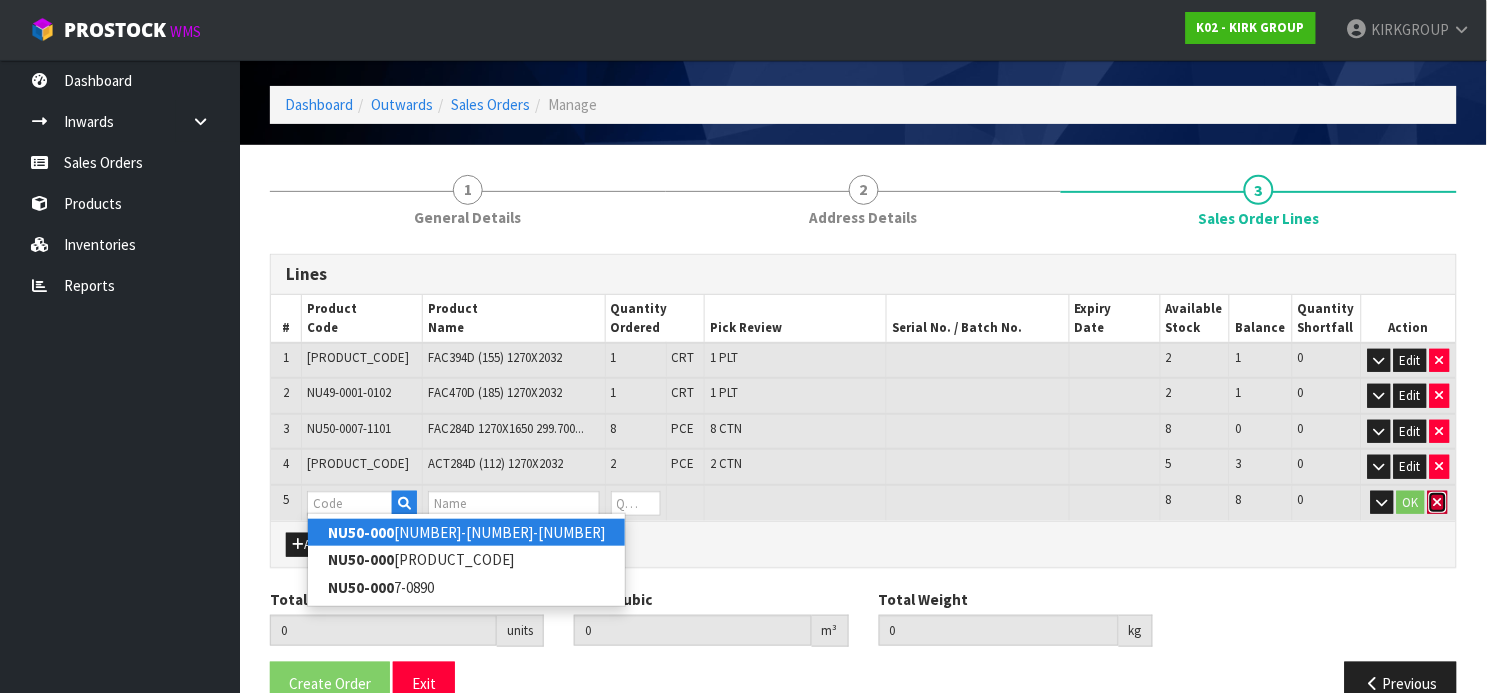 click at bounding box center (1440, 361) 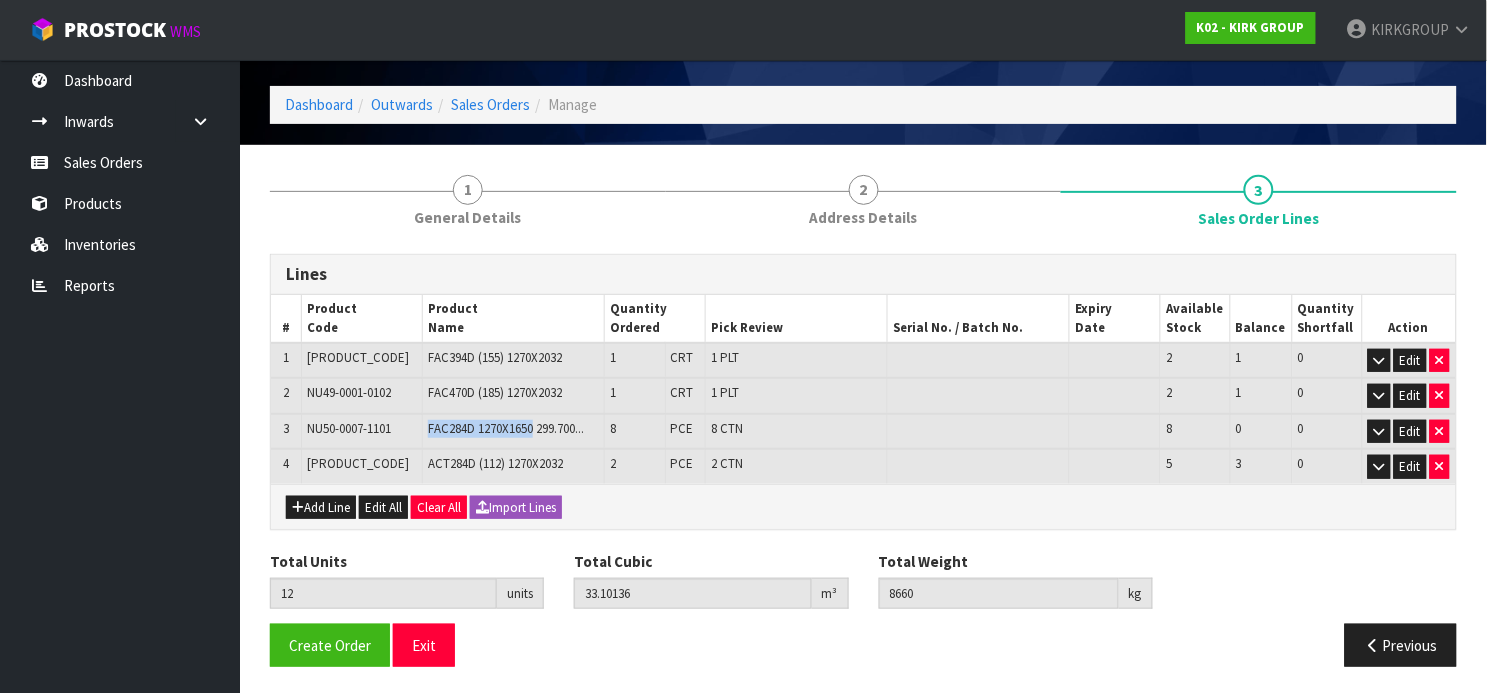 drag, startPoint x: 430, startPoint y: 422, endPoint x: 536, endPoint y: 439, distance: 107.35455 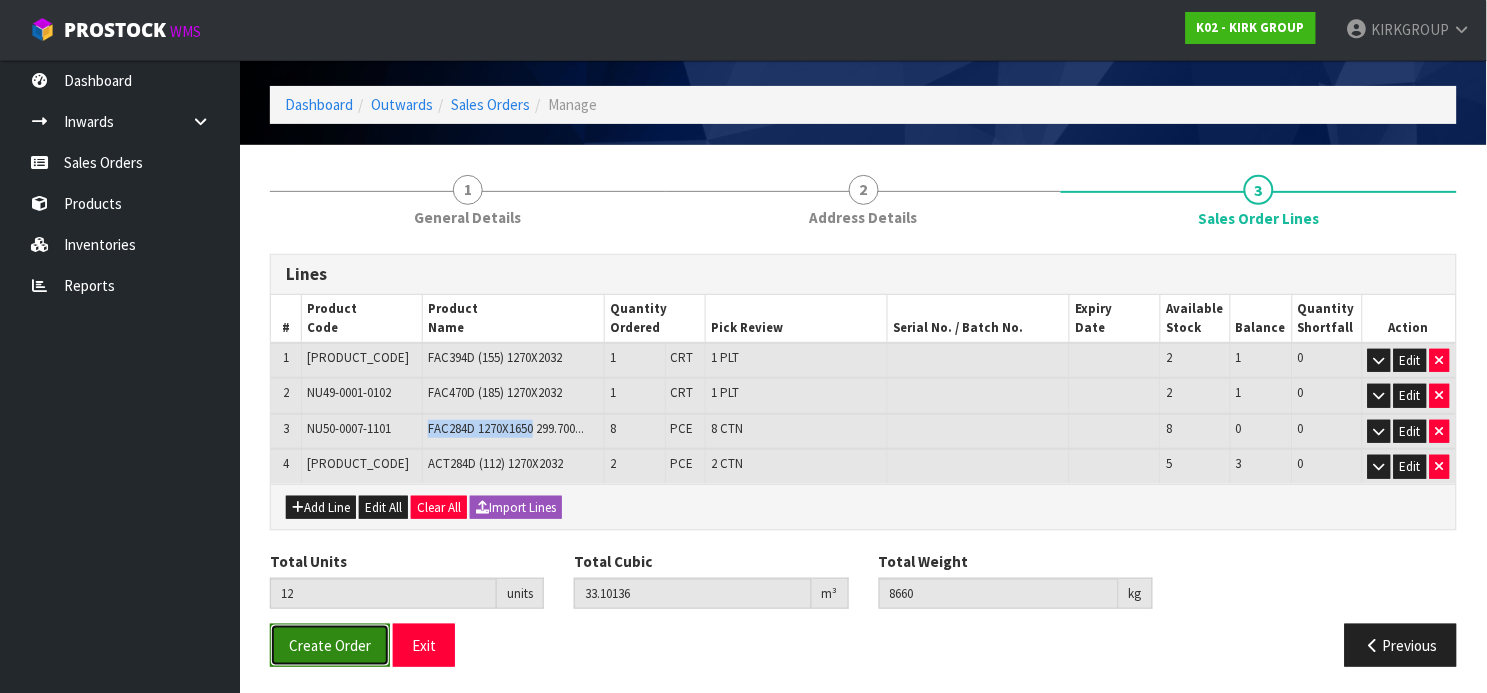 click on "Create Order" at bounding box center [330, 645] 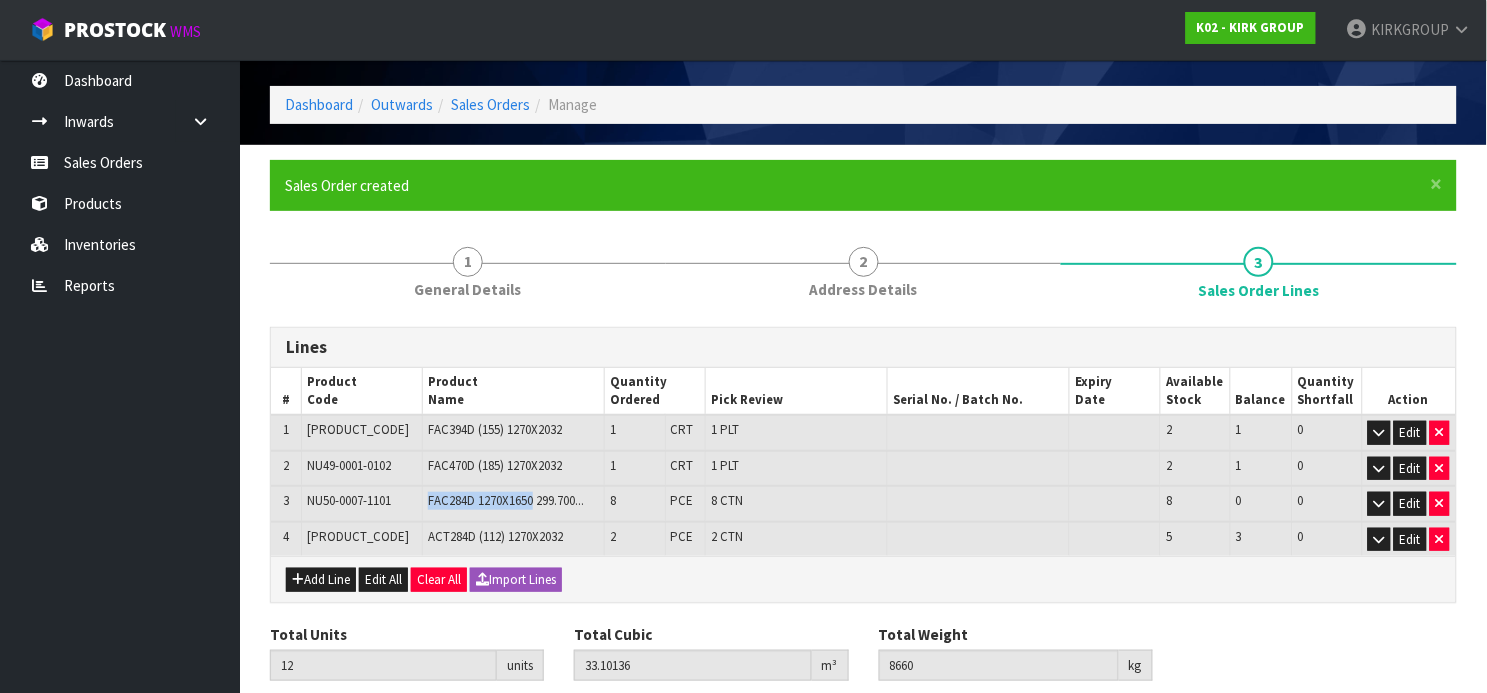 scroll, scrollTop: 0, scrollLeft: 0, axis: both 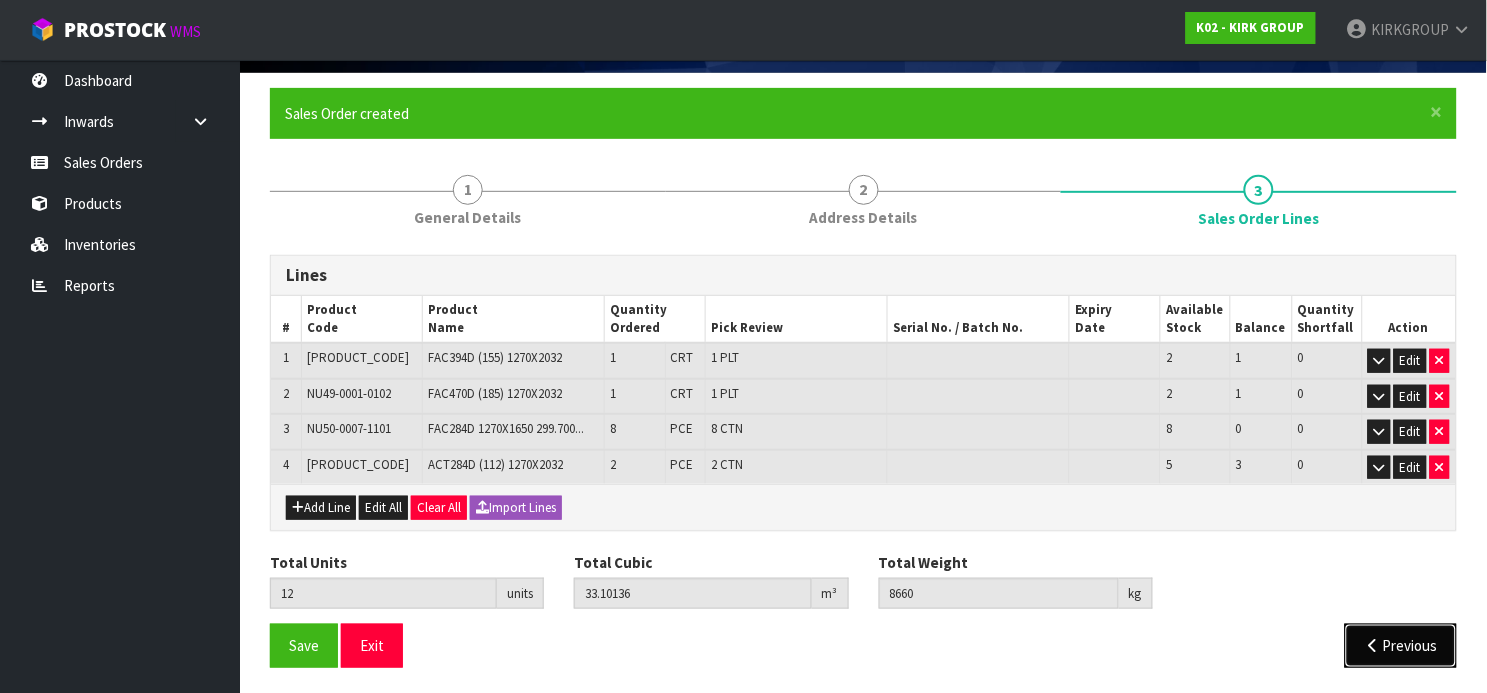 click on "Previous" at bounding box center (1401, 645) 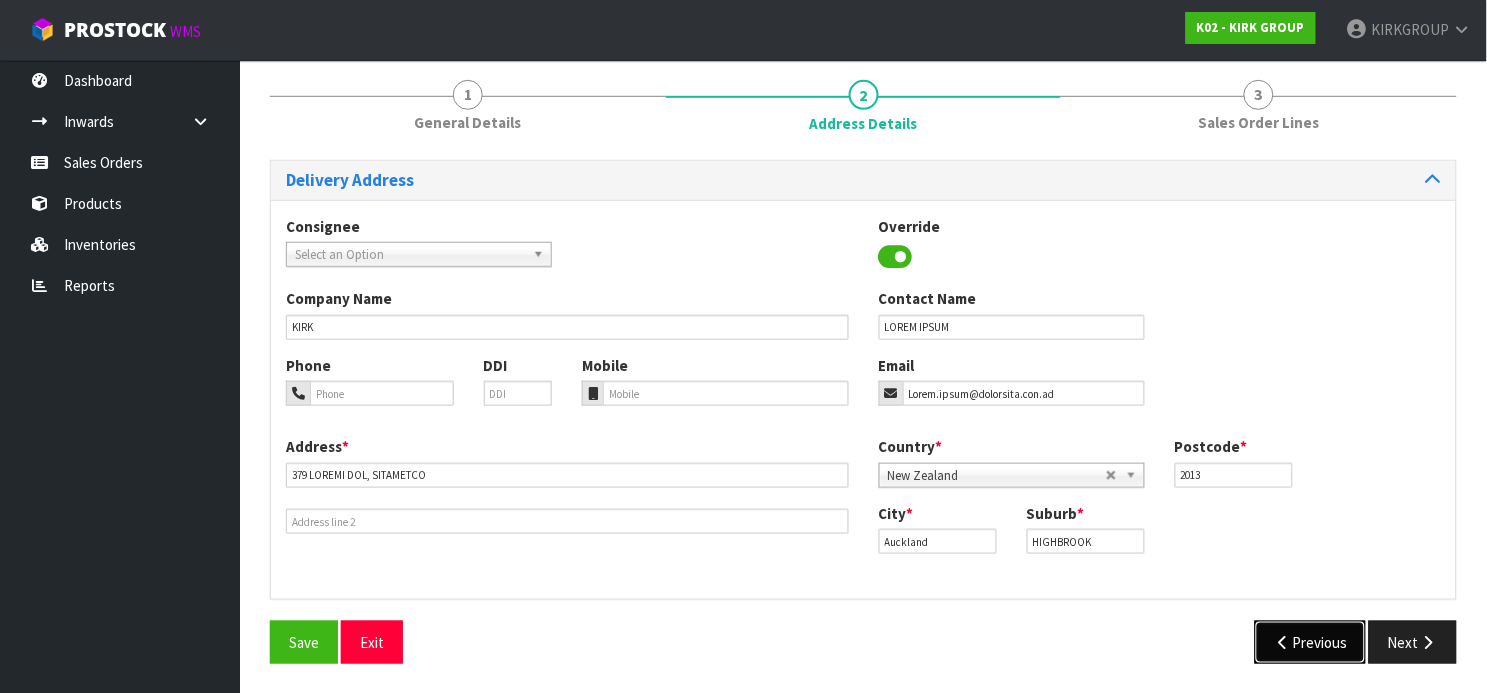 click on "Previous" at bounding box center (1311, 642) 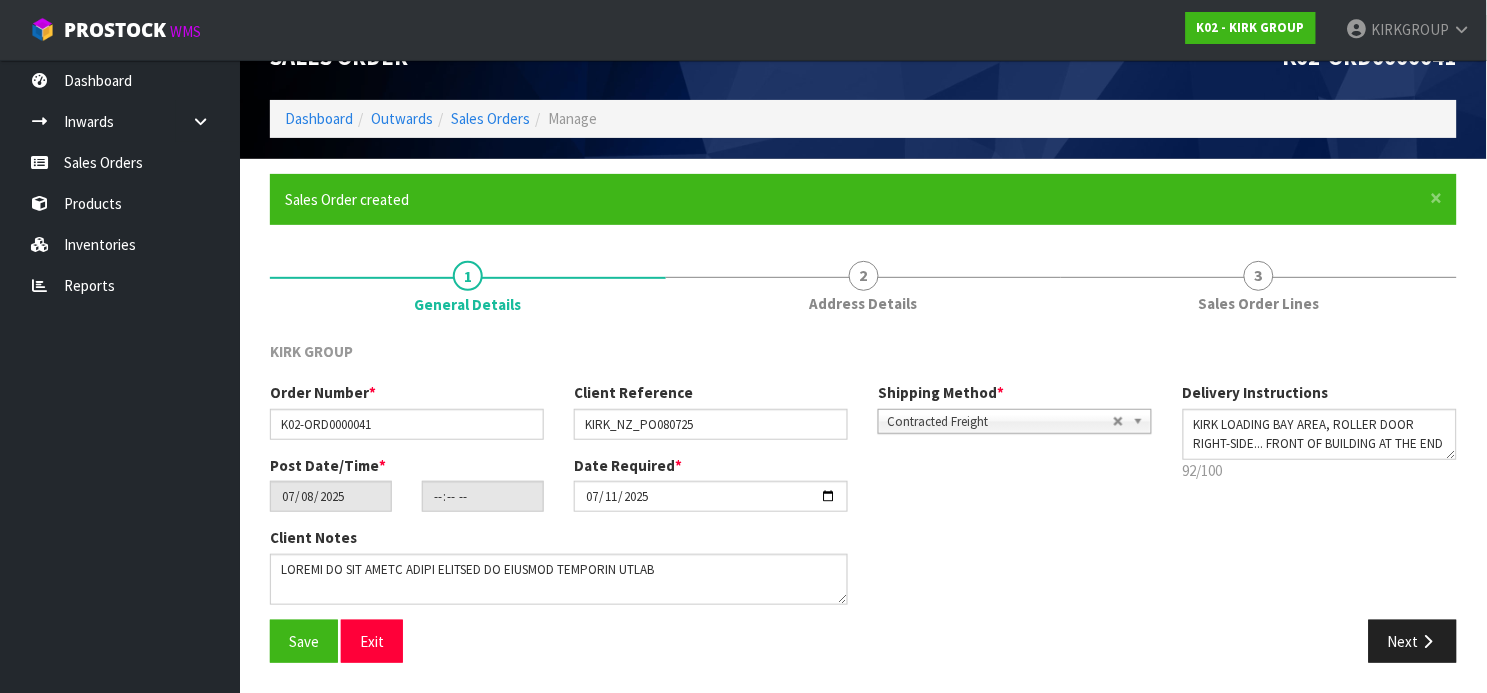 scroll, scrollTop: 43, scrollLeft: 0, axis: vertical 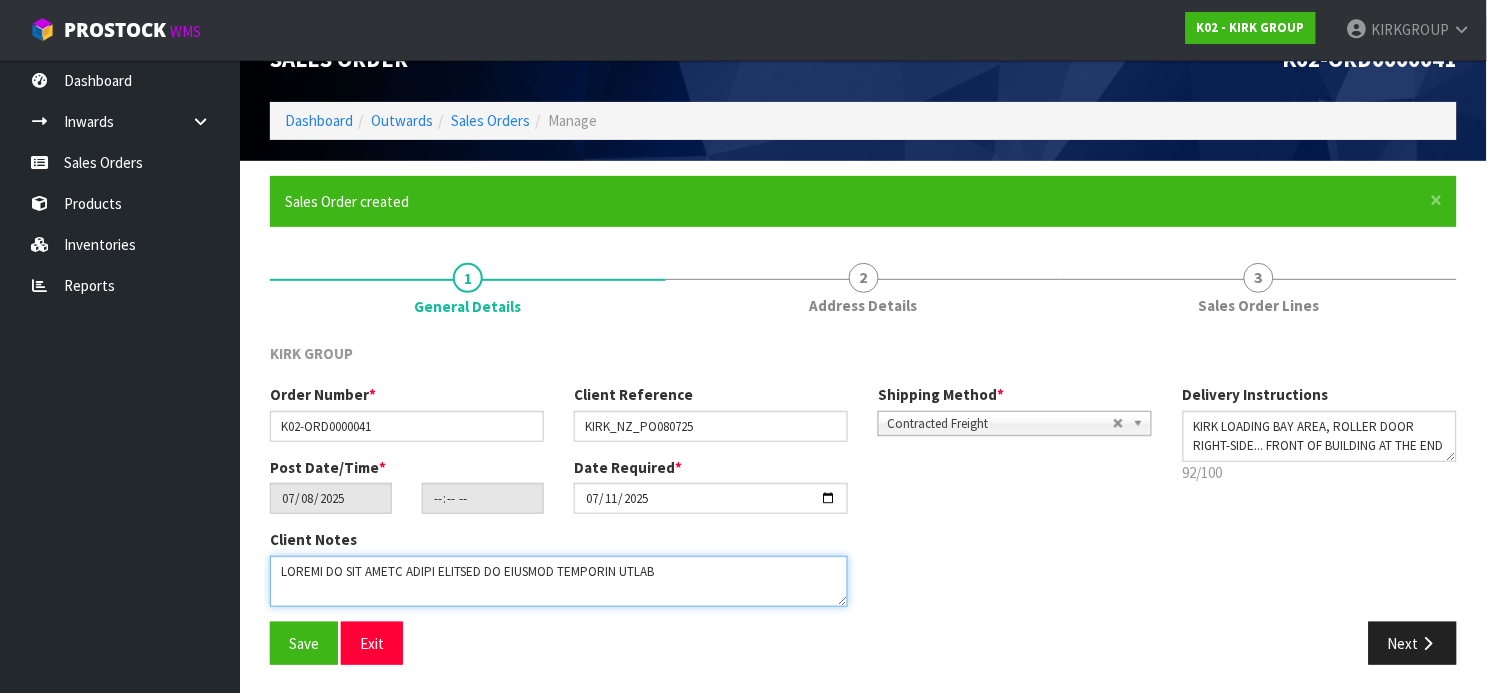 click at bounding box center (559, 581) 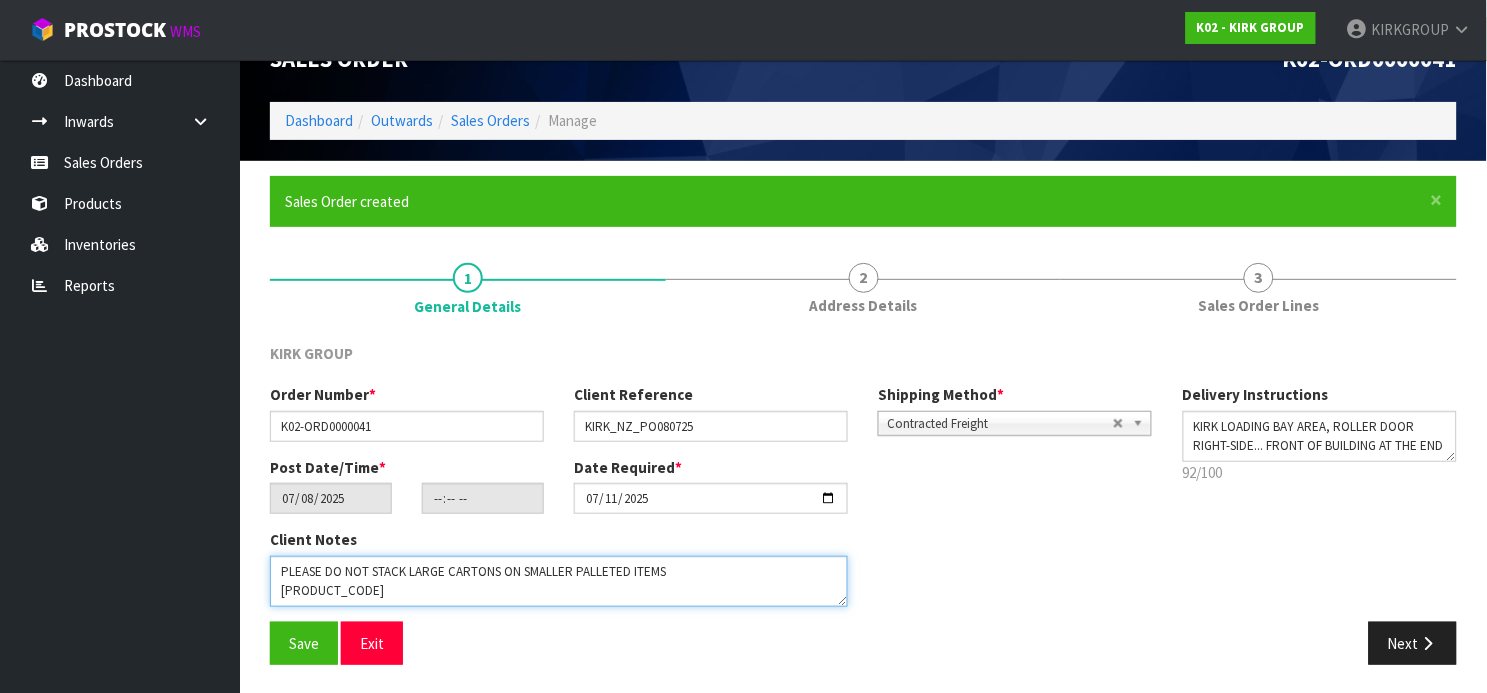 click at bounding box center [559, 581] 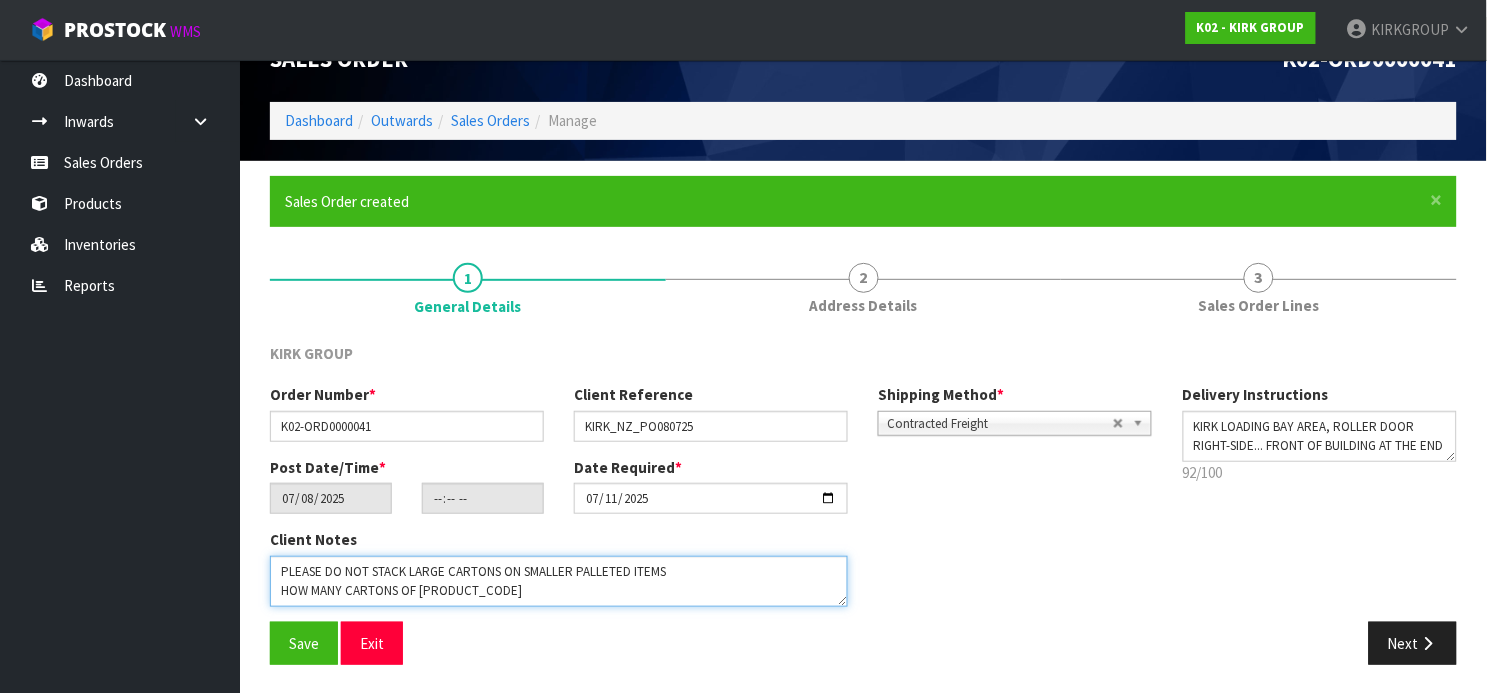 click at bounding box center [559, 581] 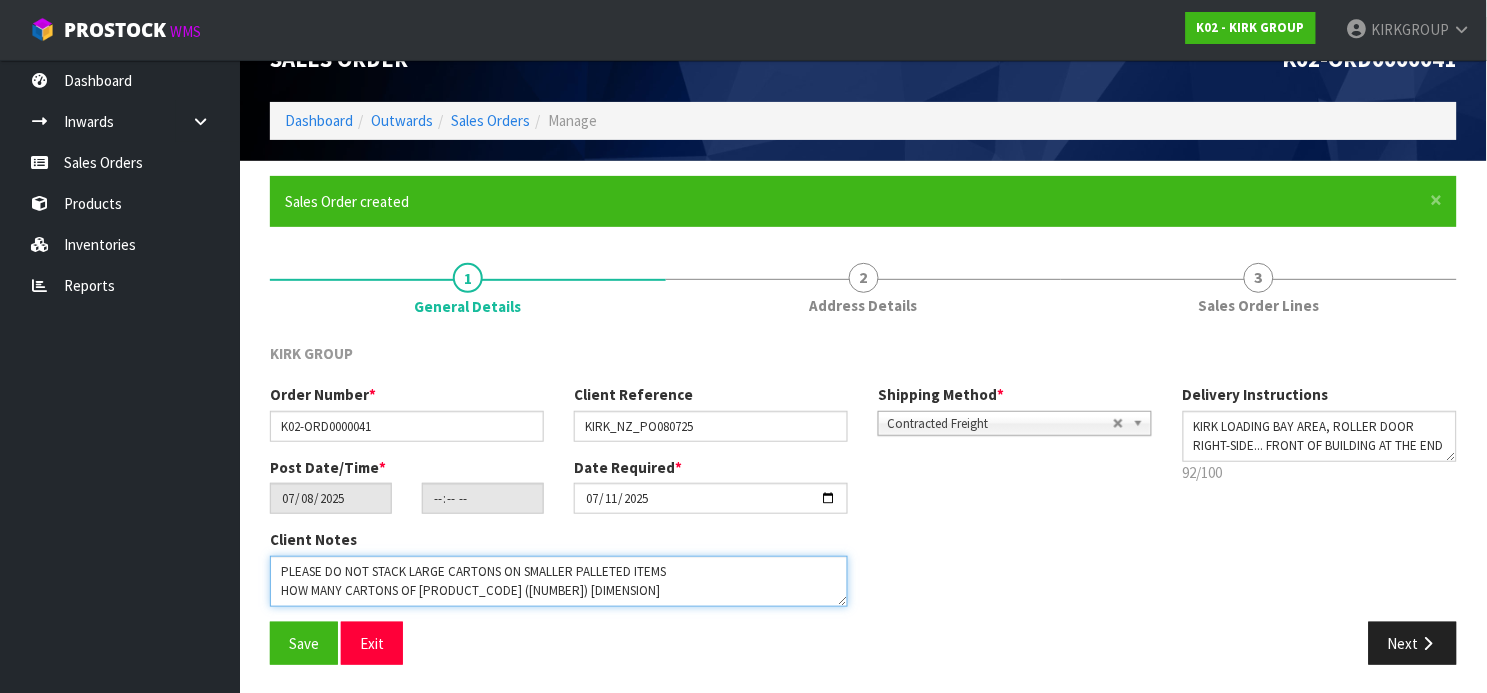 click at bounding box center [559, 581] 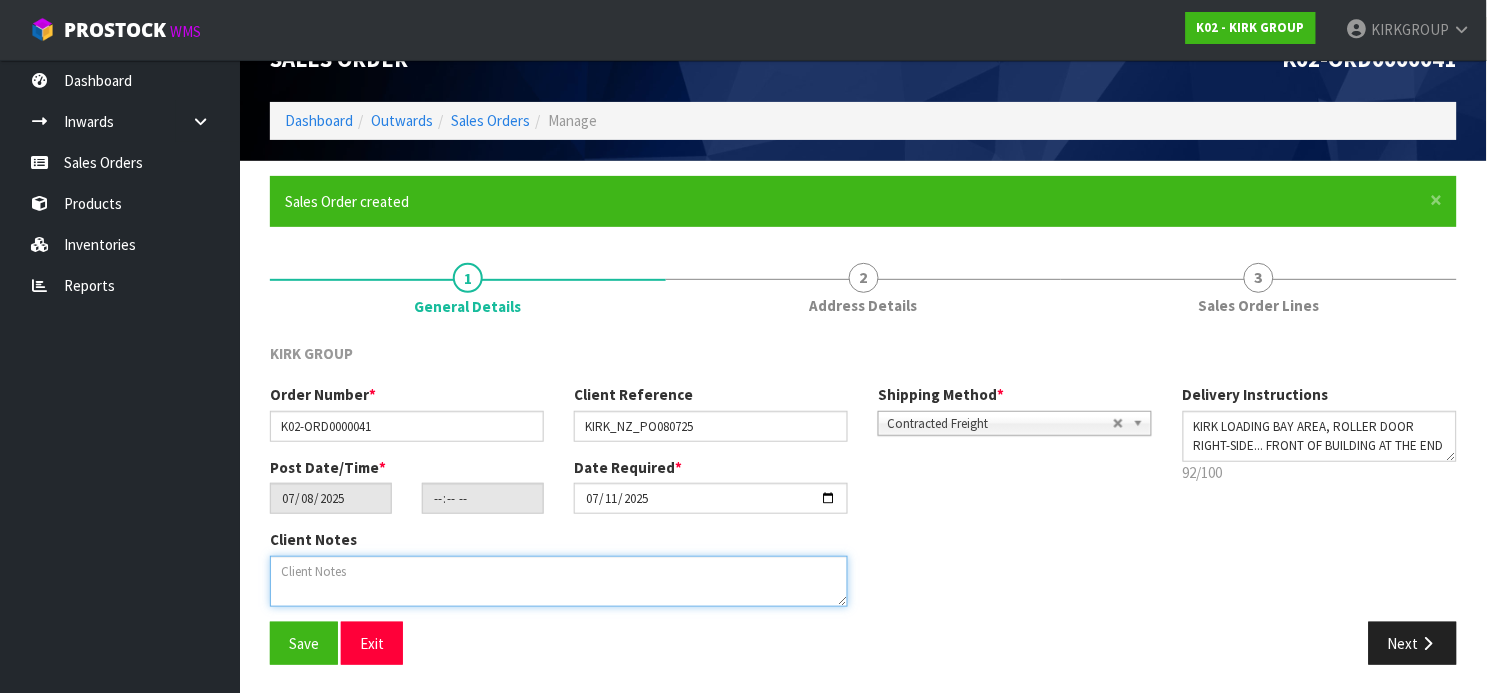 paste on "[PRODUCT_CODE]" 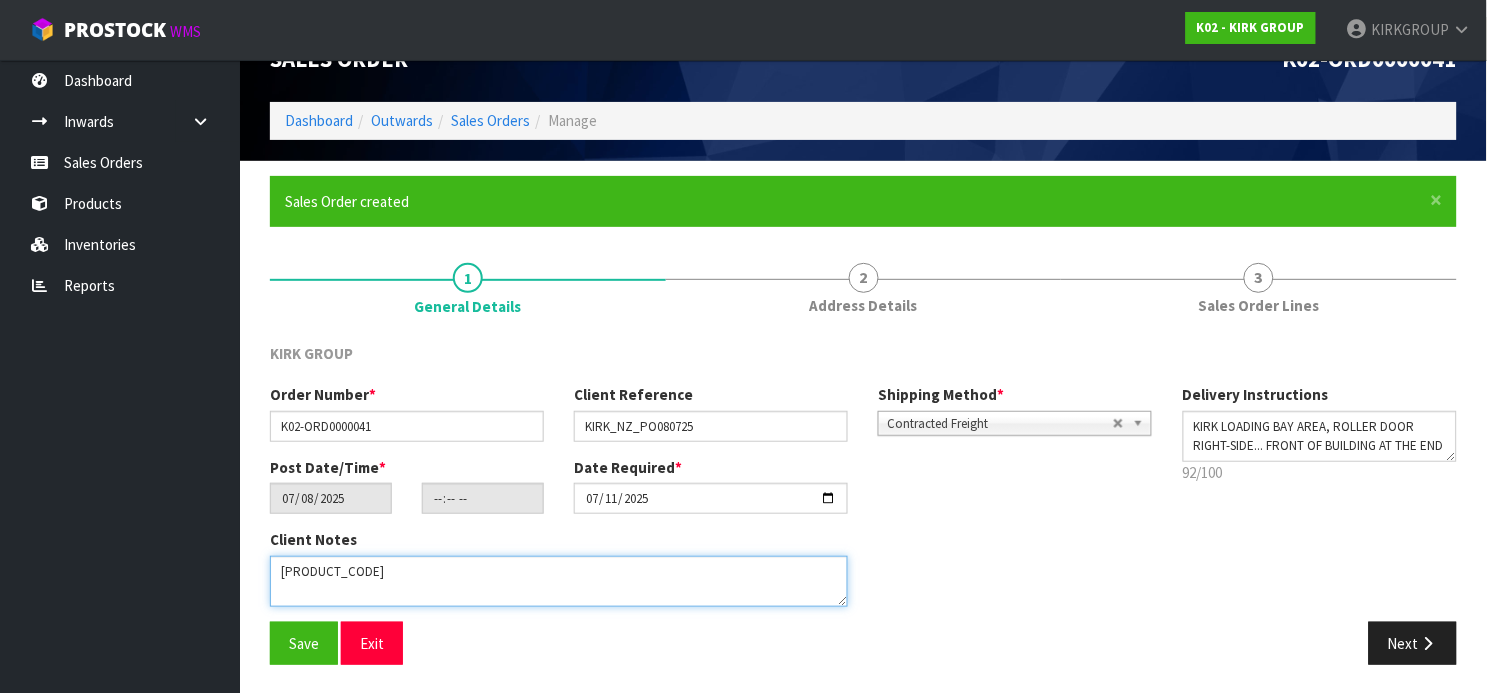 type on "[PRODUCT_CODE]" 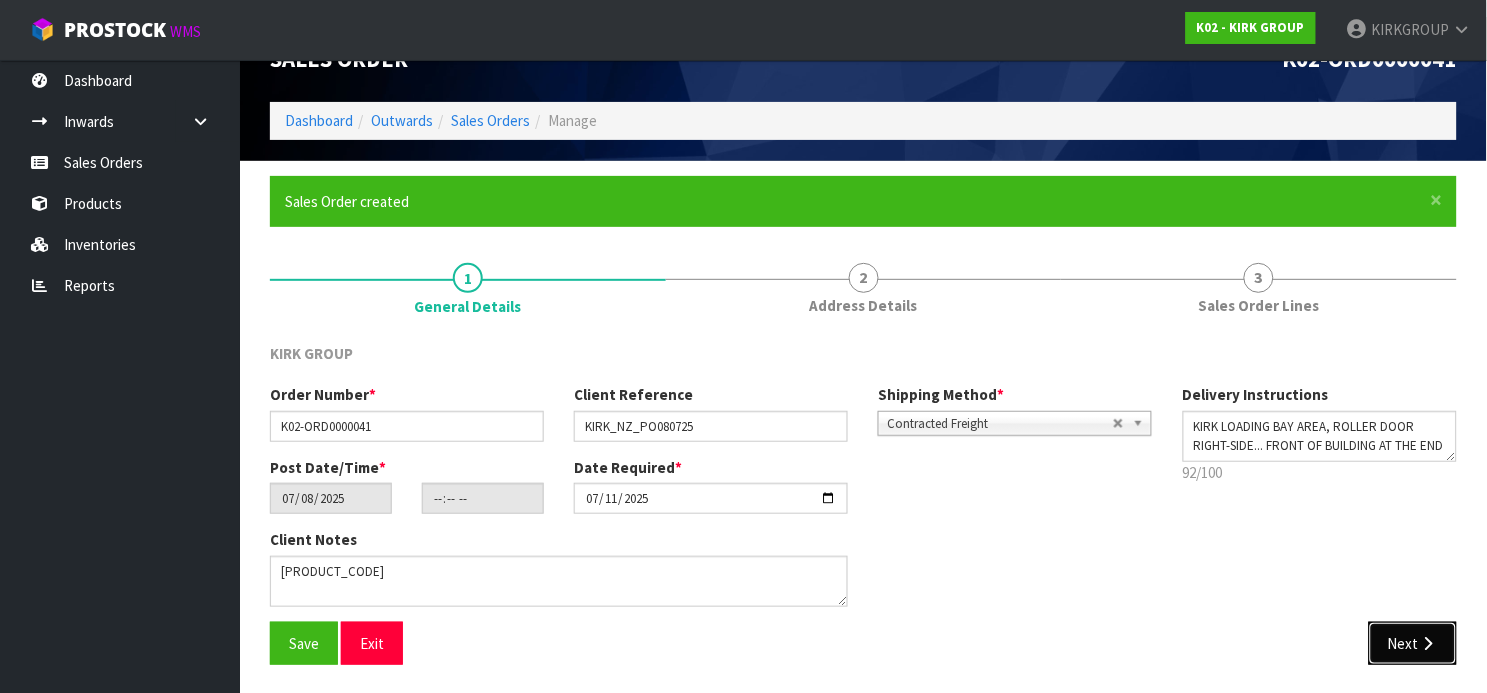click on "Next" at bounding box center [1413, 643] 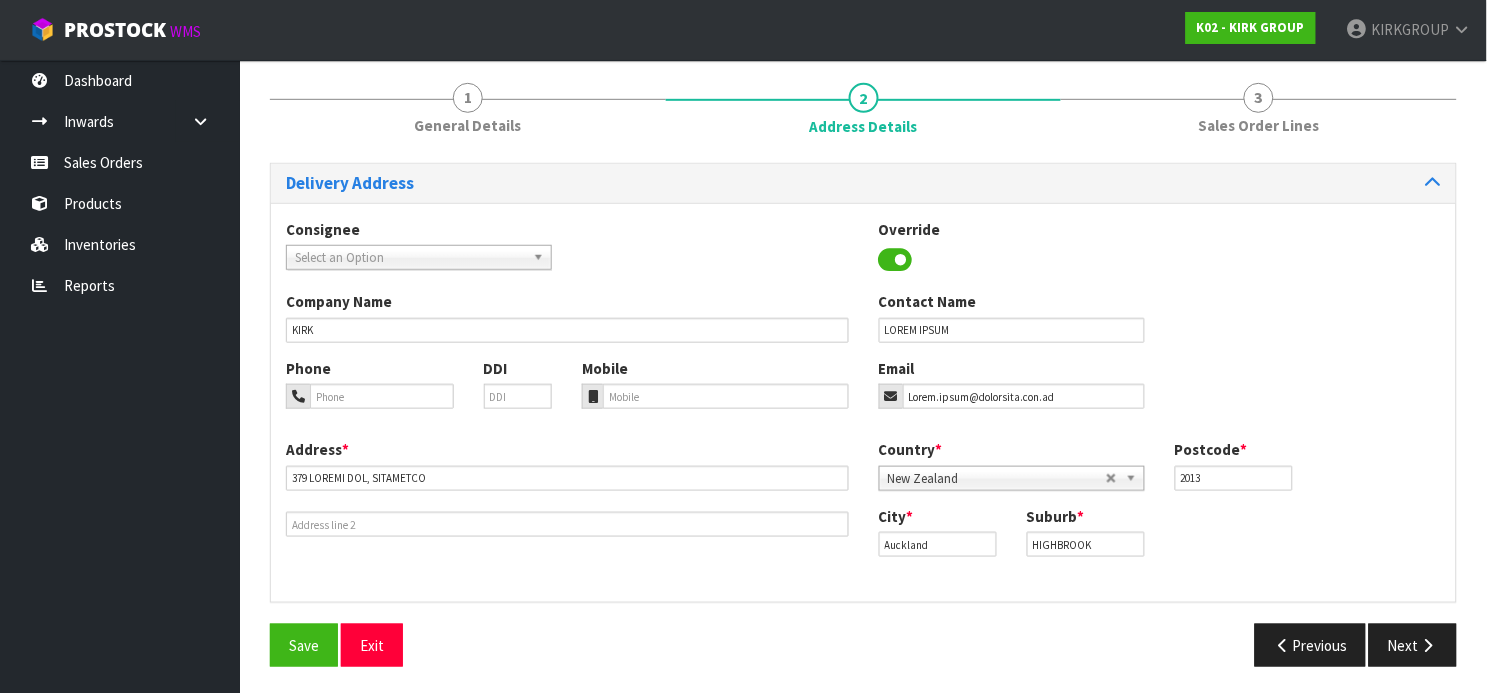 scroll, scrollTop: 226, scrollLeft: 0, axis: vertical 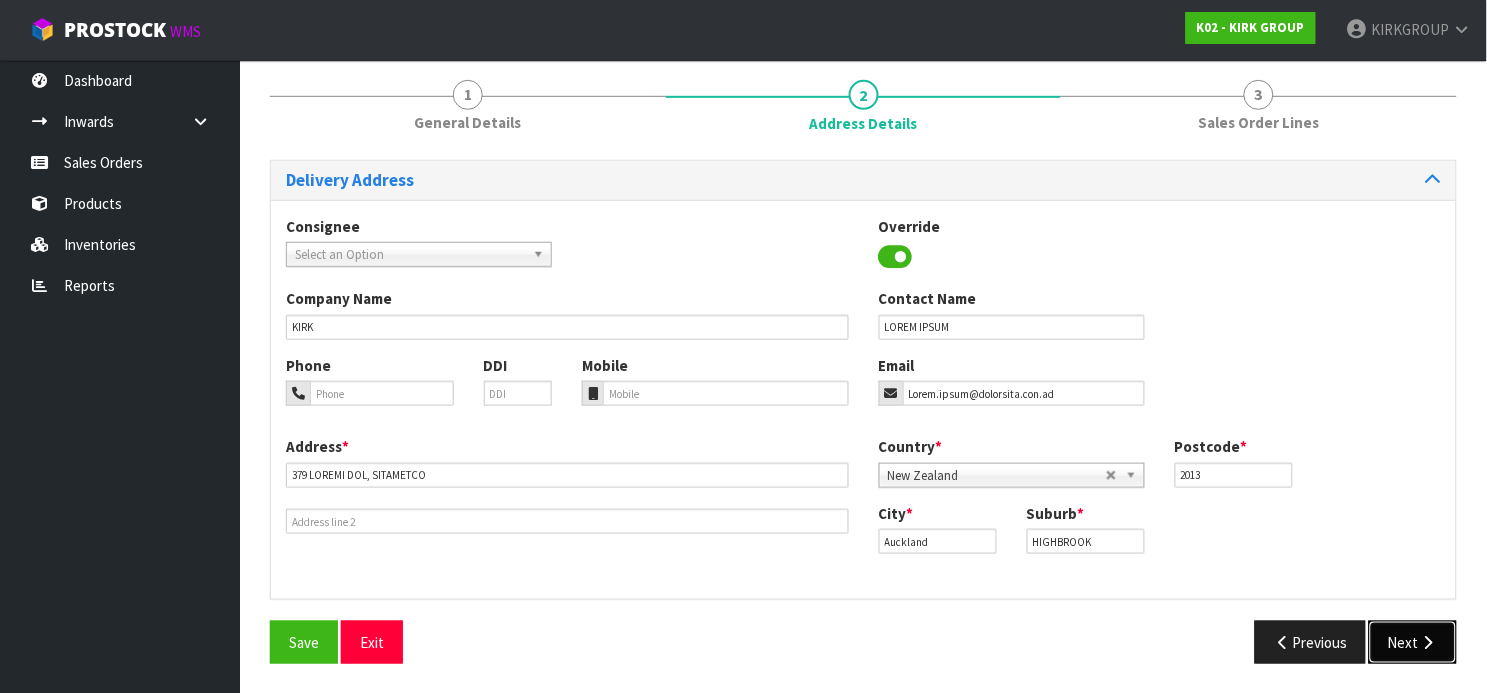 click on "Next" at bounding box center [1413, 642] 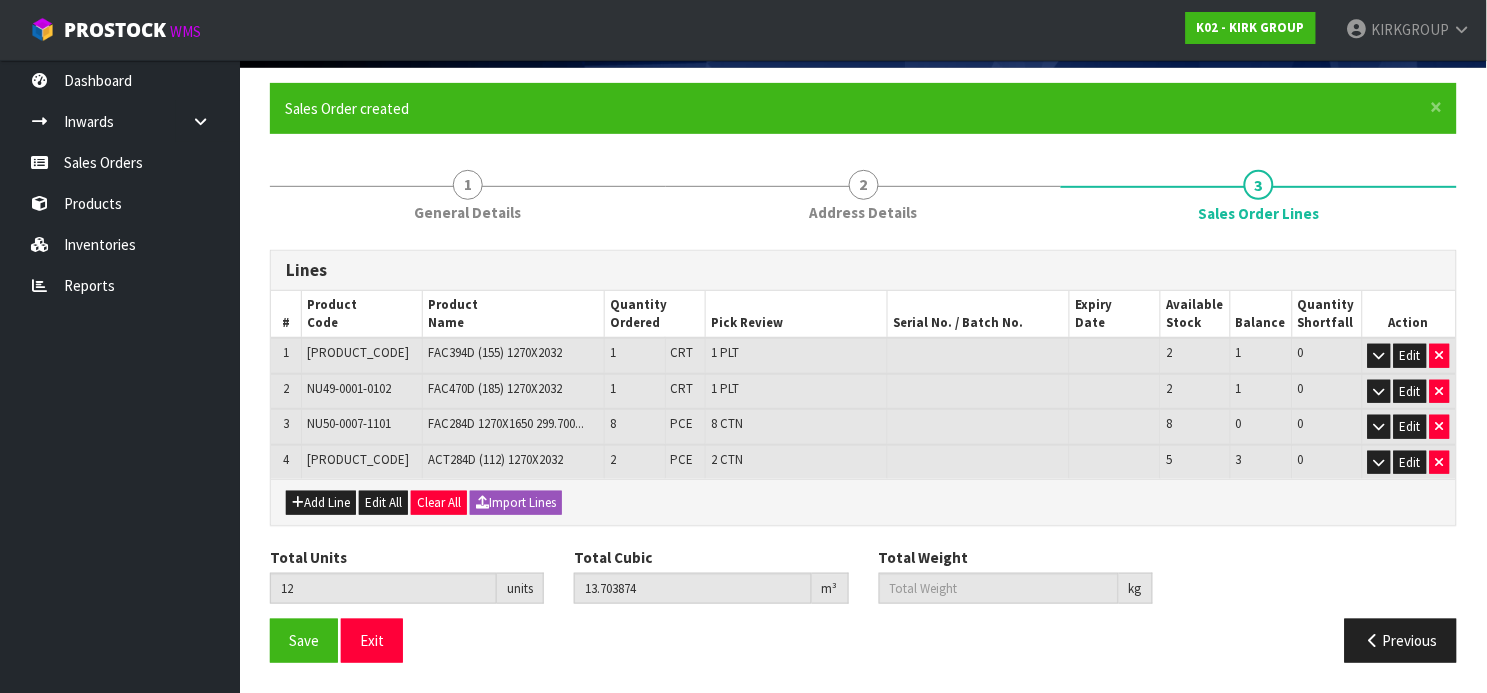 scroll, scrollTop: 131, scrollLeft: 0, axis: vertical 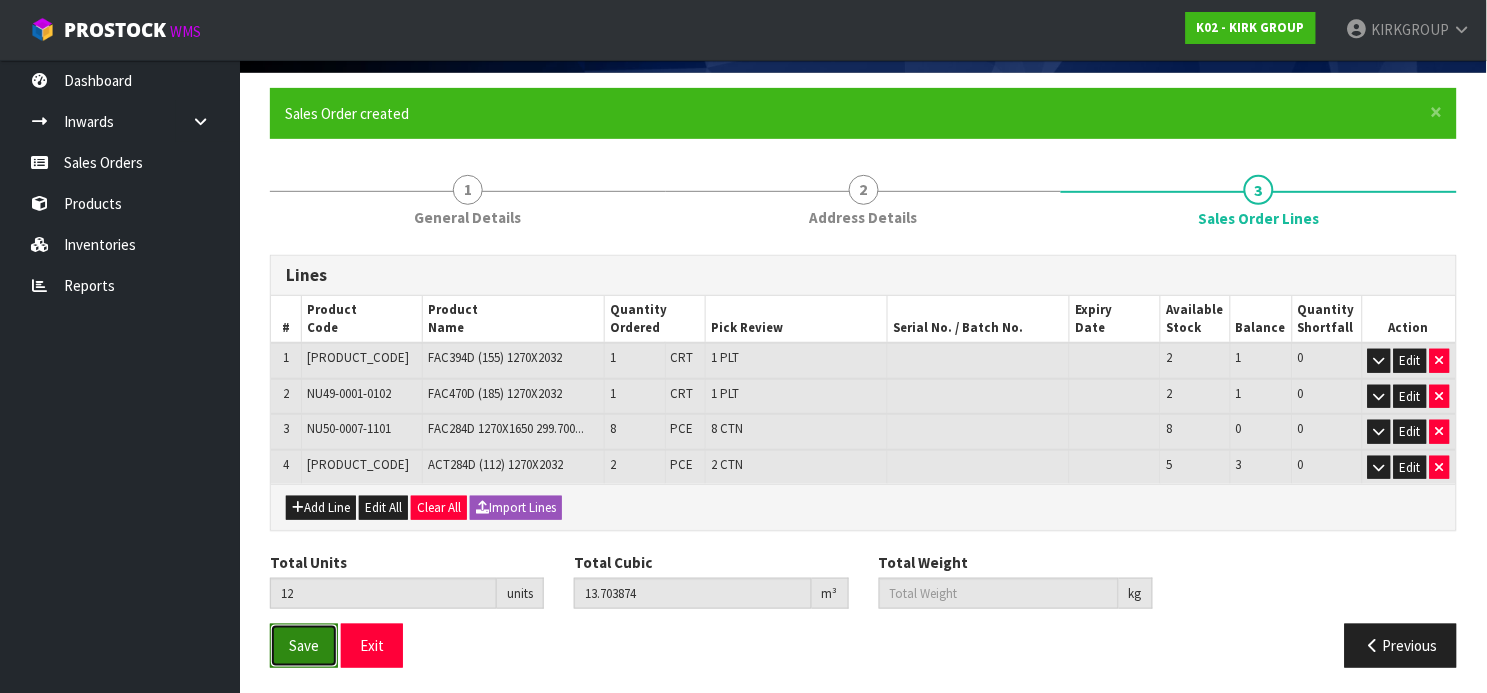 click on "Save" at bounding box center [304, 645] 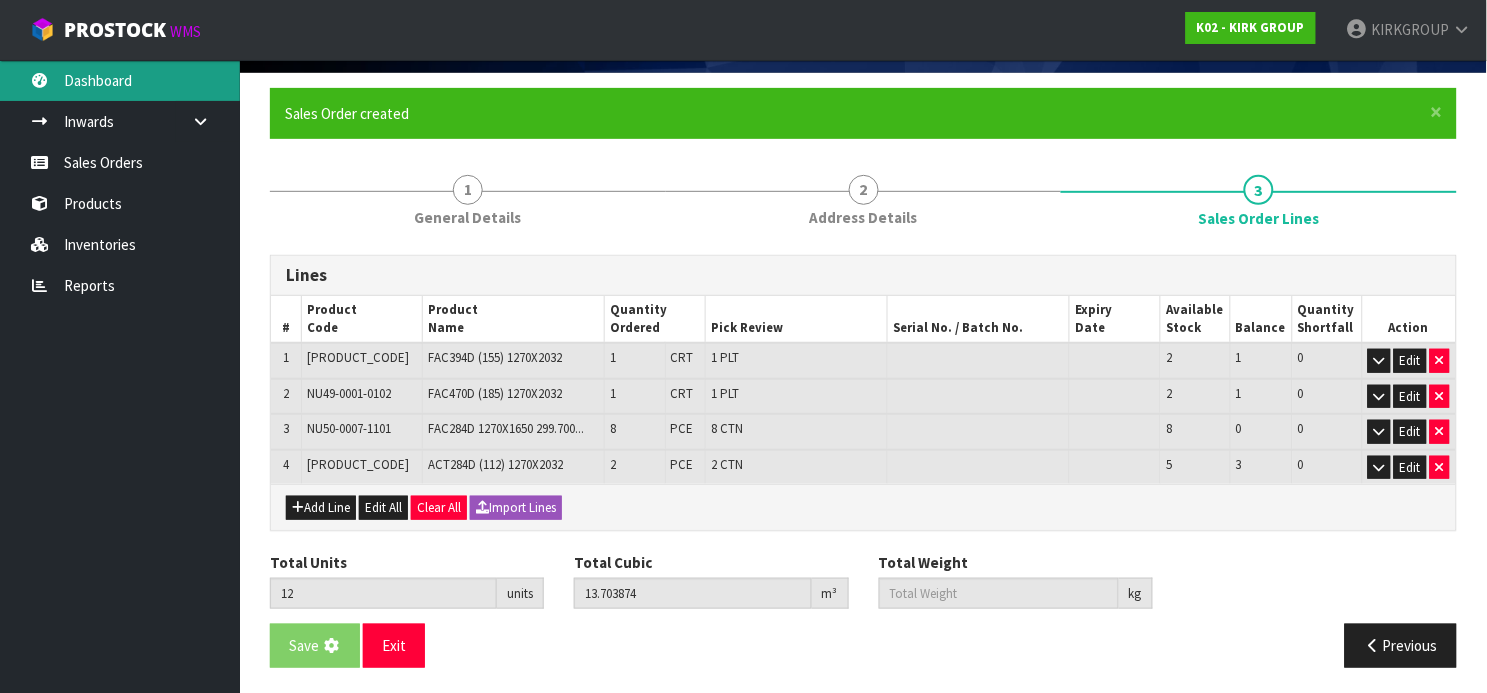 scroll, scrollTop: 0, scrollLeft: 0, axis: both 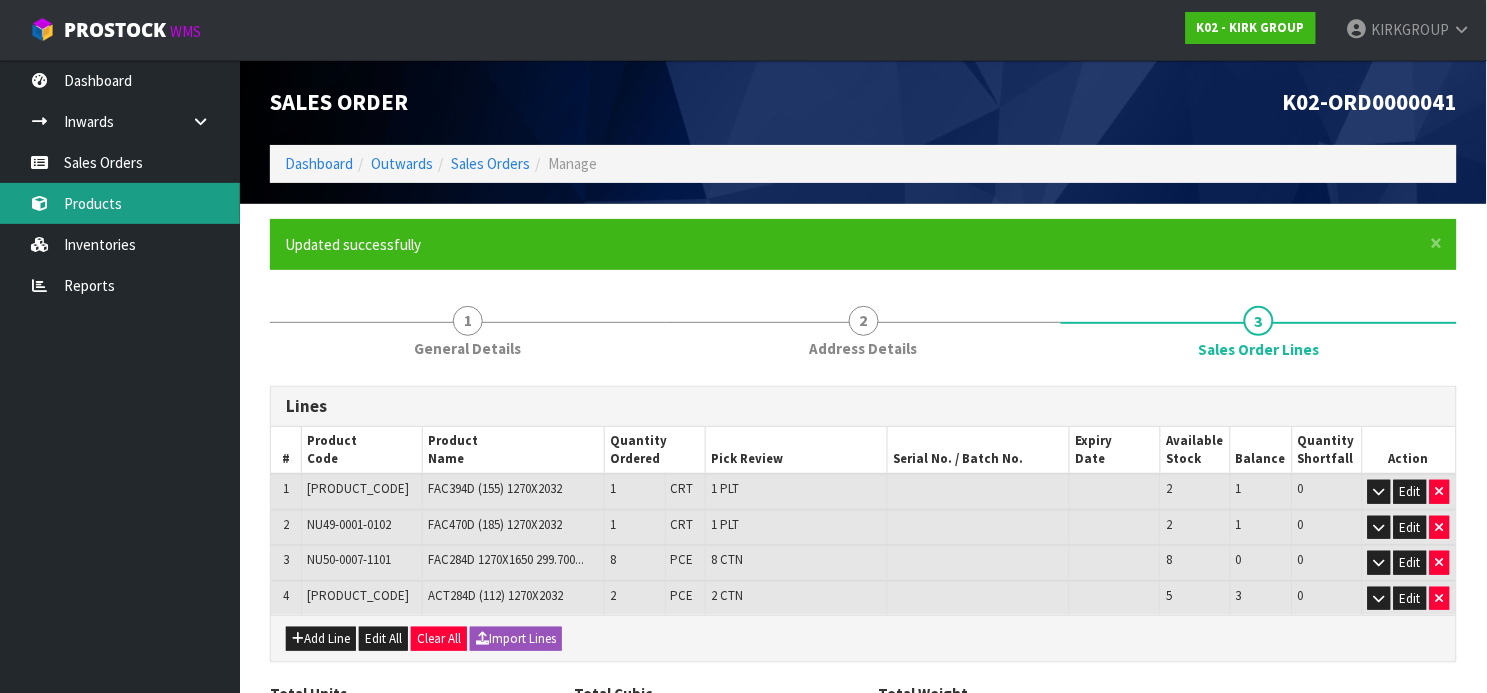 click on "Products" at bounding box center [120, 203] 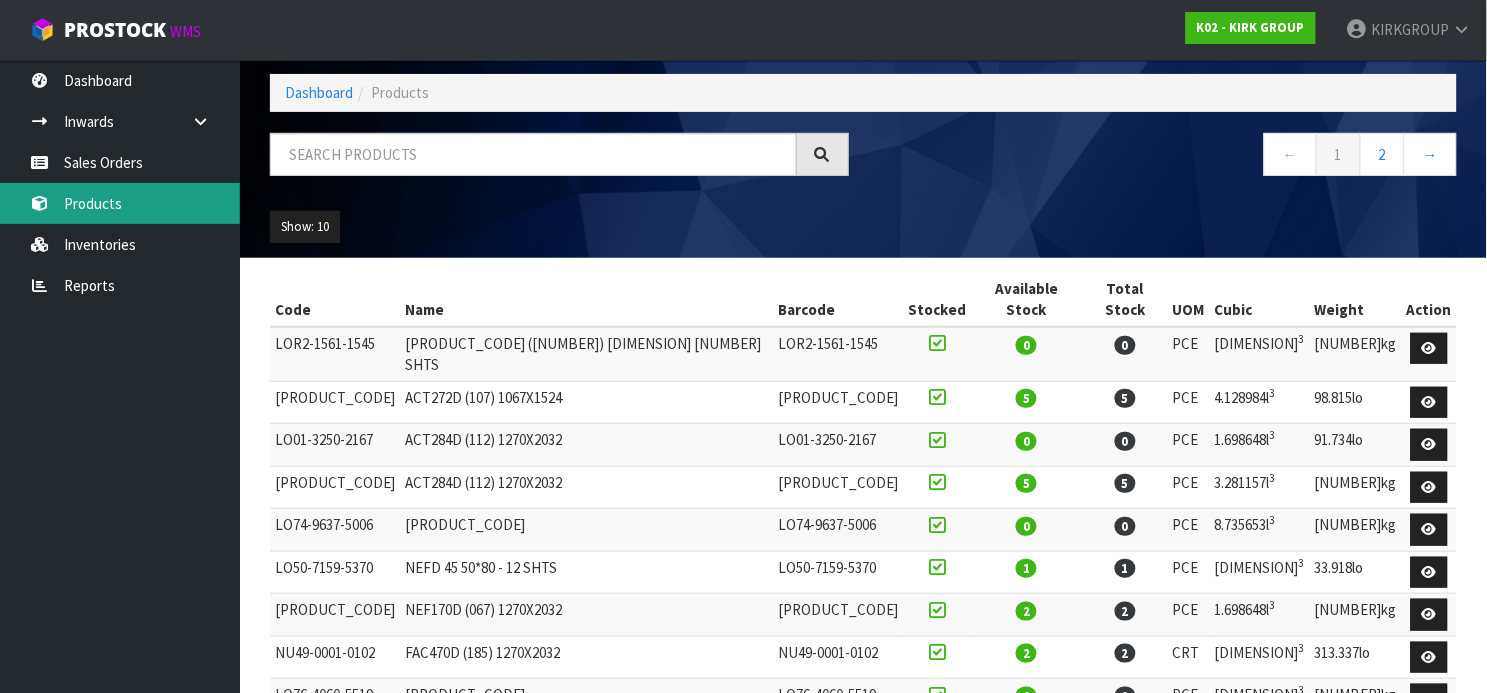 scroll, scrollTop: 0, scrollLeft: 0, axis: both 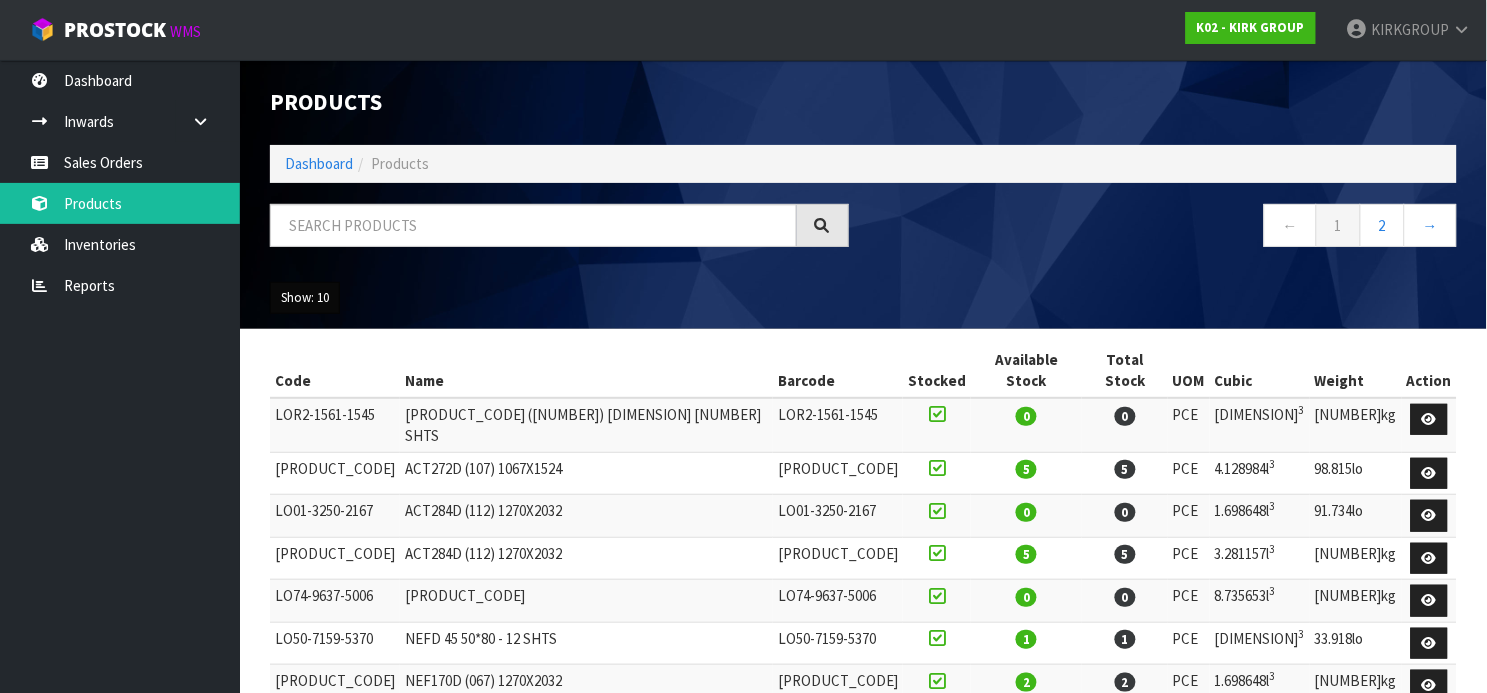 click on "Show: 10" at bounding box center [305, 298] 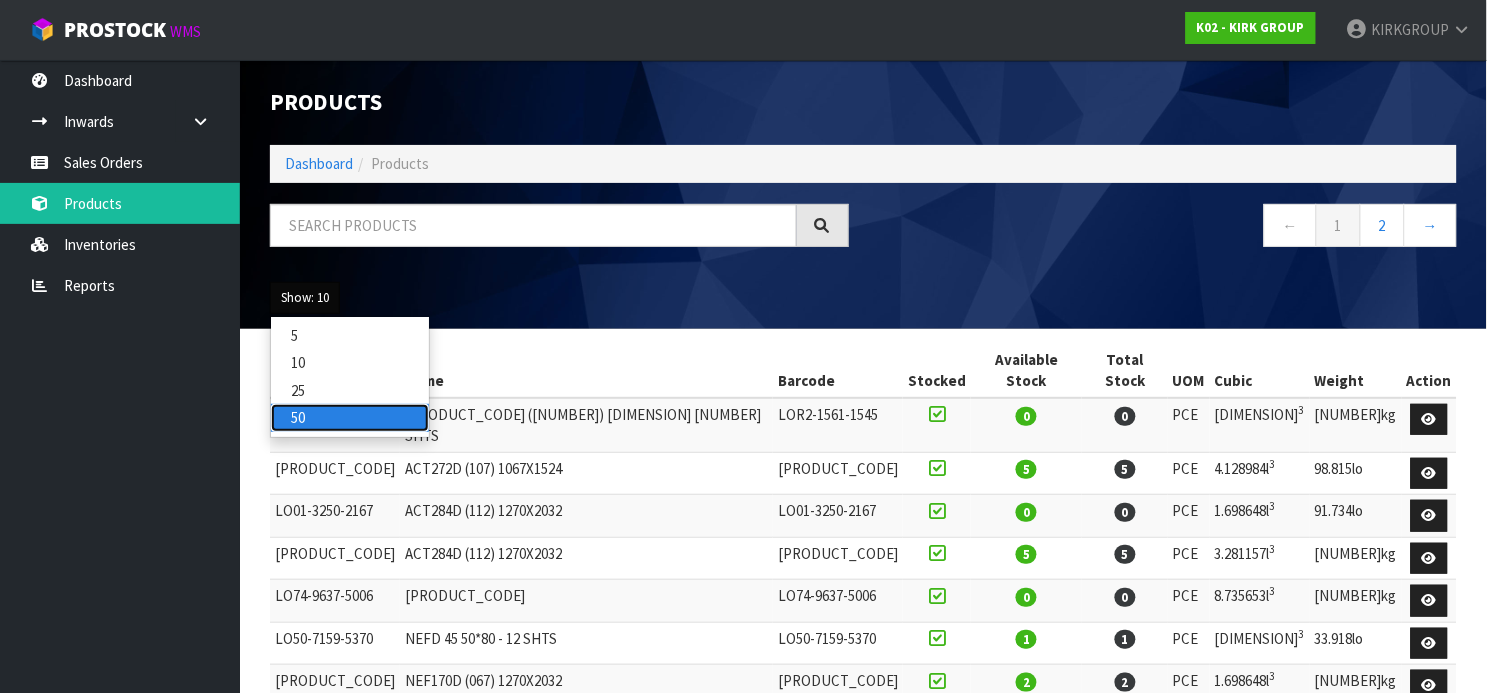 click on "50" at bounding box center [350, 335] 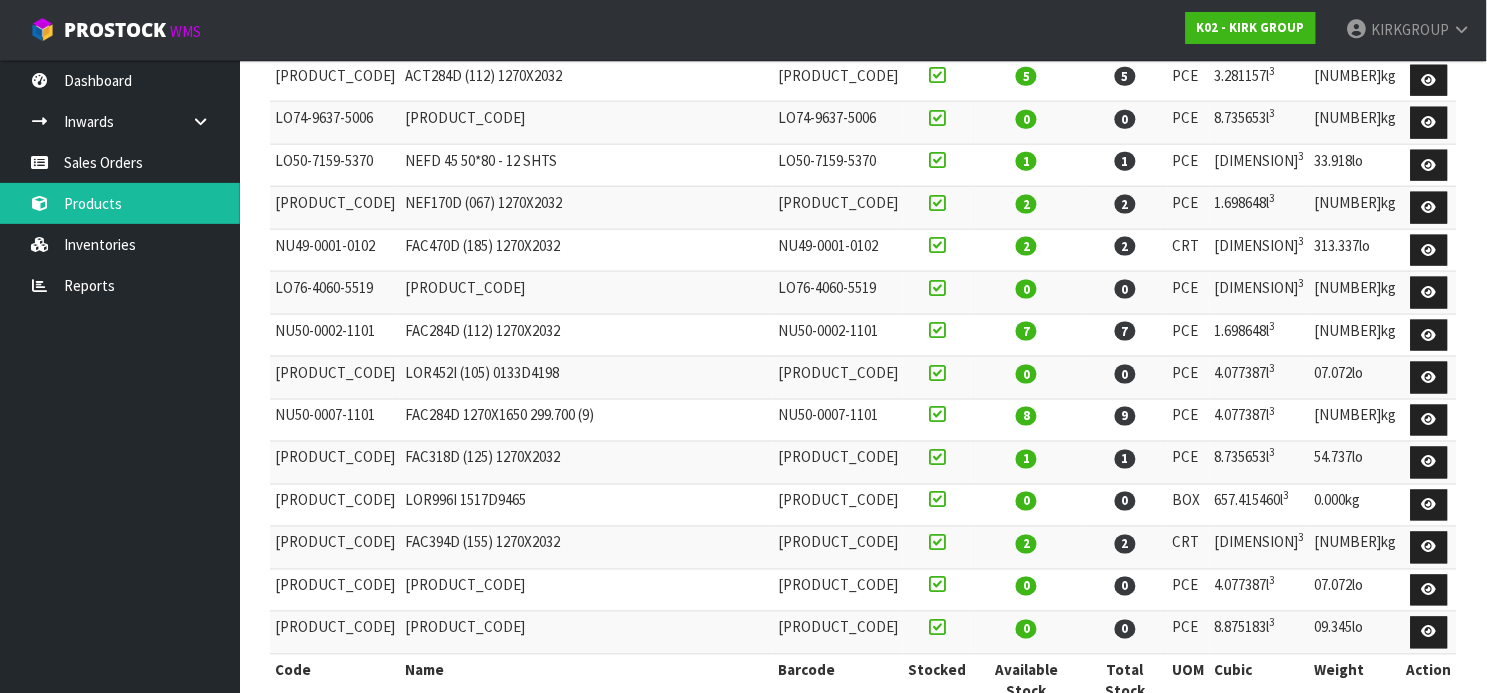 scroll, scrollTop: 0, scrollLeft: 0, axis: both 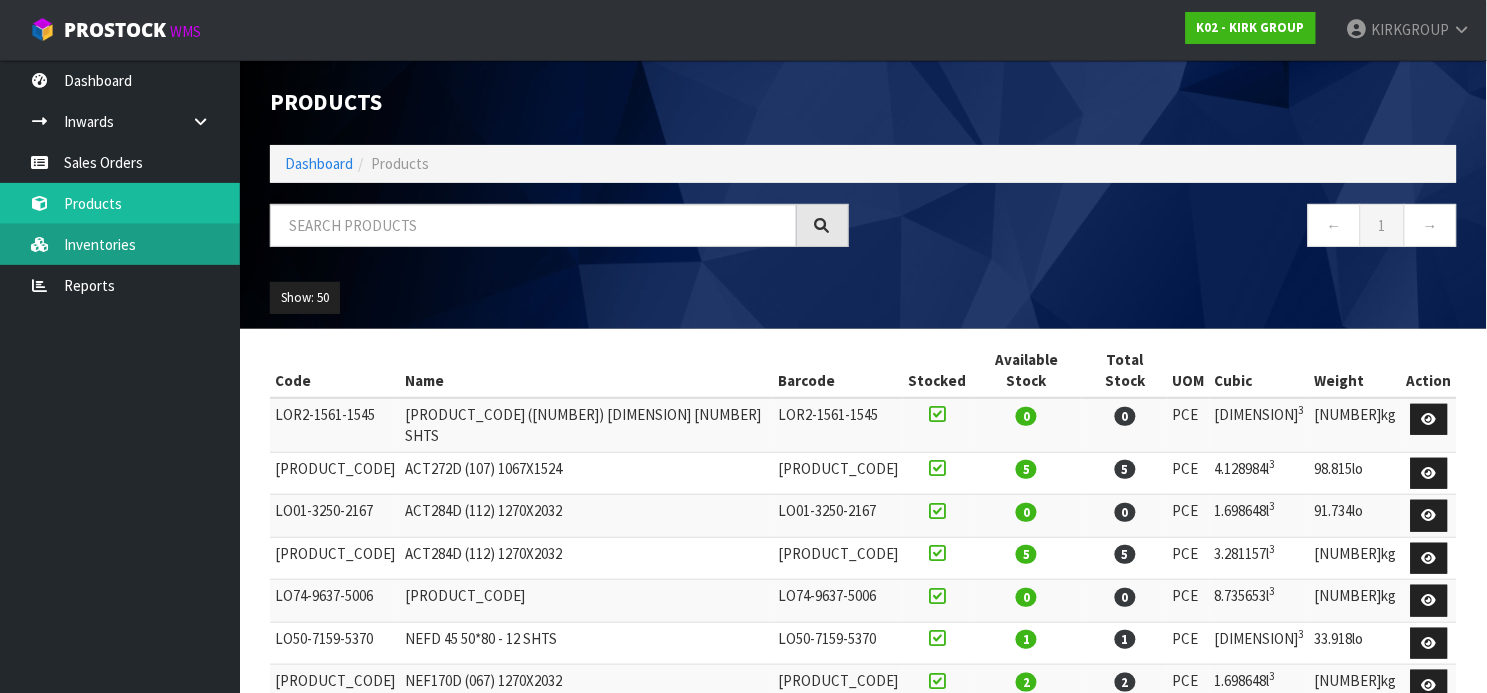 click on "Inventories" at bounding box center (120, 244) 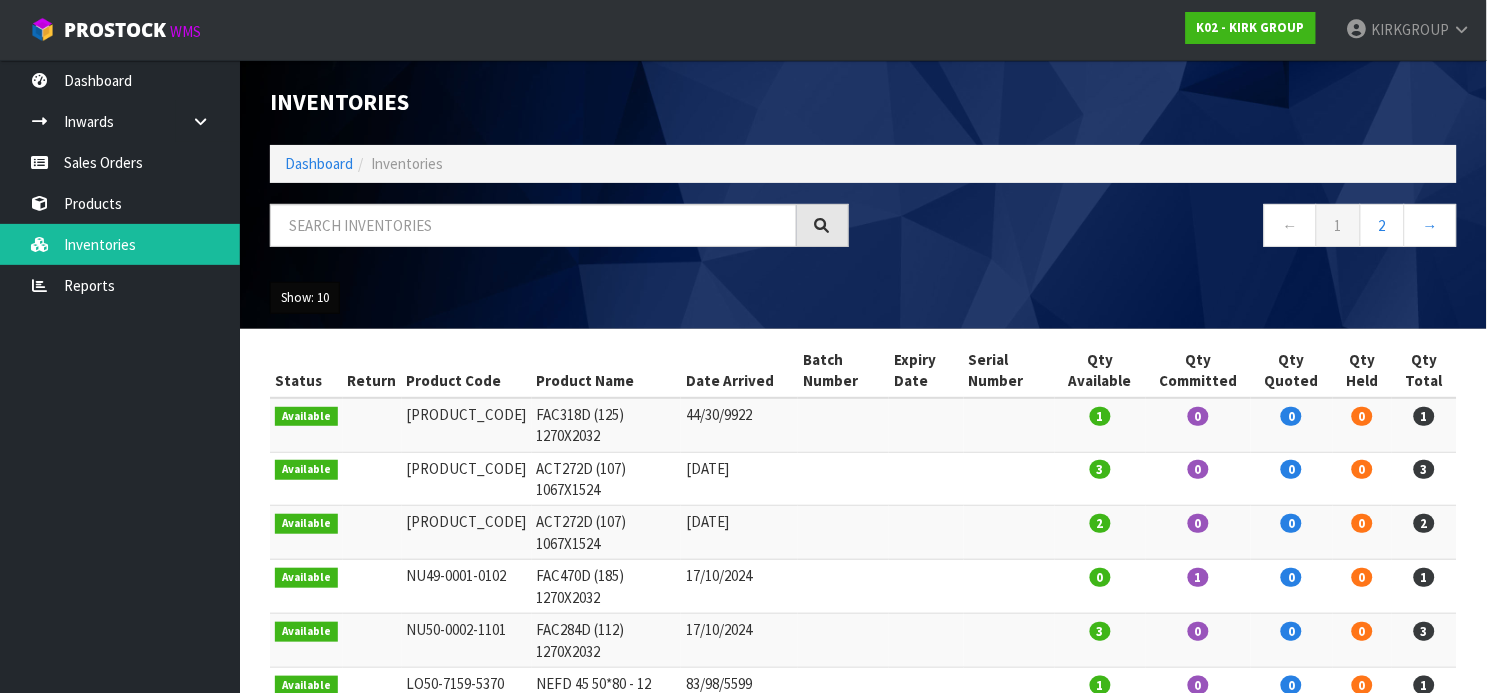 click on "Show: 10" at bounding box center [305, 298] 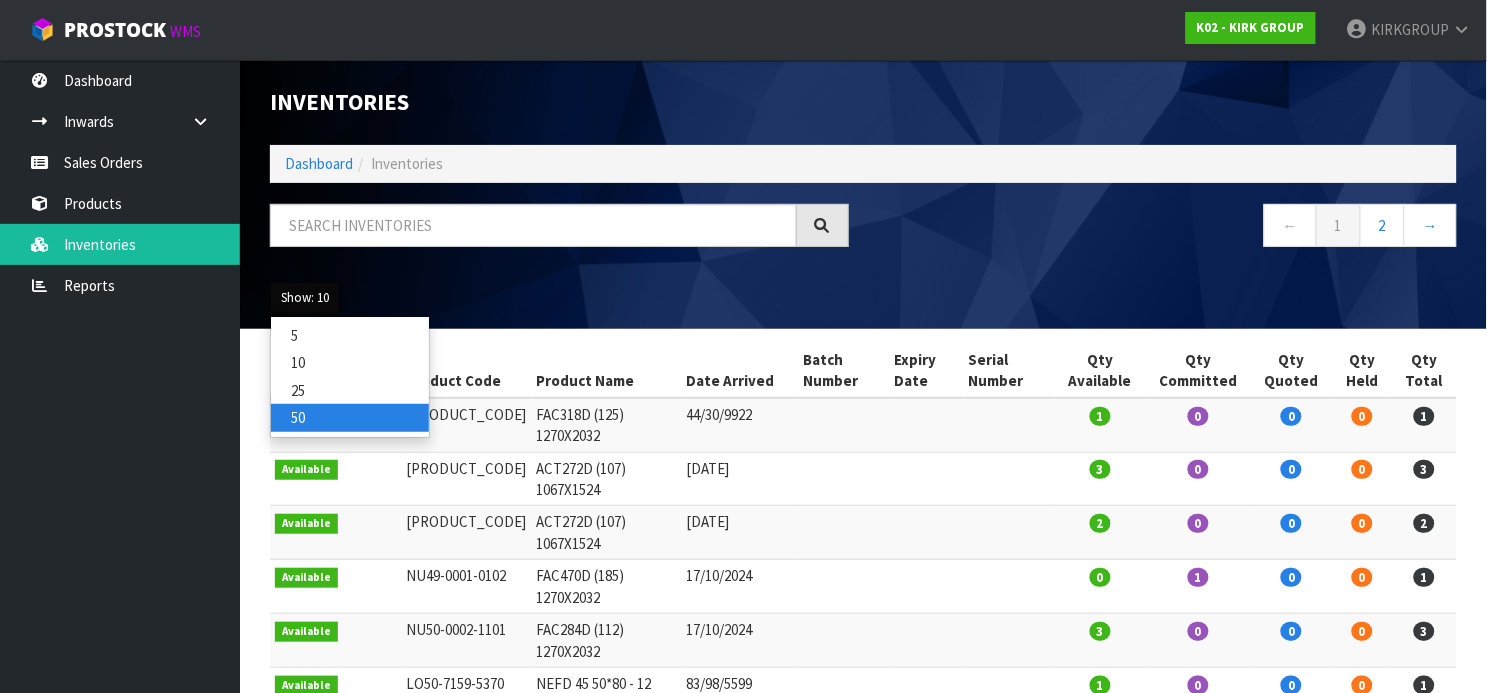 click on "50" at bounding box center (350, 335) 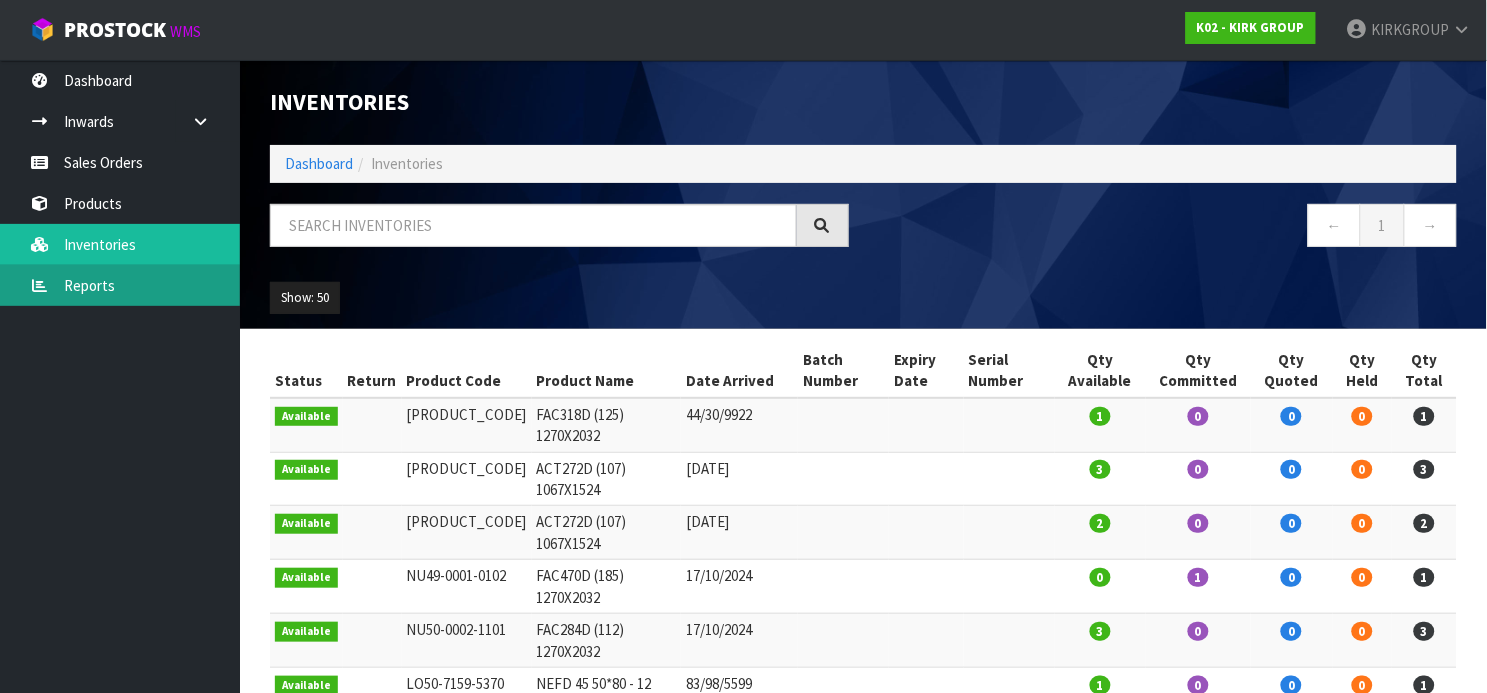 click on "Reports" at bounding box center (120, 285) 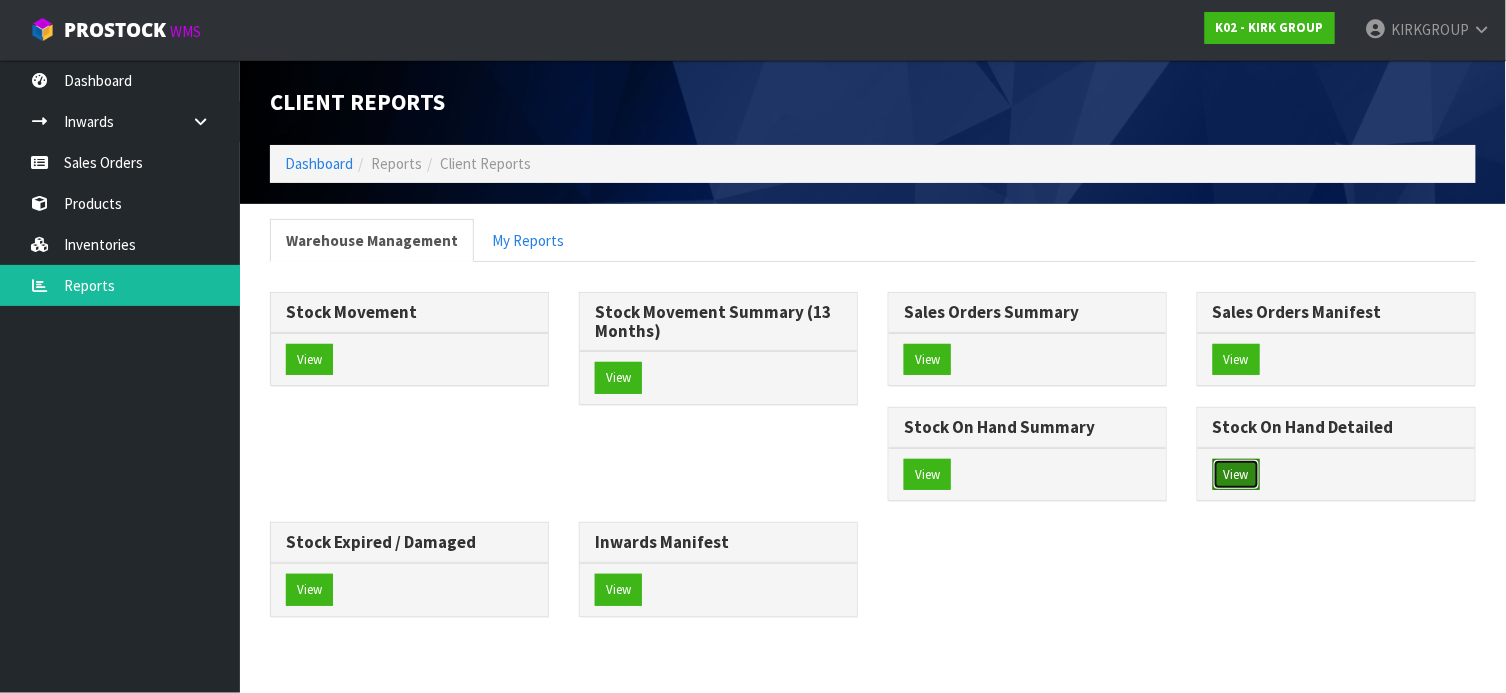 click on "View" at bounding box center (309, 360) 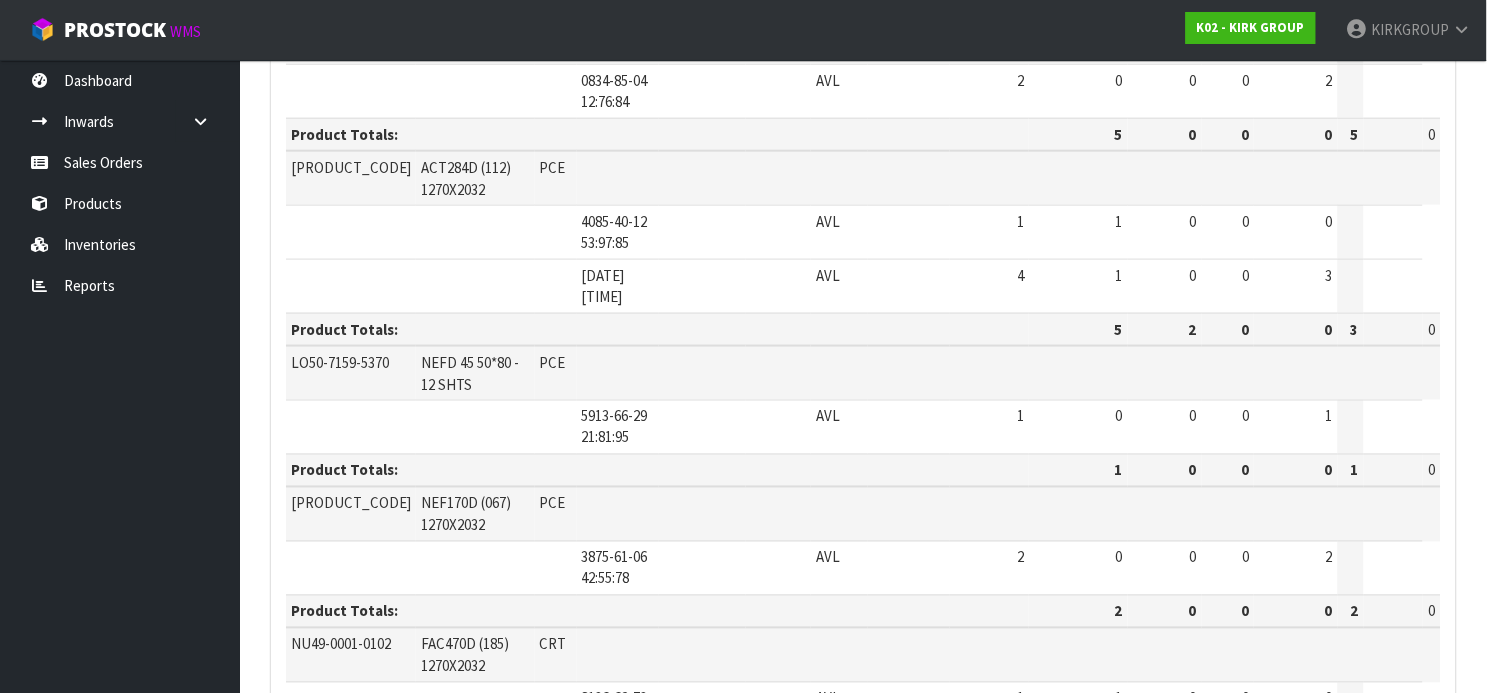 scroll, scrollTop: 0, scrollLeft: 0, axis: both 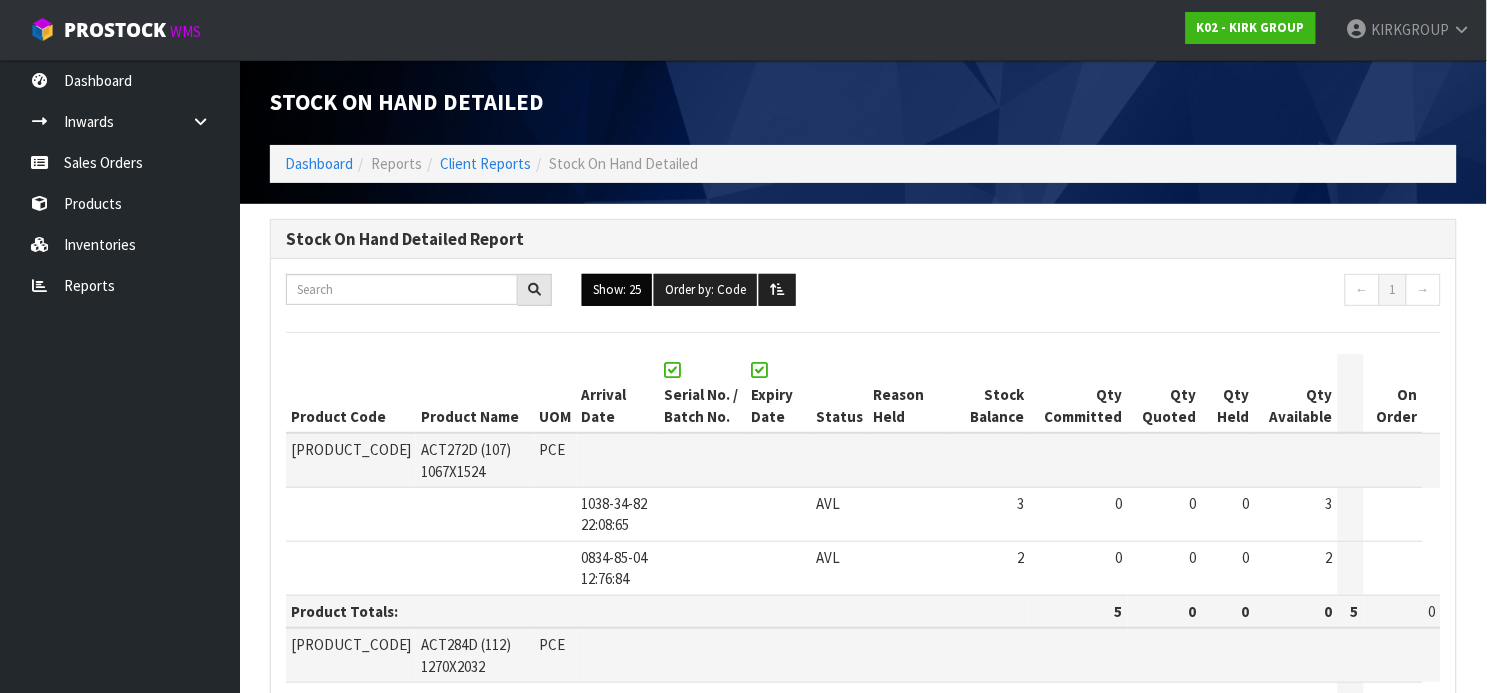click on "Show: 25" at bounding box center [617, 290] 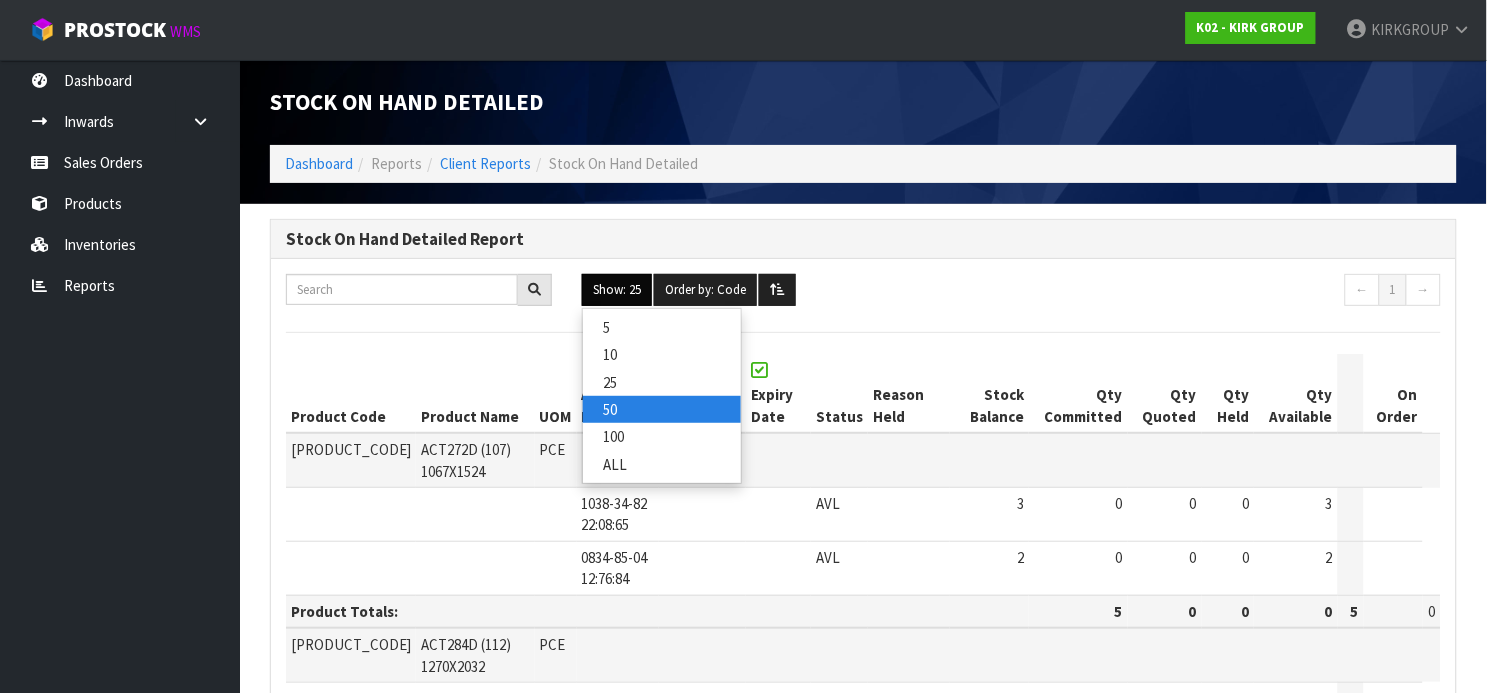click on "50" at bounding box center [662, 327] 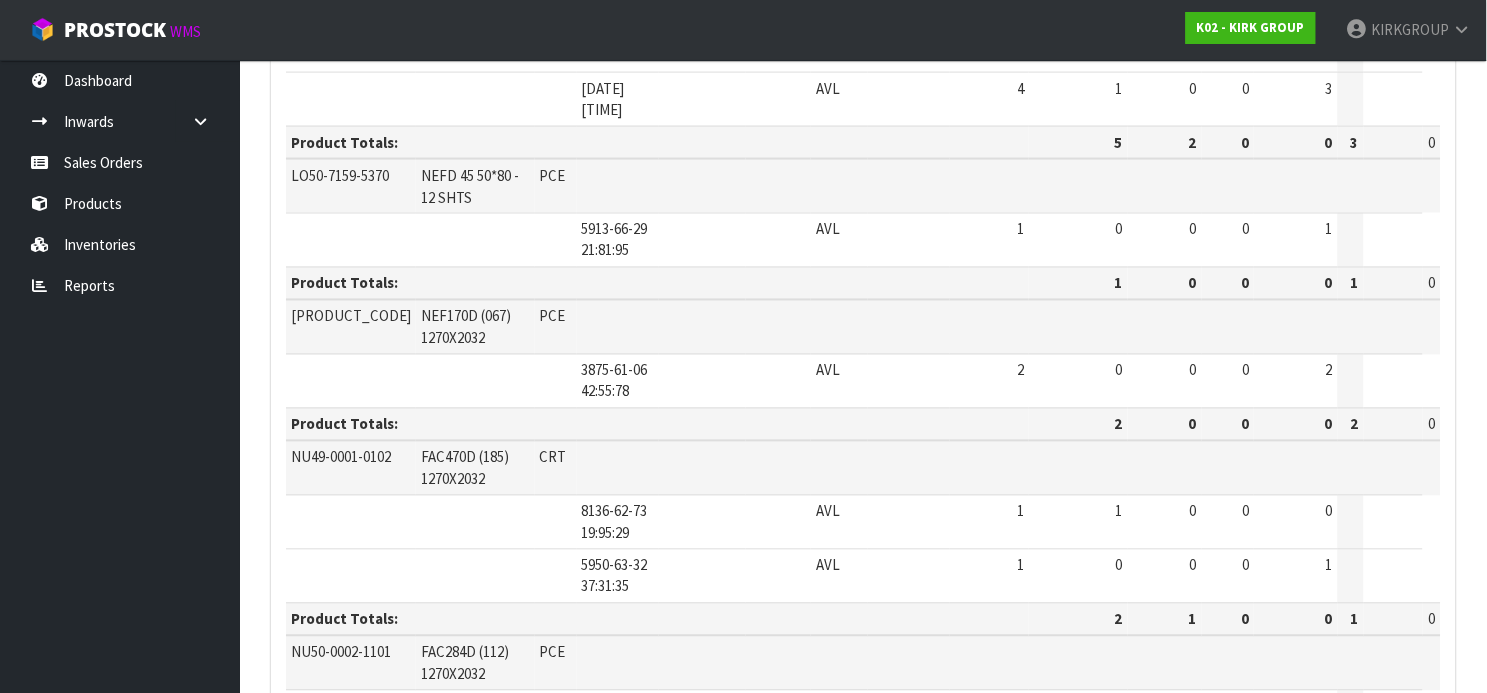 scroll, scrollTop: 0, scrollLeft: 0, axis: both 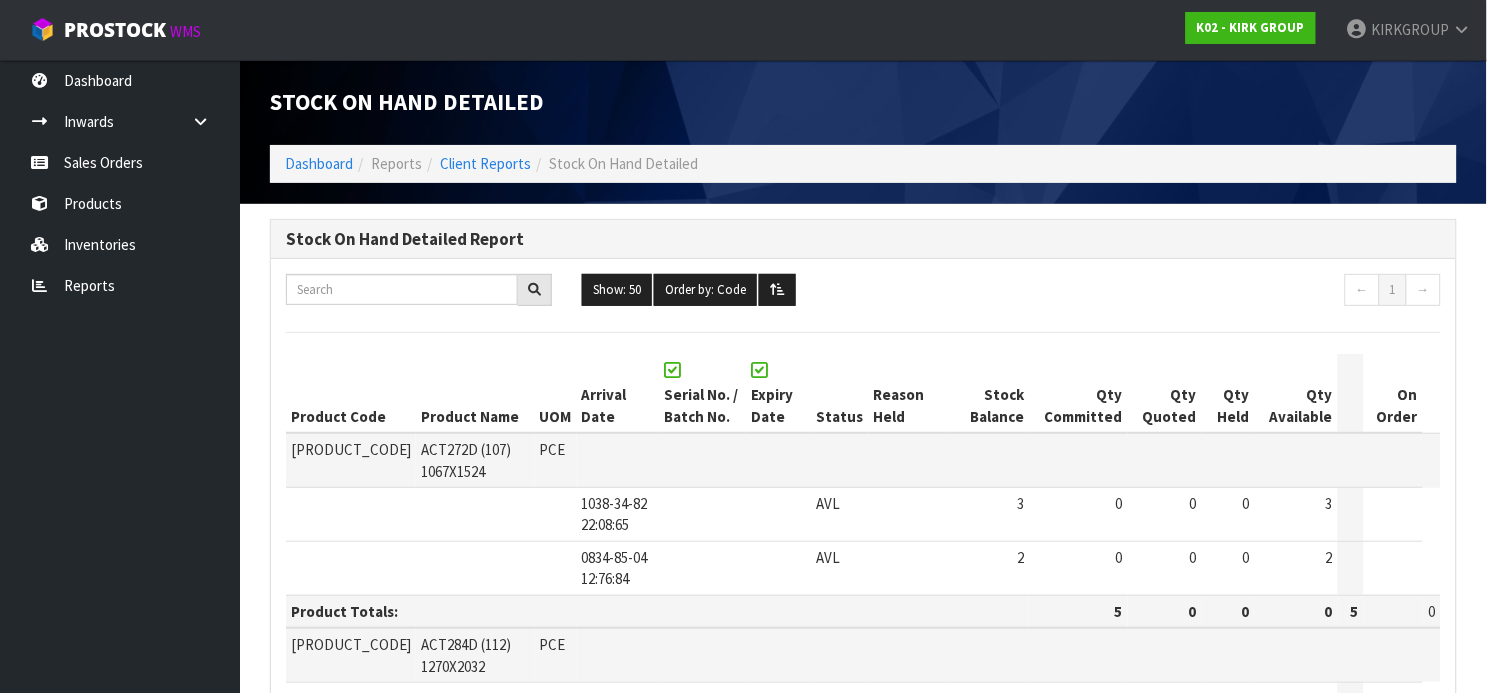 click at bounding box center [672, 370] 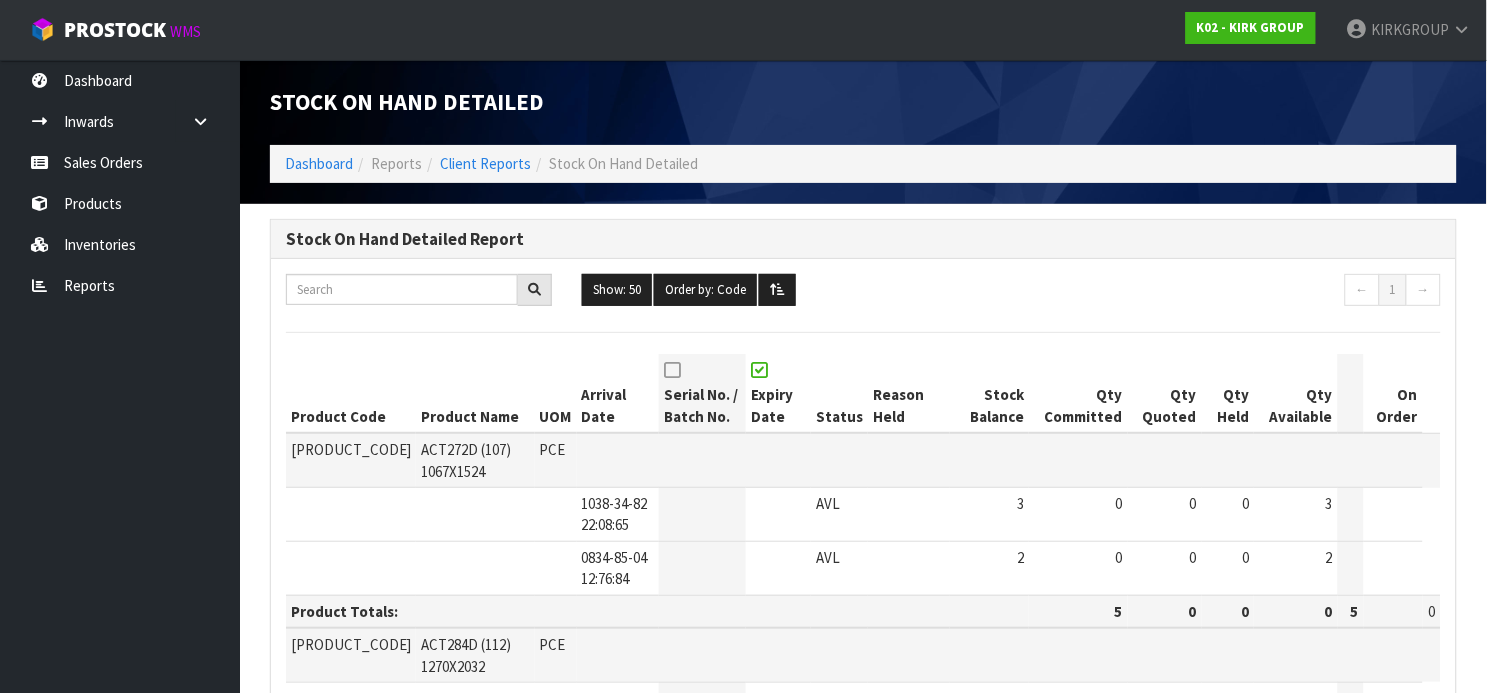 click at bounding box center [759, 370] 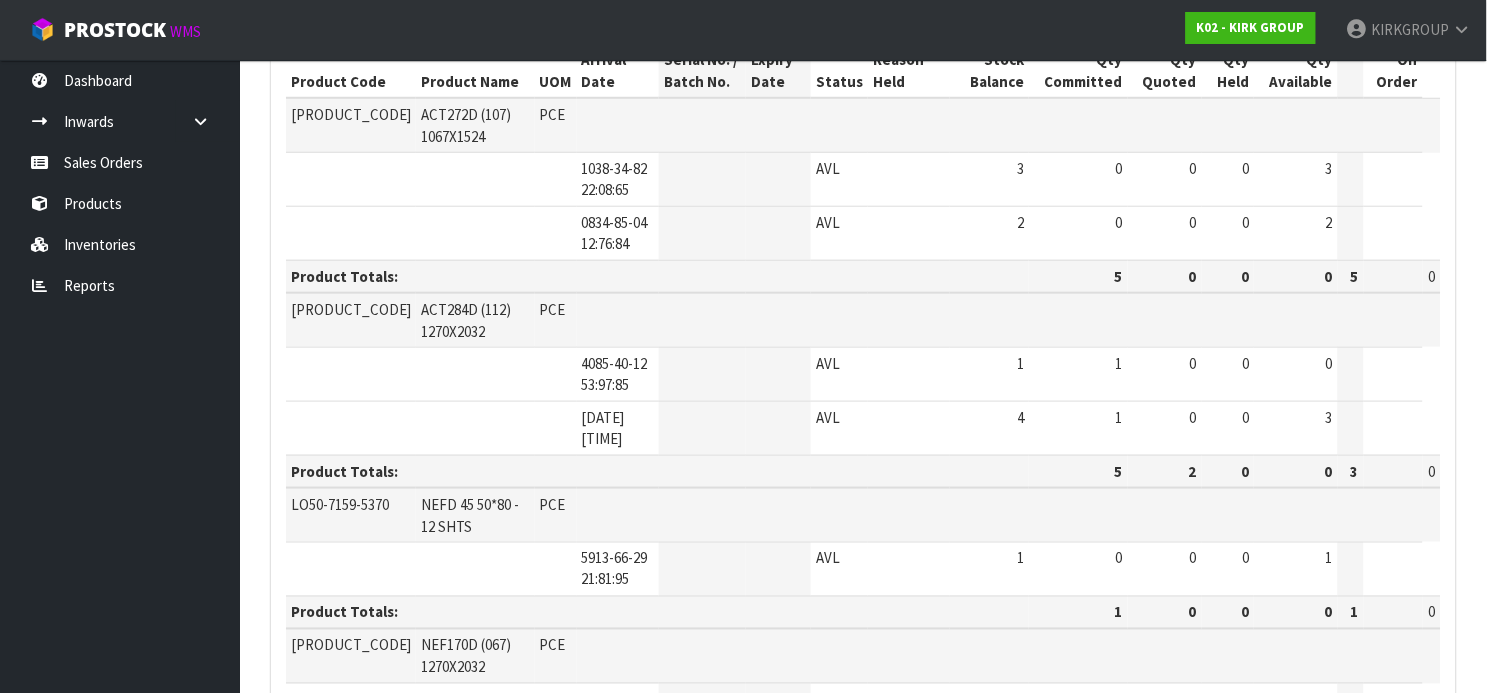 scroll, scrollTop: 0, scrollLeft: 0, axis: both 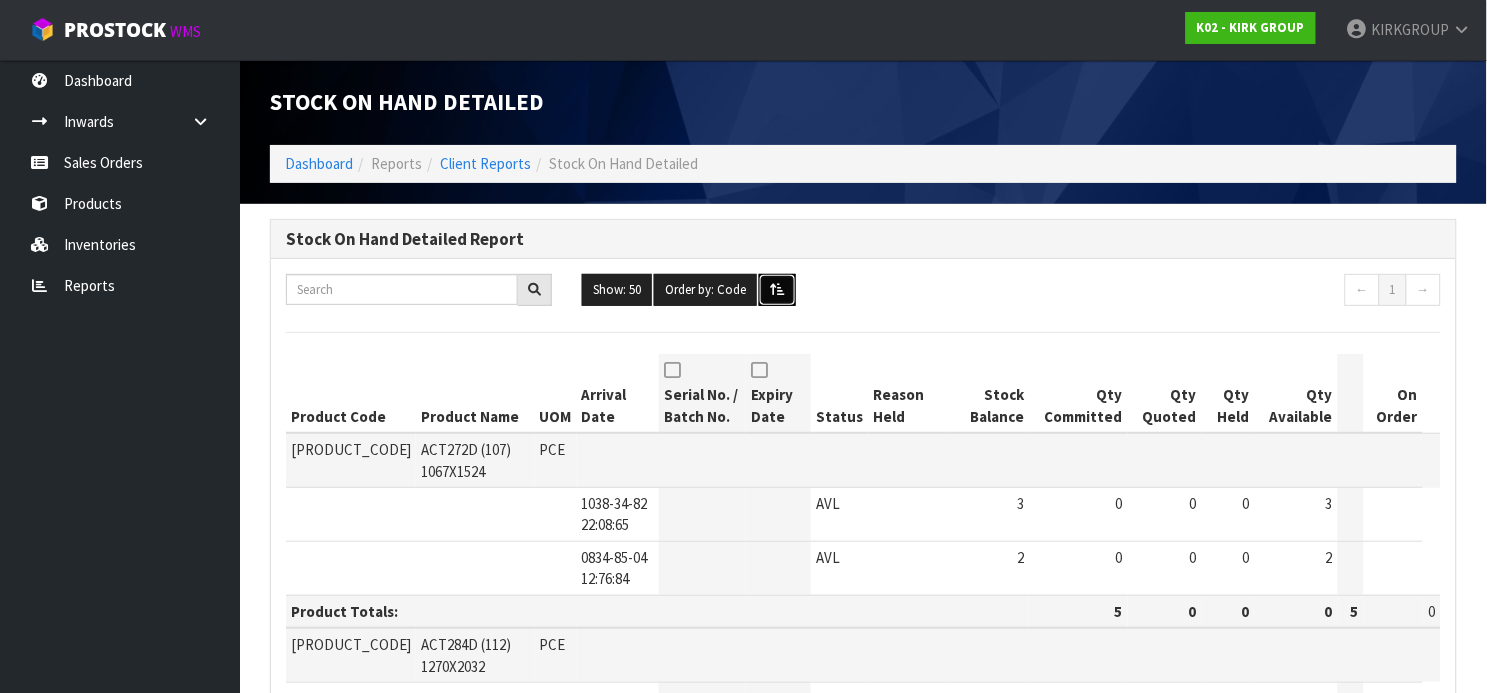 click at bounding box center (777, 289) 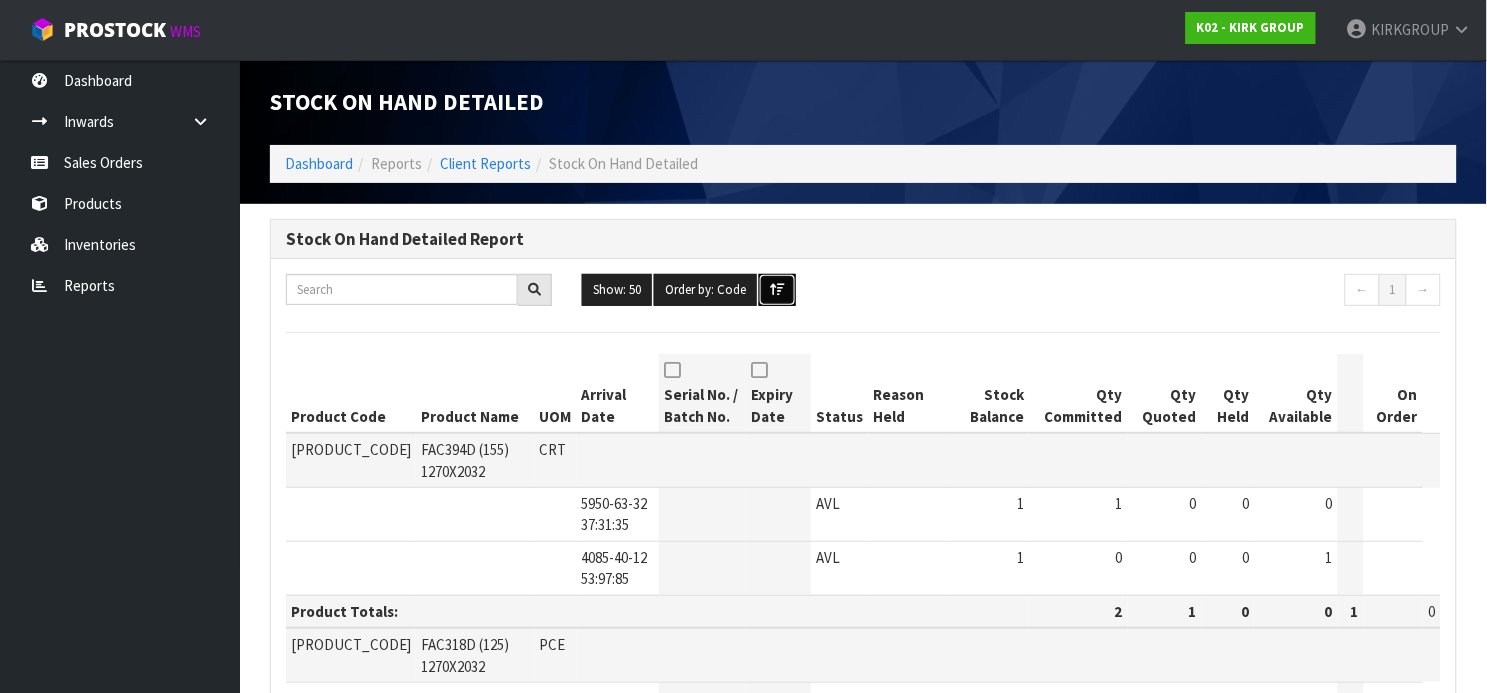 click at bounding box center (777, 289) 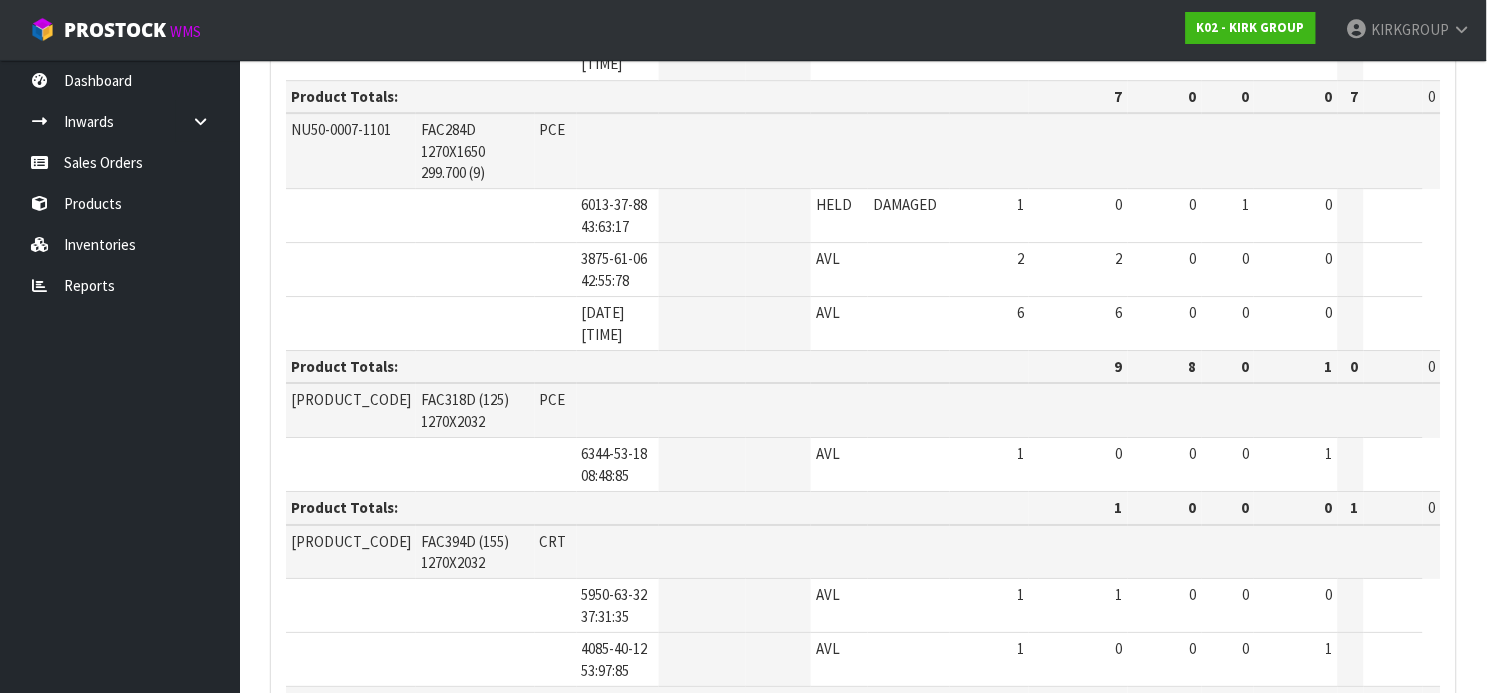 scroll, scrollTop: 1539, scrollLeft: 0, axis: vertical 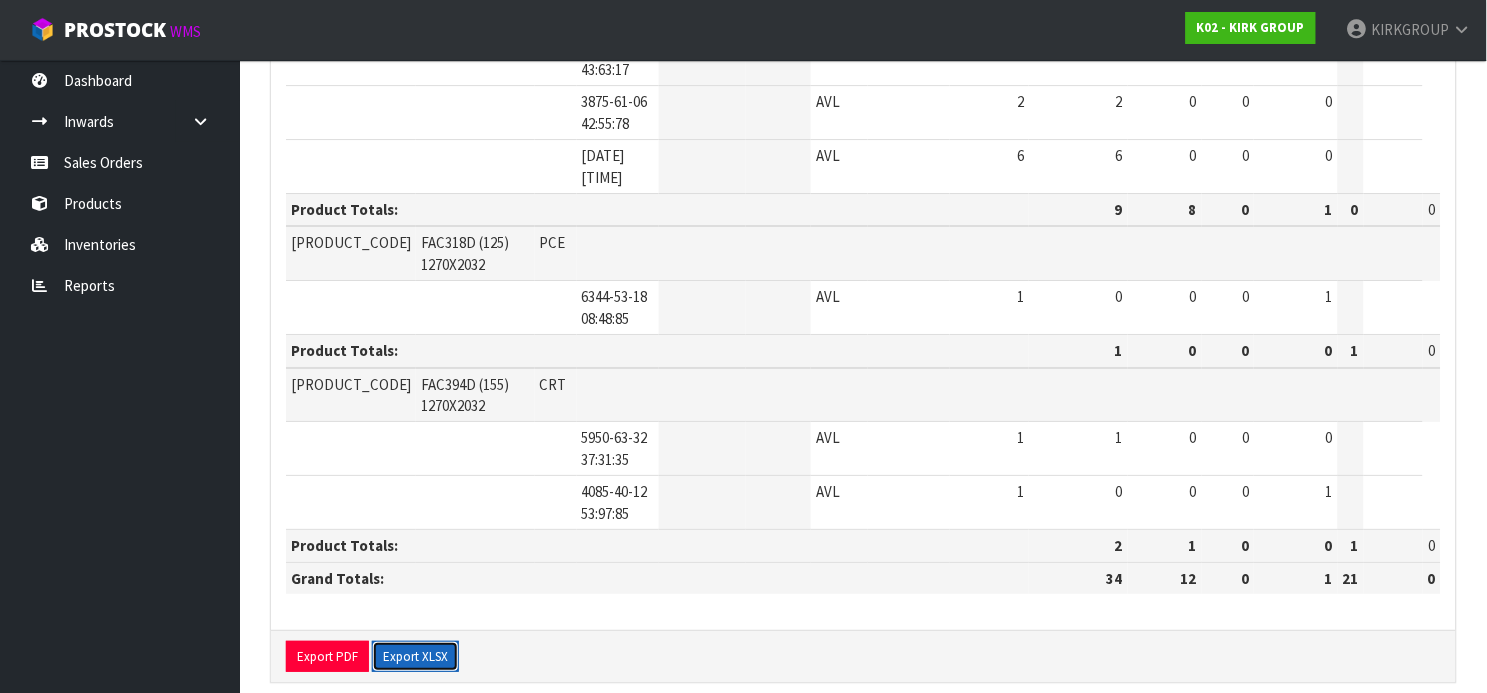 click on "Export XLSX" at bounding box center [415, 657] 